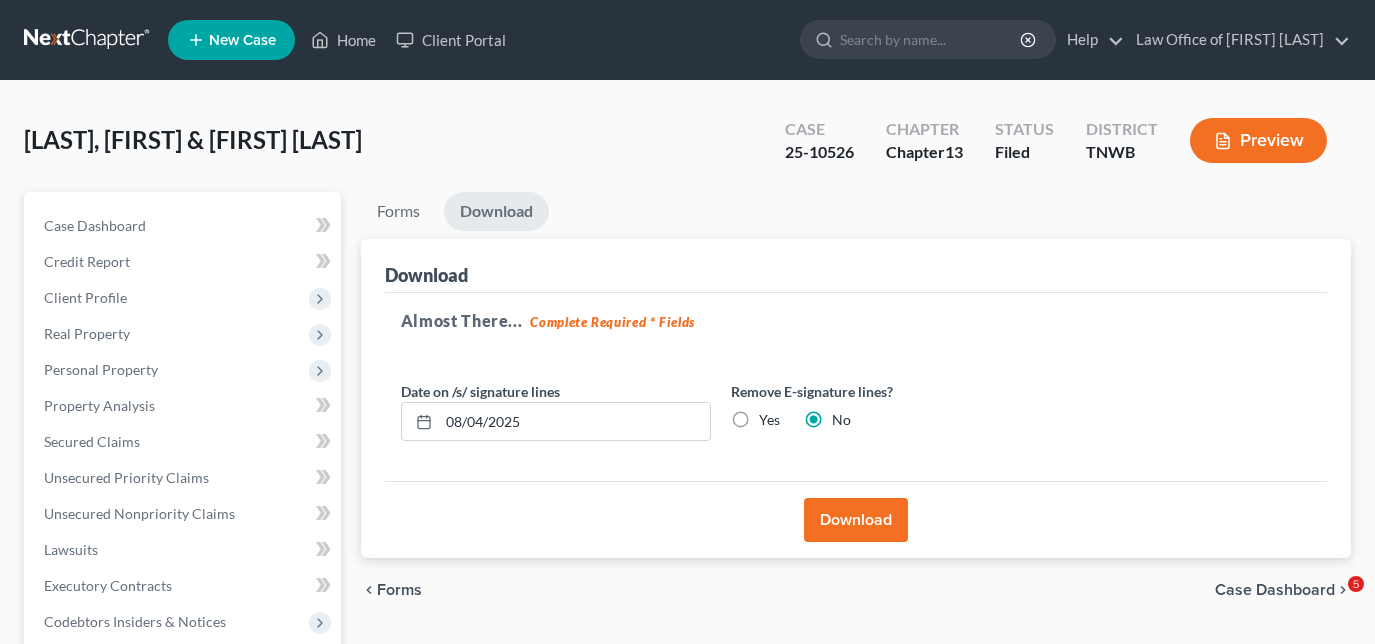 scroll, scrollTop: 0, scrollLeft: 0, axis: both 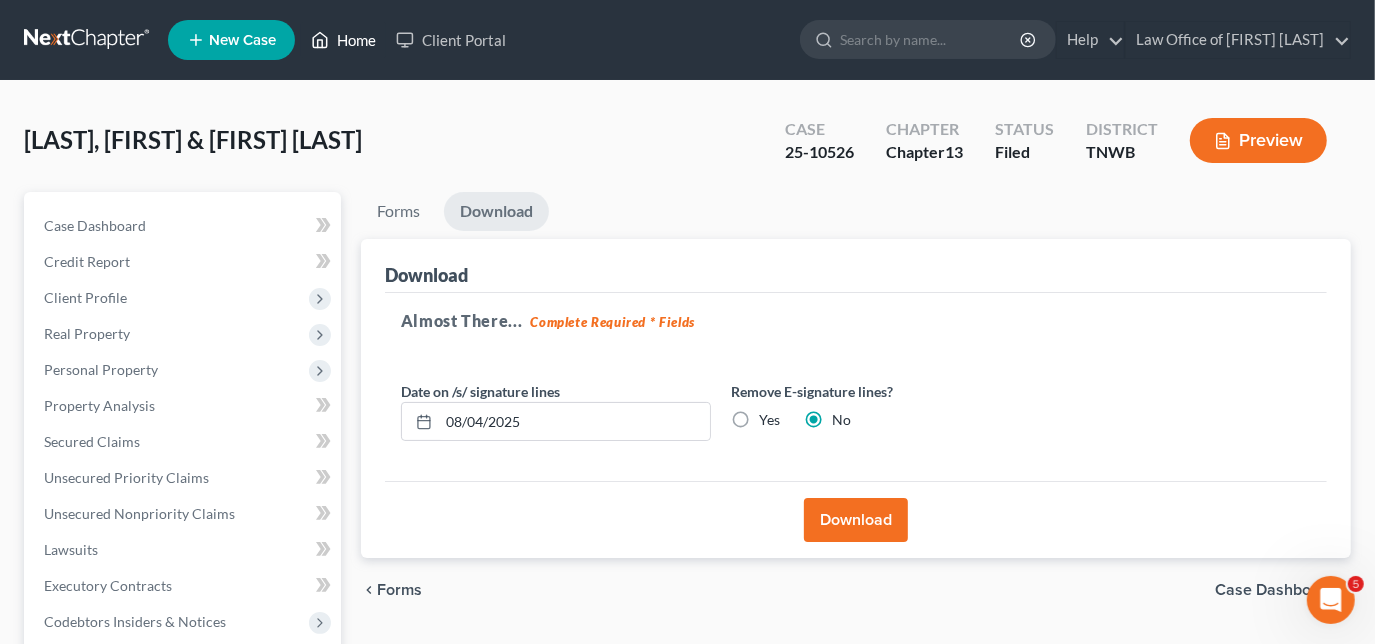 drag, startPoint x: 0, startPoint y: 0, endPoint x: 357, endPoint y: 46, distance: 359.9514 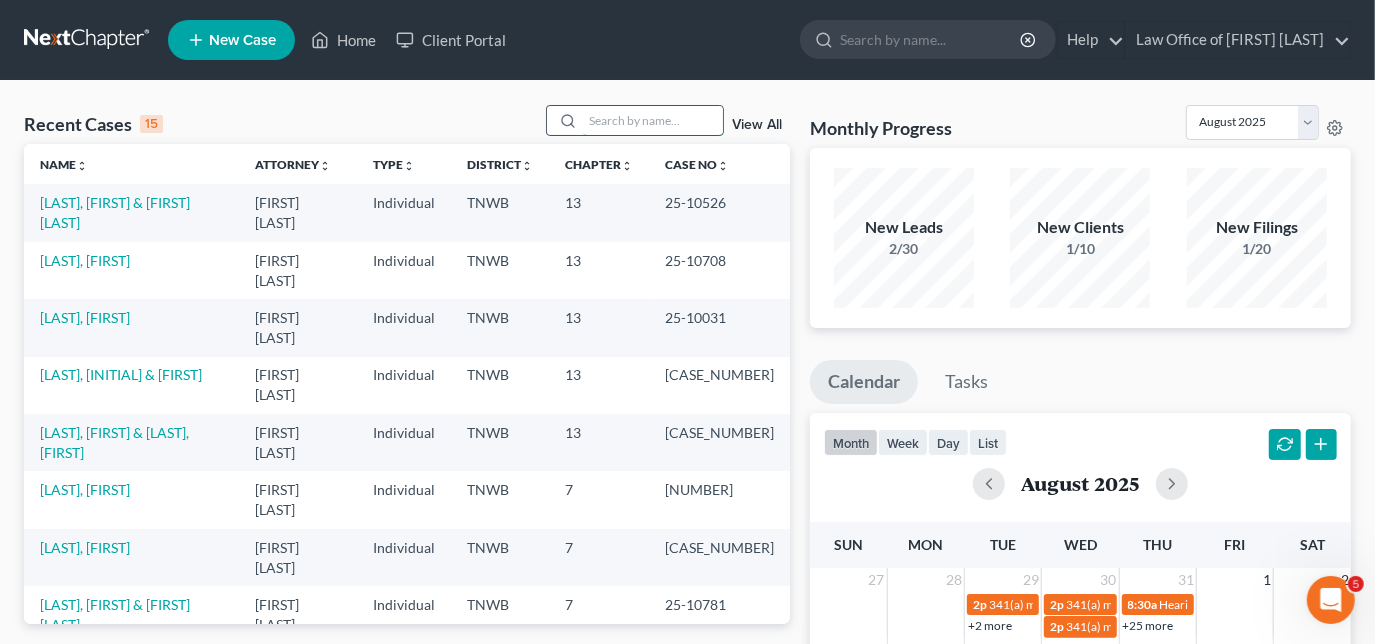 click at bounding box center (653, 120) 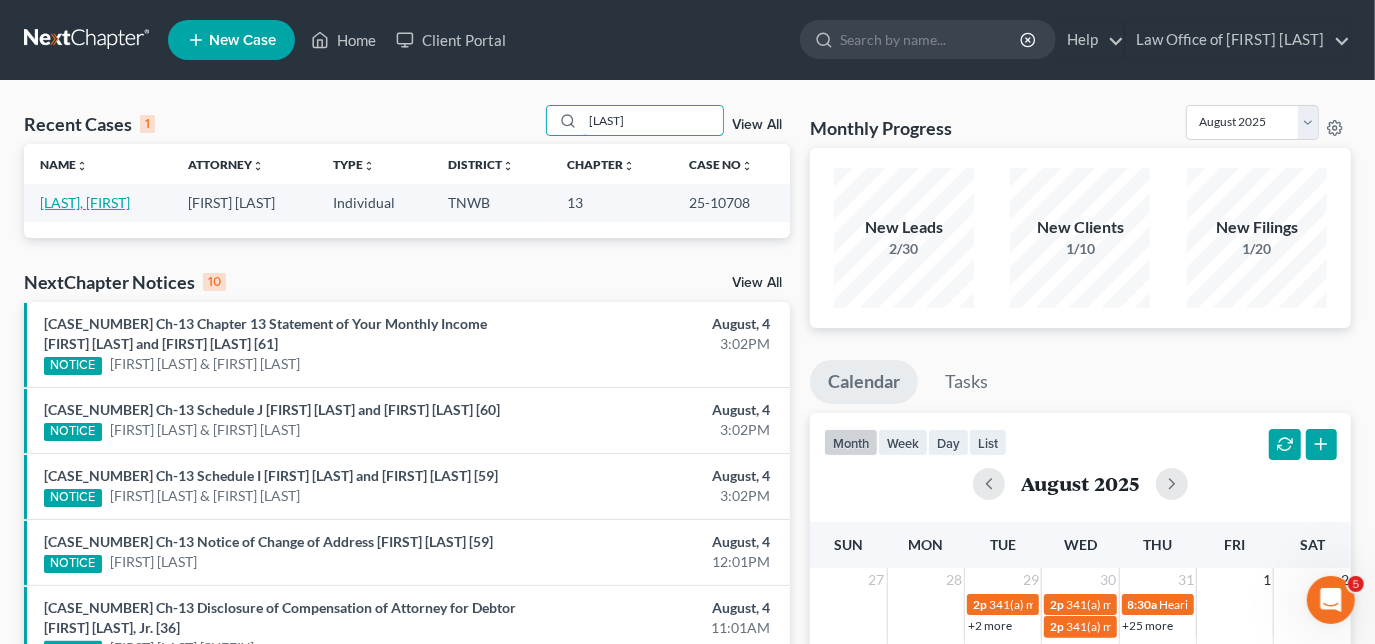 type on "[LAST]" 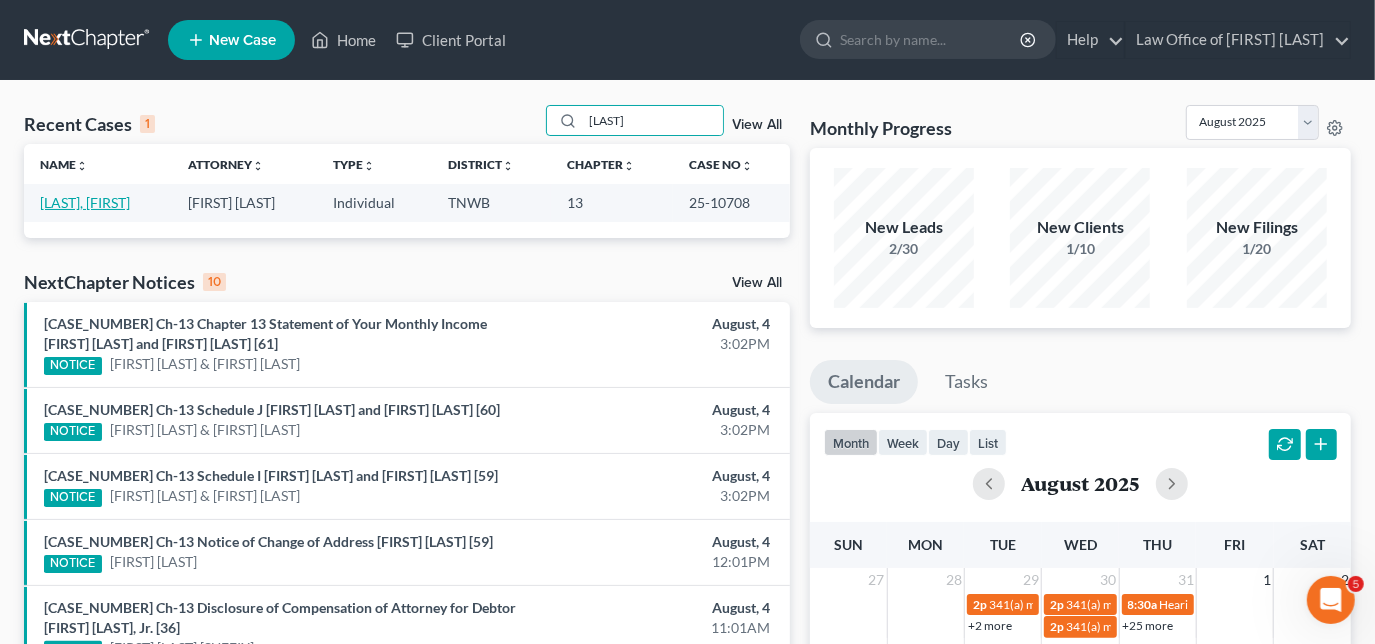 click on "[LAST], [FIRST]" at bounding box center (85, 202) 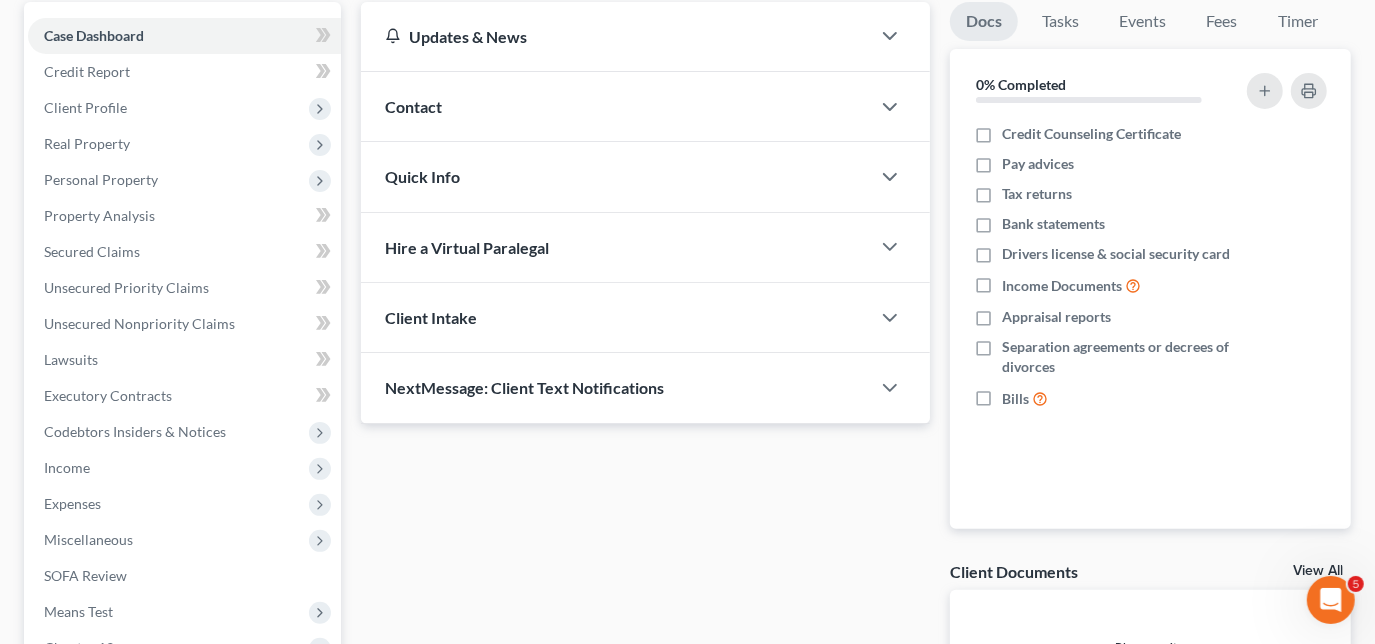scroll, scrollTop: 272, scrollLeft: 0, axis: vertical 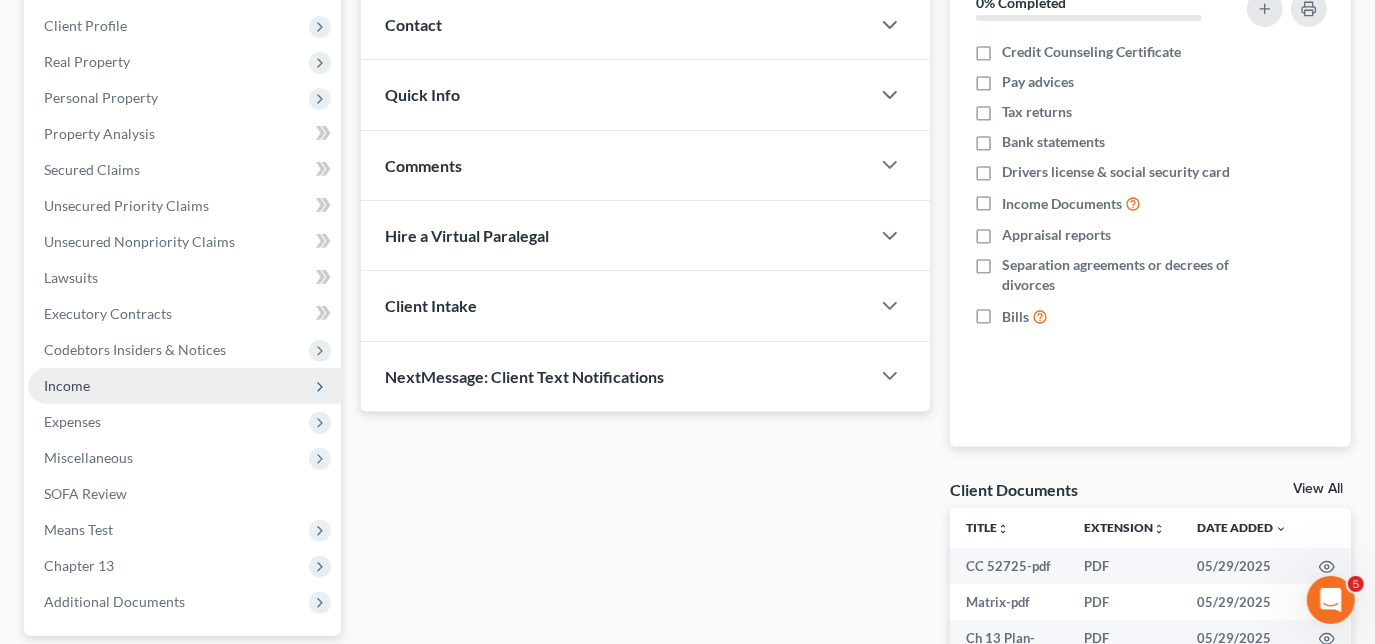 click on "Income" at bounding box center (184, 386) 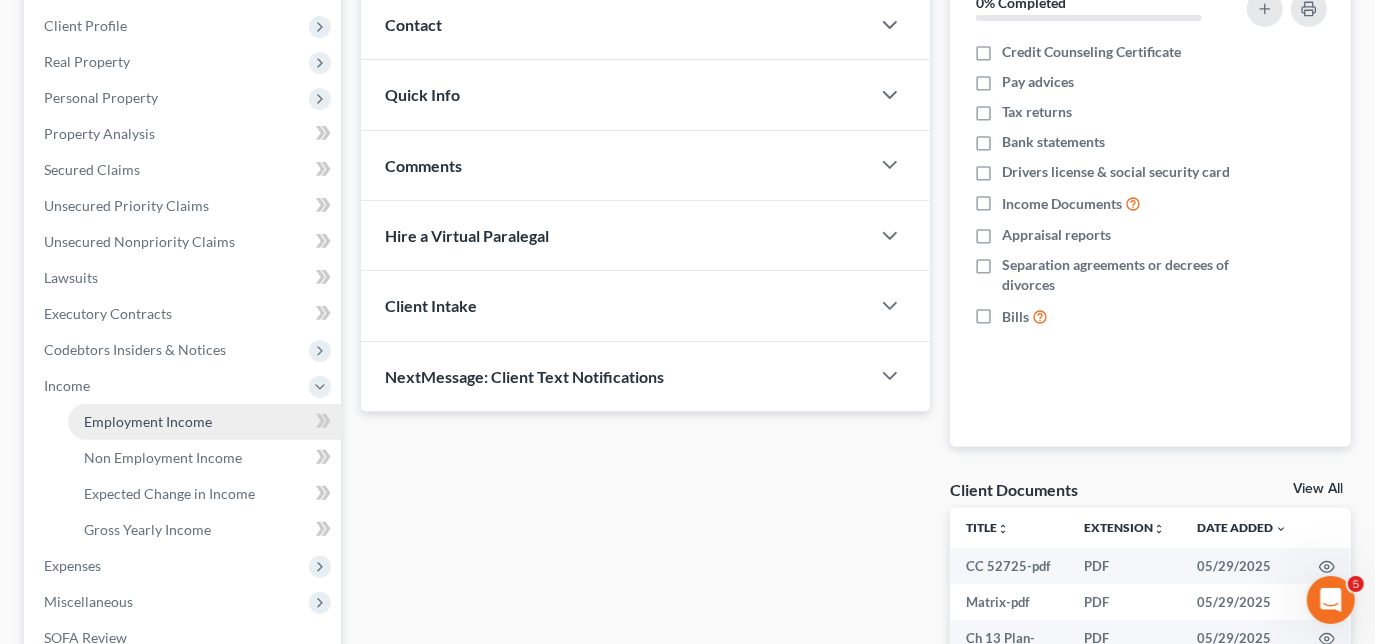 click on "Employment Income" at bounding box center [204, 422] 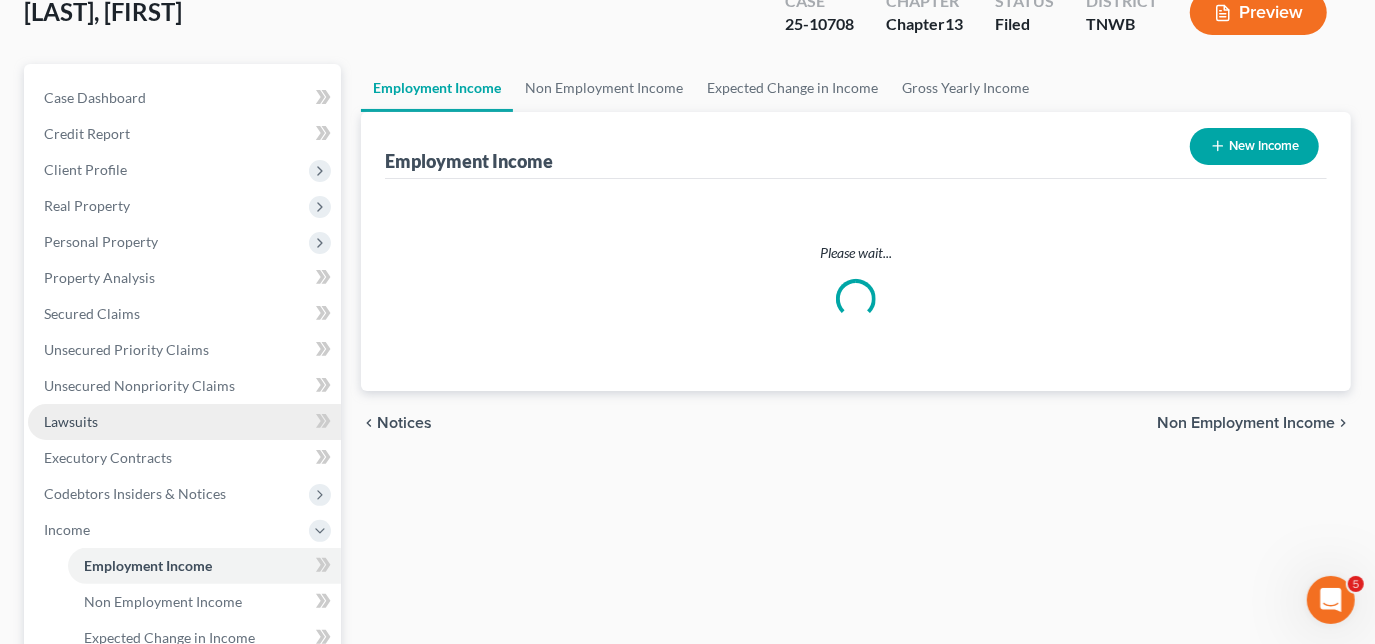 scroll, scrollTop: 0, scrollLeft: 0, axis: both 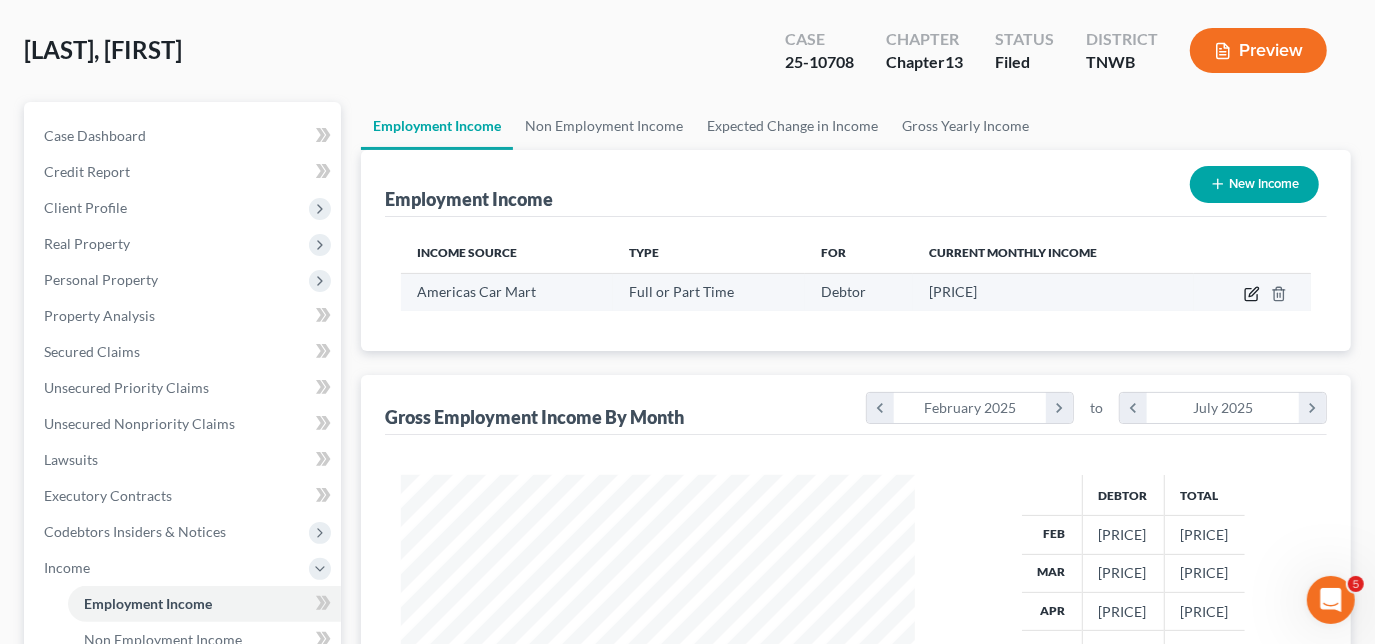 click 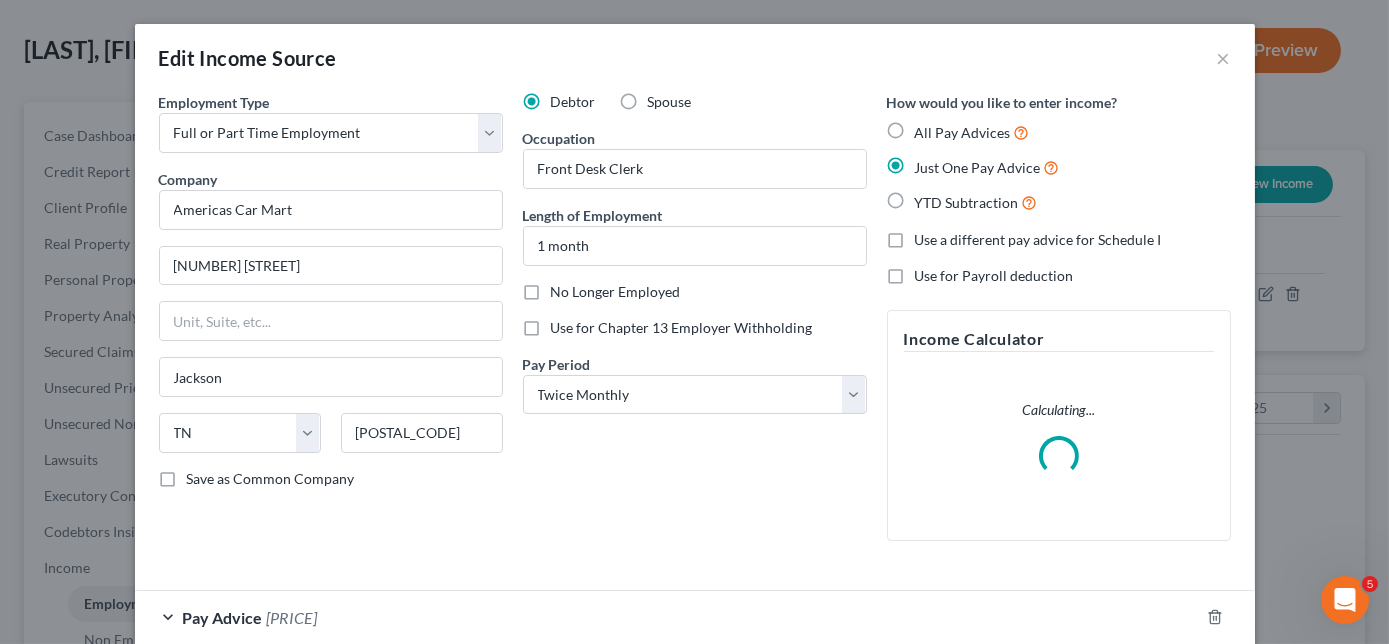 scroll, scrollTop: 999643, scrollLeft: 999439, axis: both 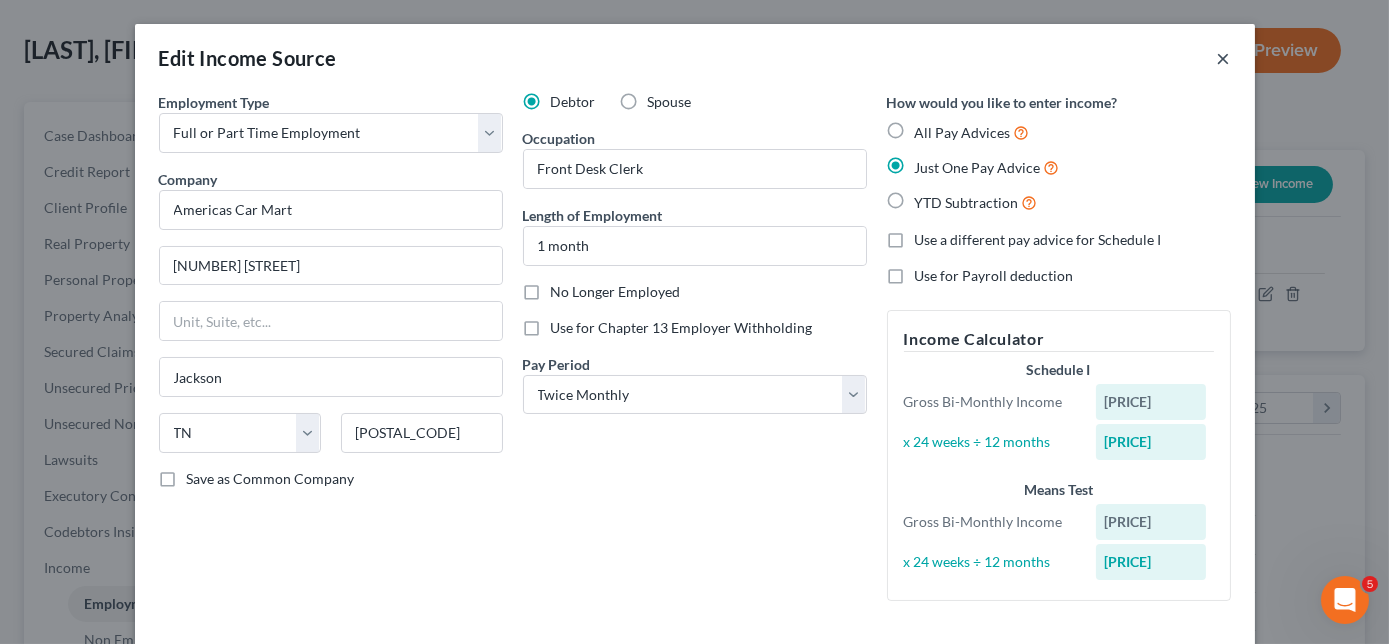 click on "×" at bounding box center [1224, 58] 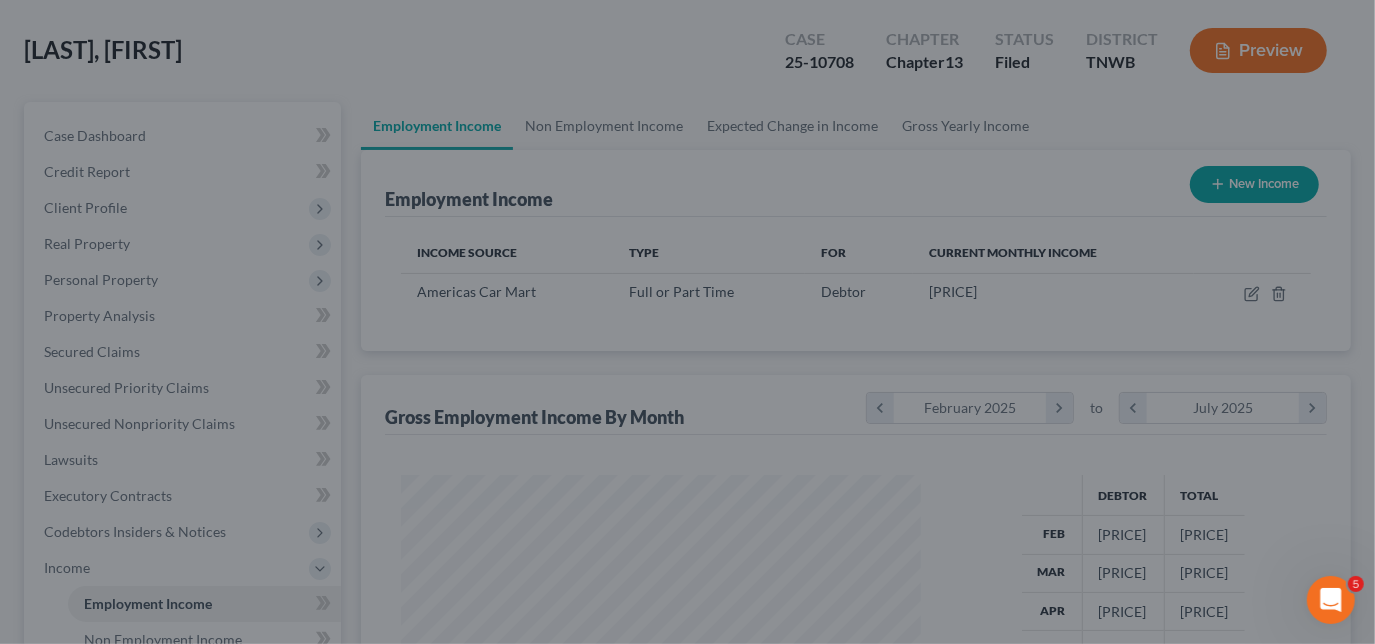 scroll, scrollTop: 356, scrollLeft: 554, axis: both 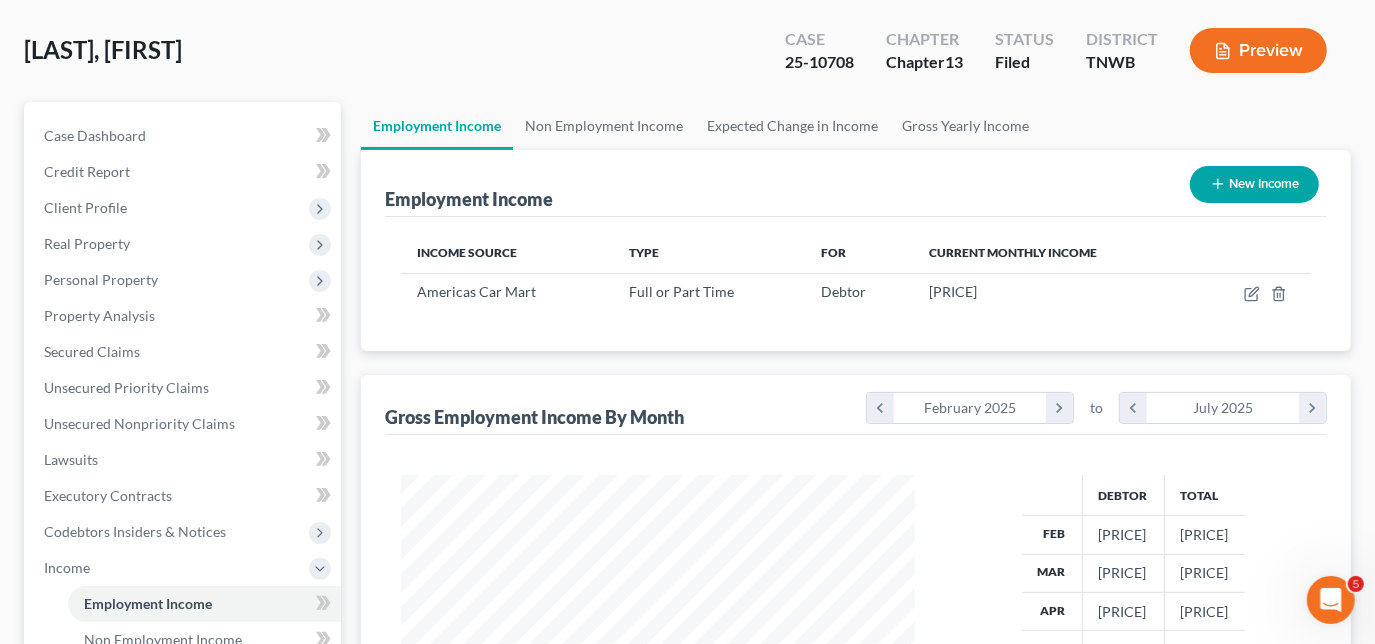 click on "New Income" at bounding box center [1254, 184] 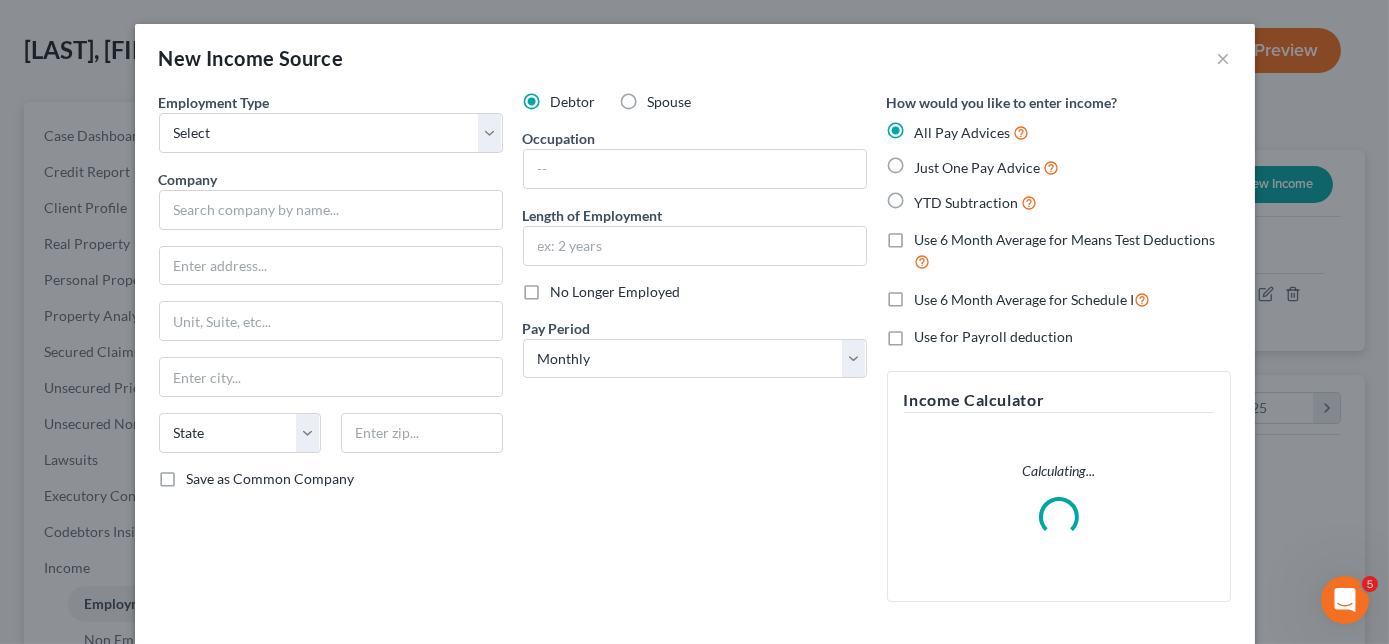 scroll, scrollTop: 999643, scrollLeft: 999439, axis: both 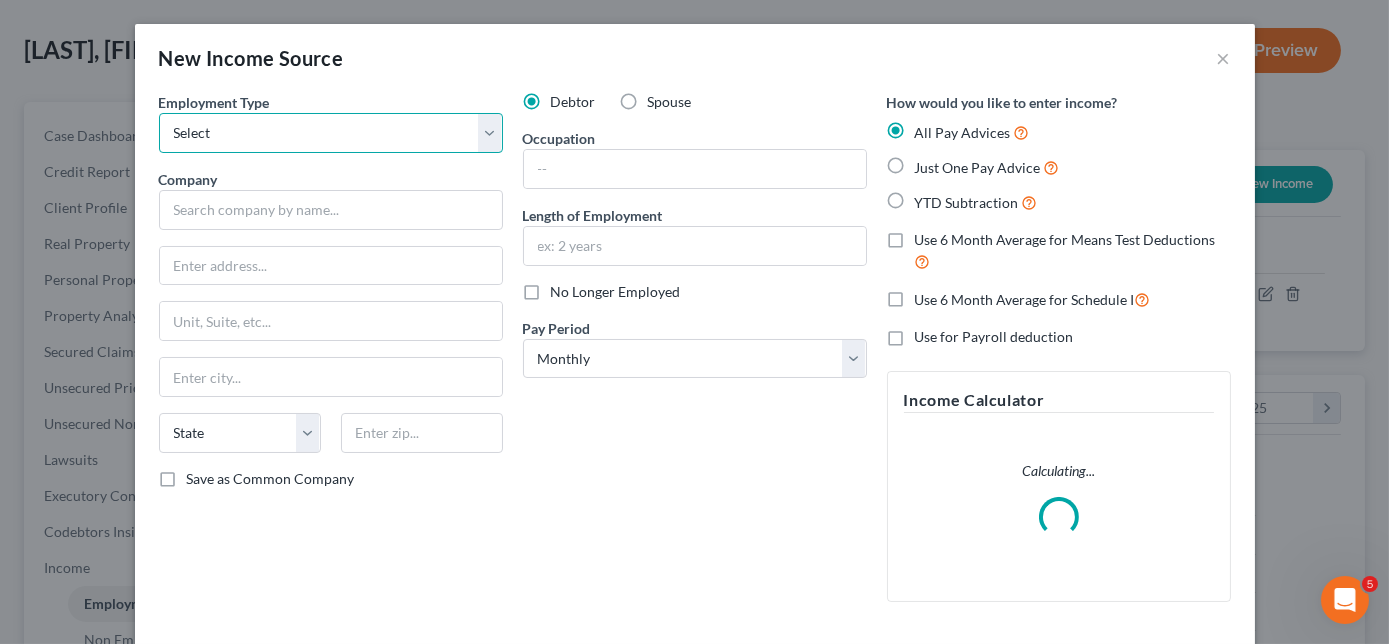drag, startPoint x: 431, startPoint y: 133, endPoint x: 426, endPoint y: 144, distance: 12.083046 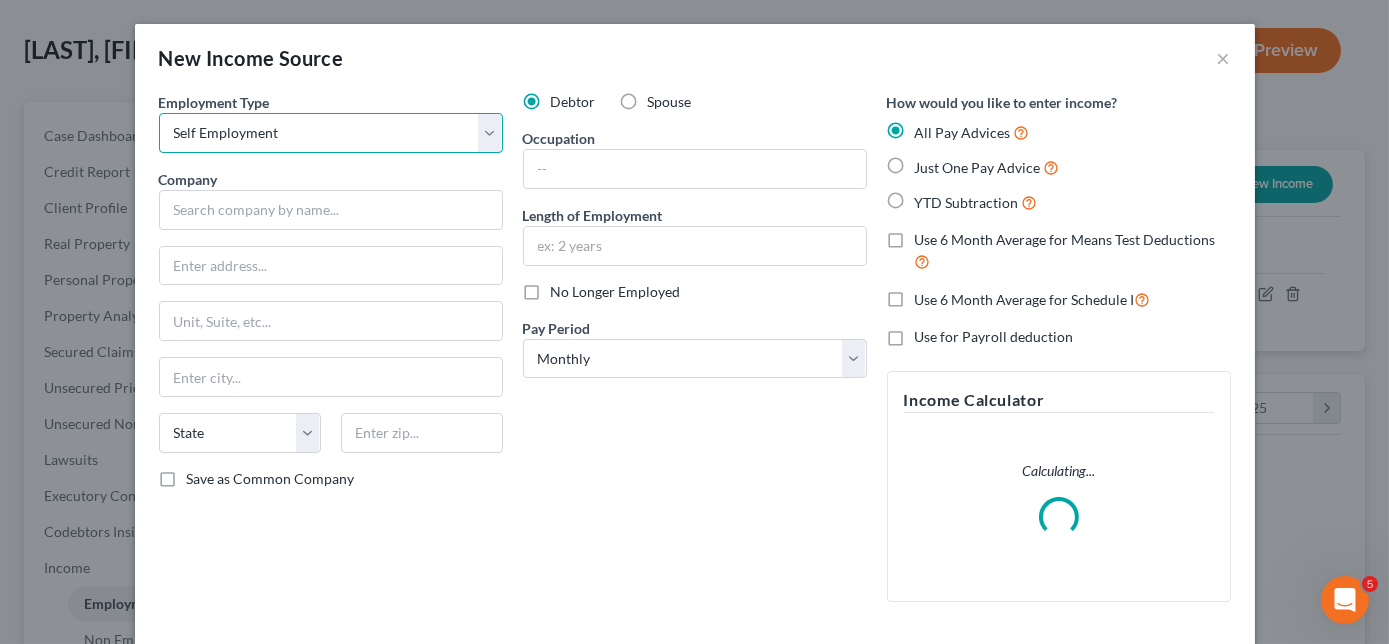 click on "Select Full or Part Time Employment Self Employment" at bounding box center [331, 133] 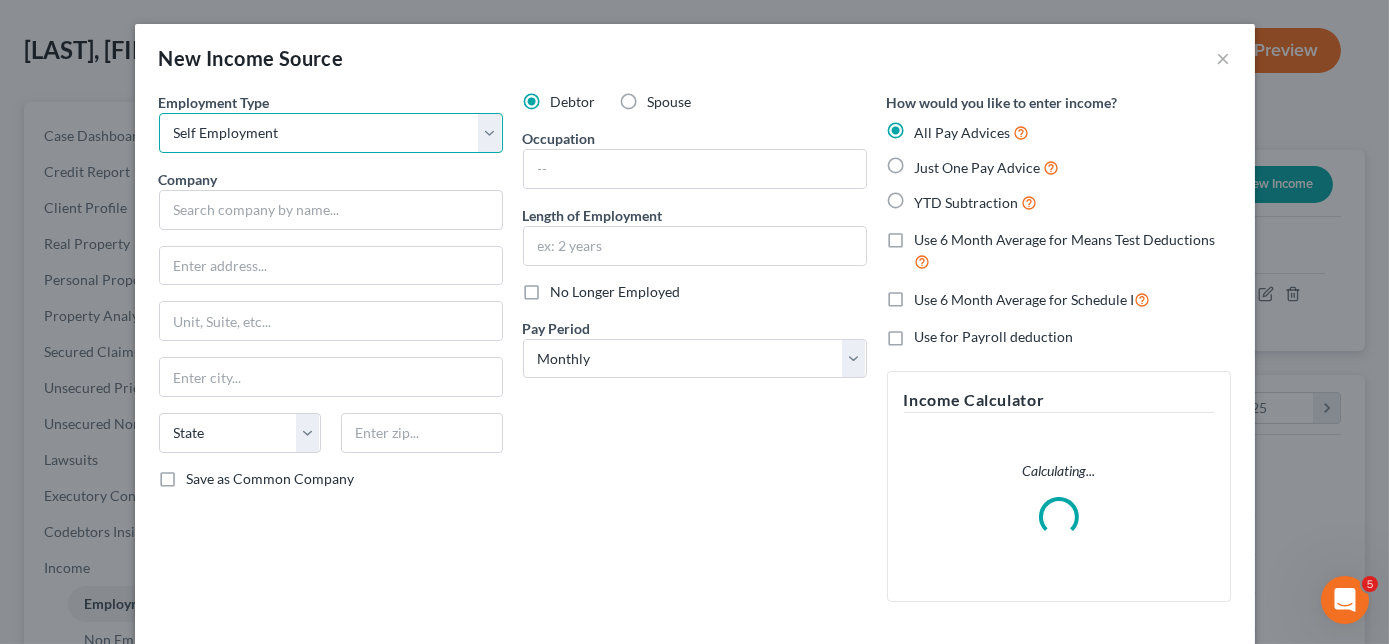 drag, startPoint x: 442, startPoint y: 130, endPoint x: 430, endPoint y: 141, distance: 16.27882 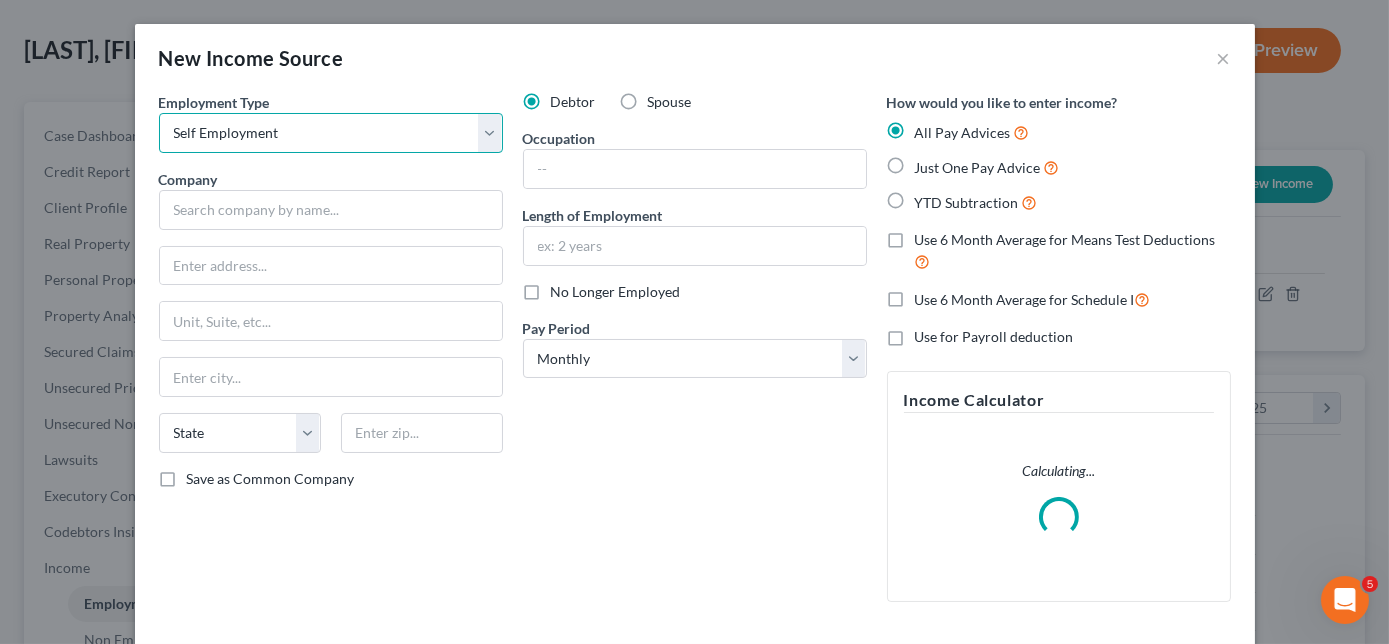 select on "0" 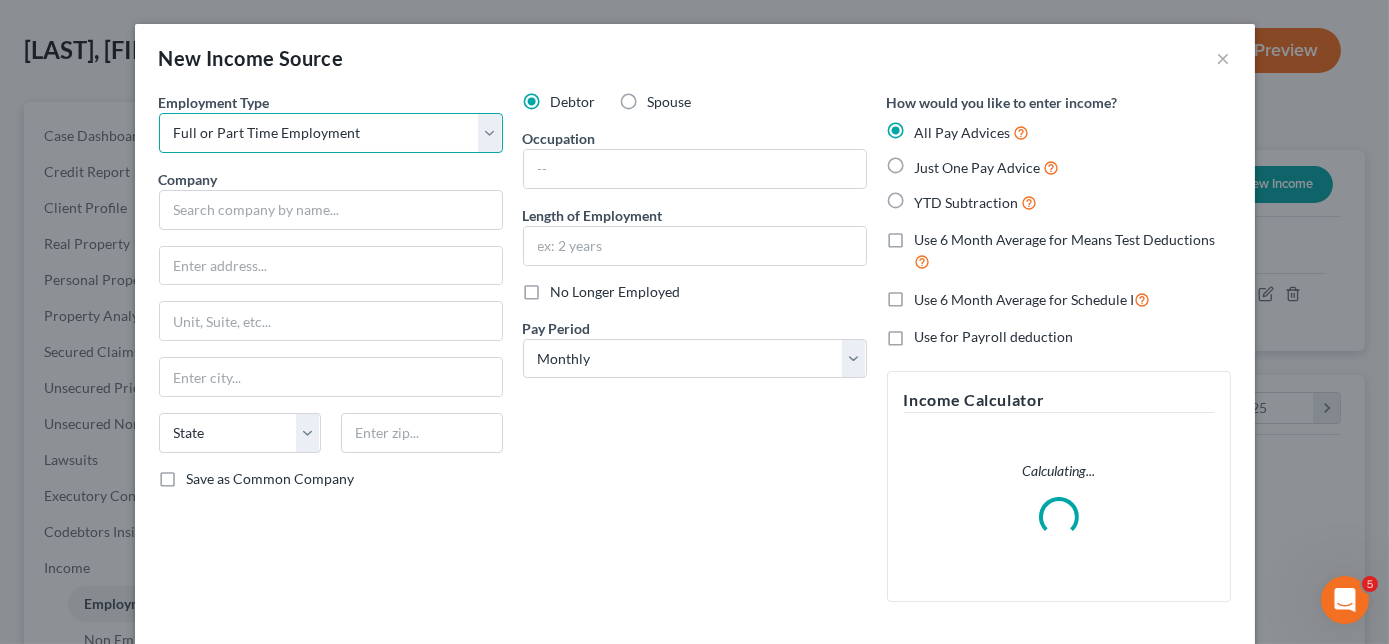 click on "Select Full or Part Time Employment Self Employment" at bounding box center (331, 133) 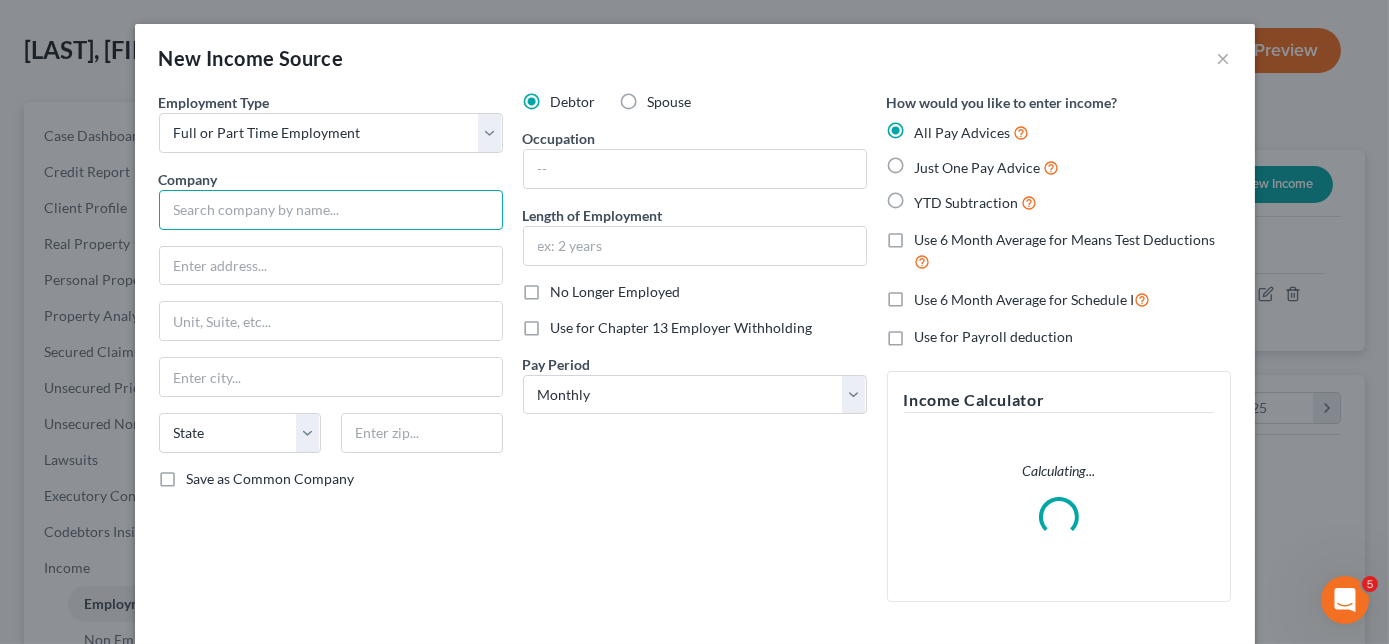 click at bounding box center (331, 210) 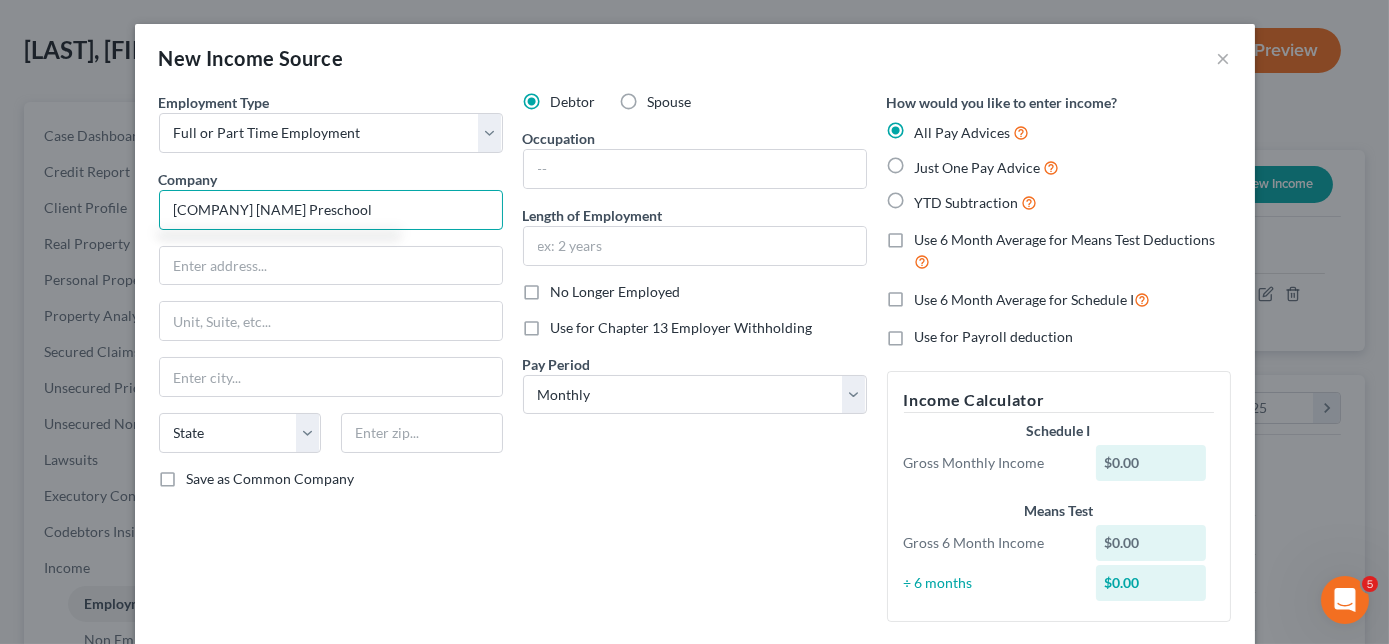 type on "[COMPANY] [NAME] Preschool" 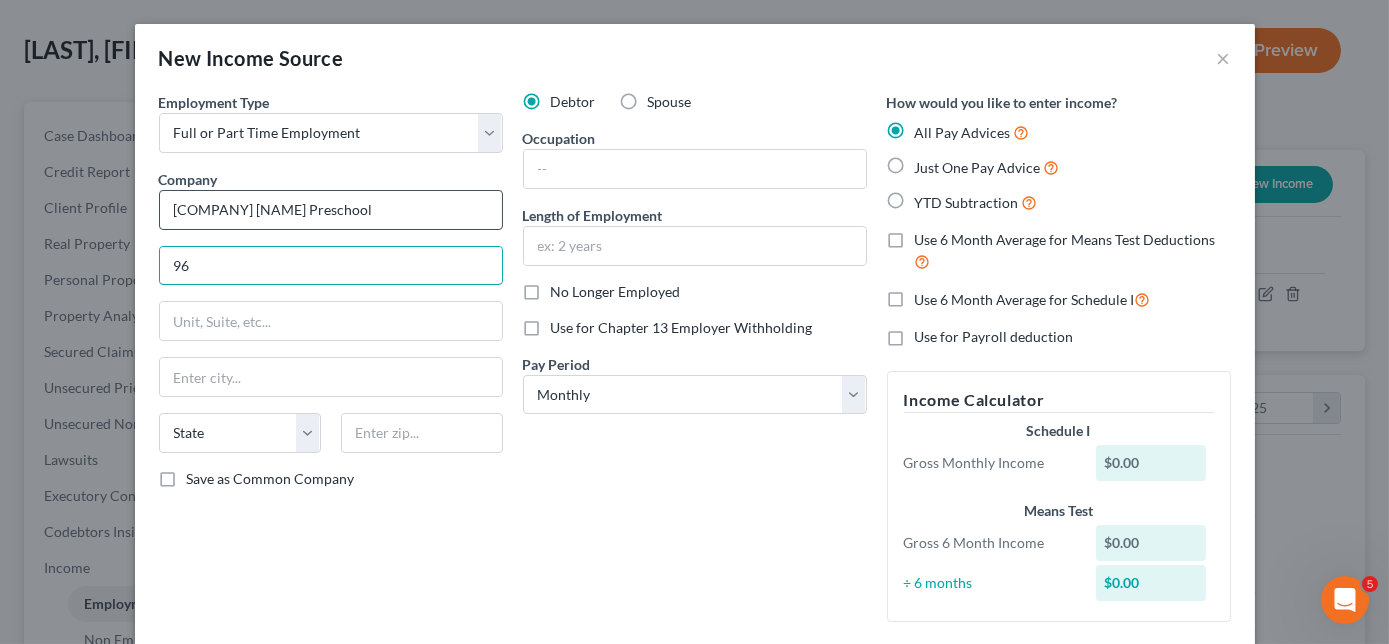 type on "9" 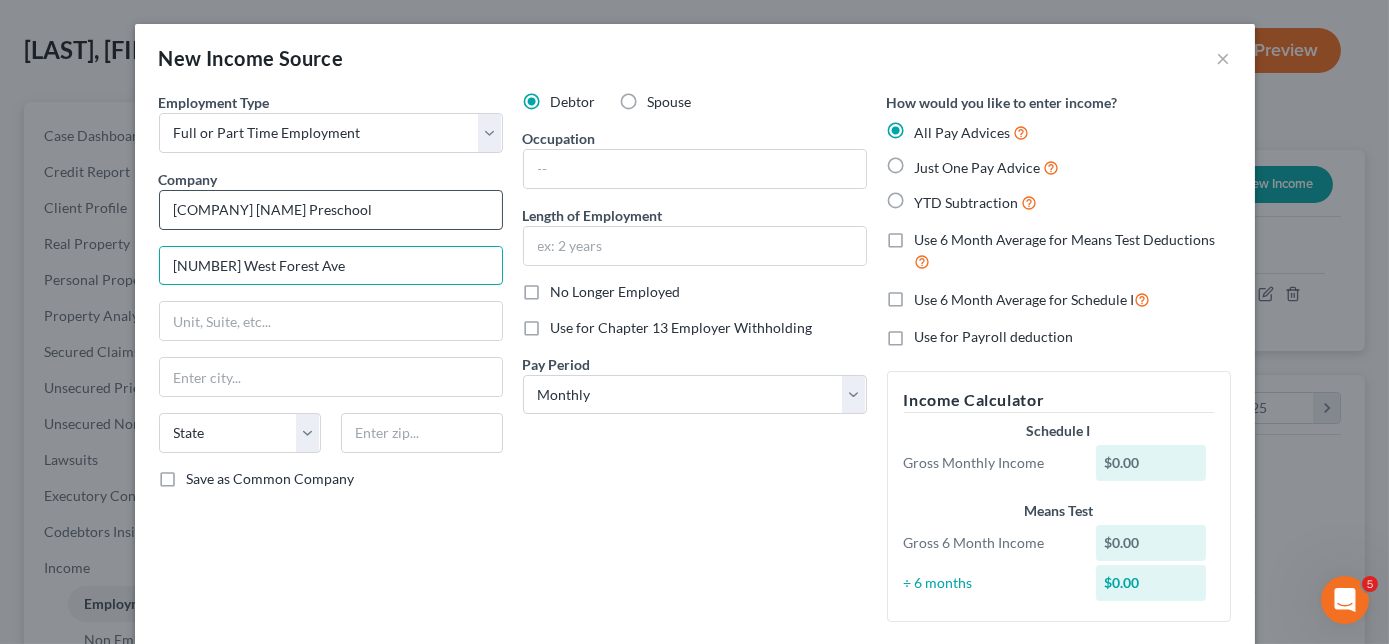 type on "[NUMBER] West Forest Ave" 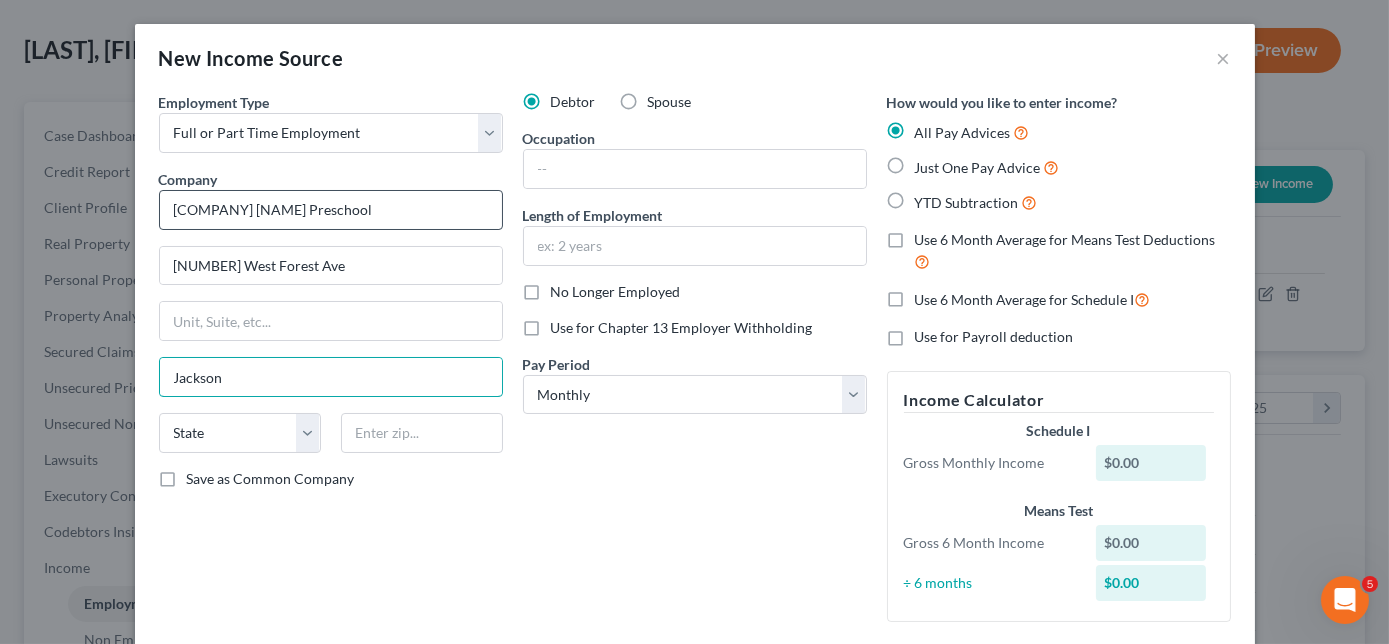 type on "Jackson" 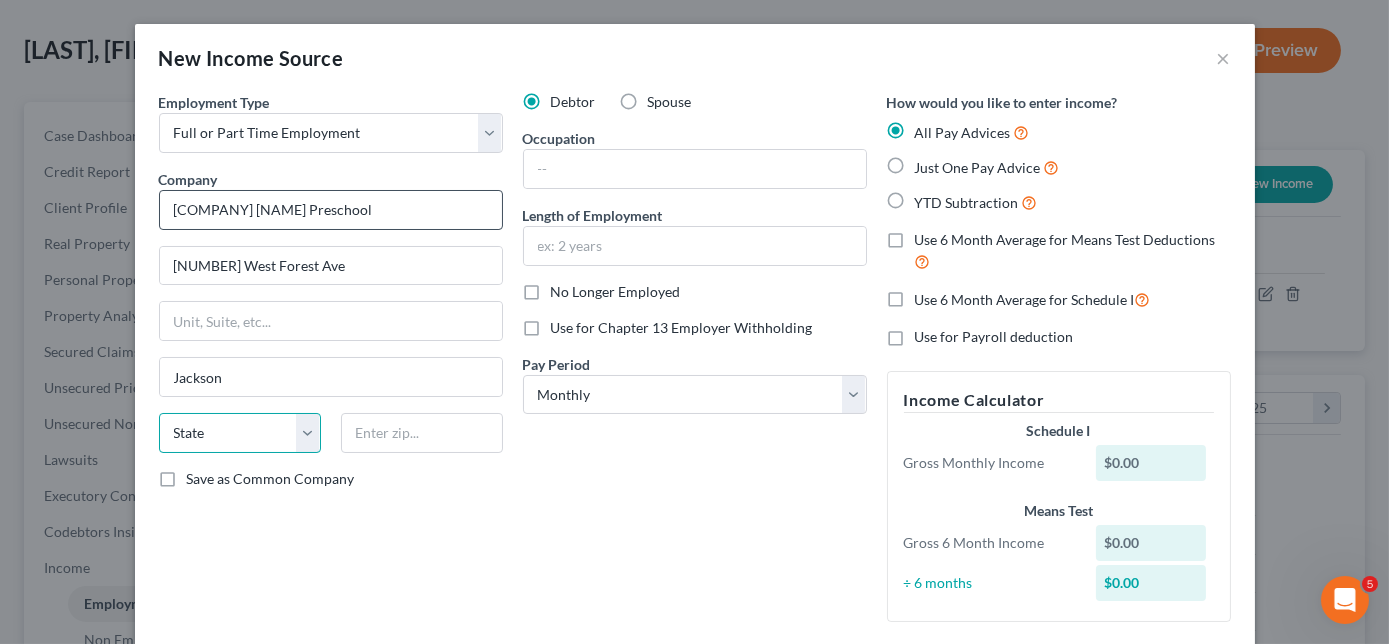 select on "44" 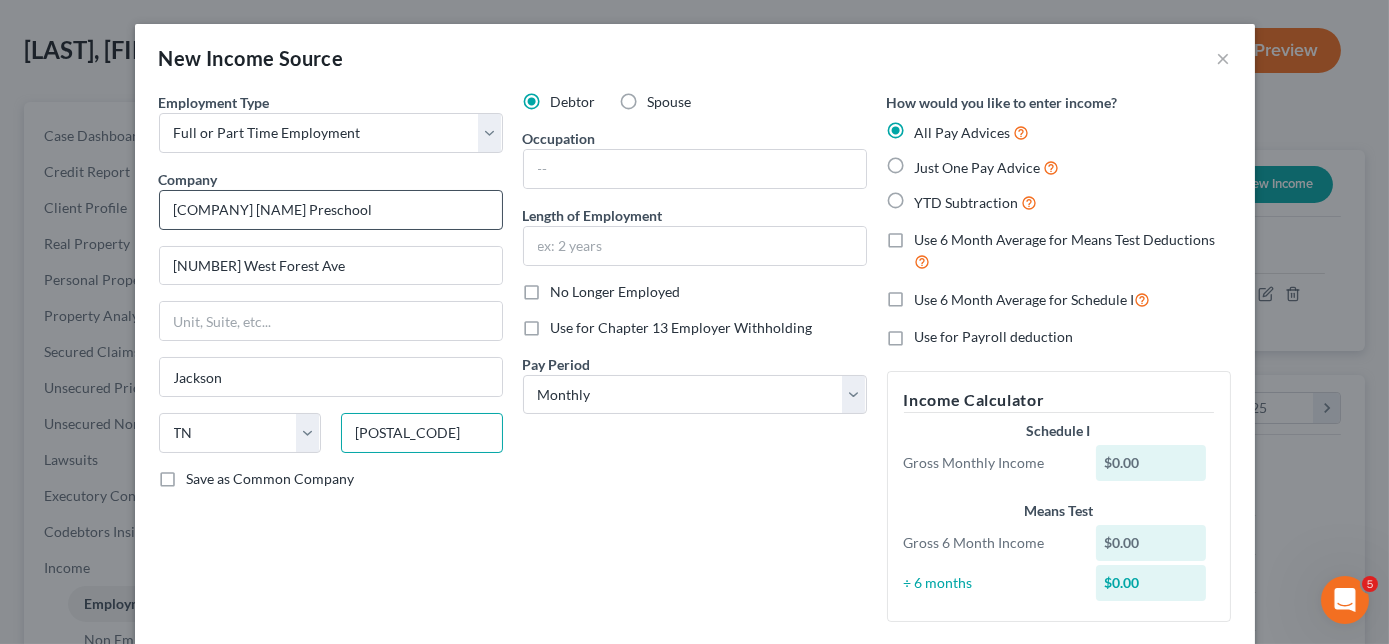 type on "[POSTAL_CODE]" 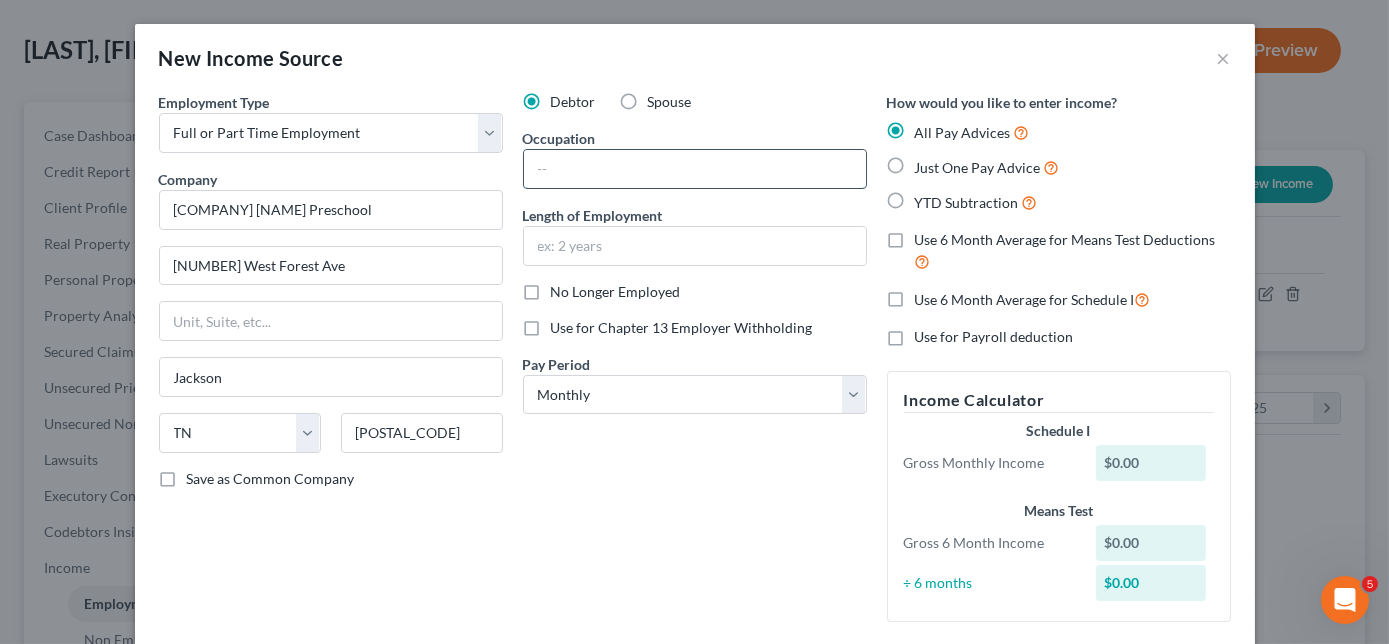click at bounding box center [695, 169] 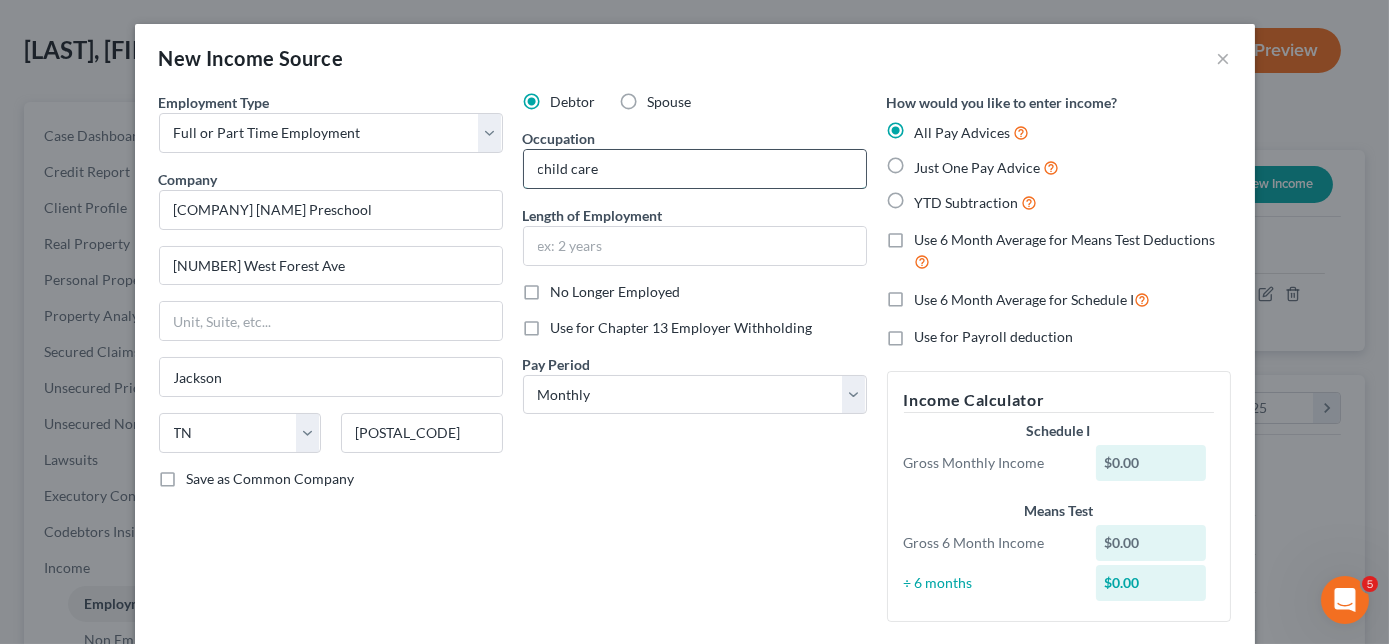 type on "child care" 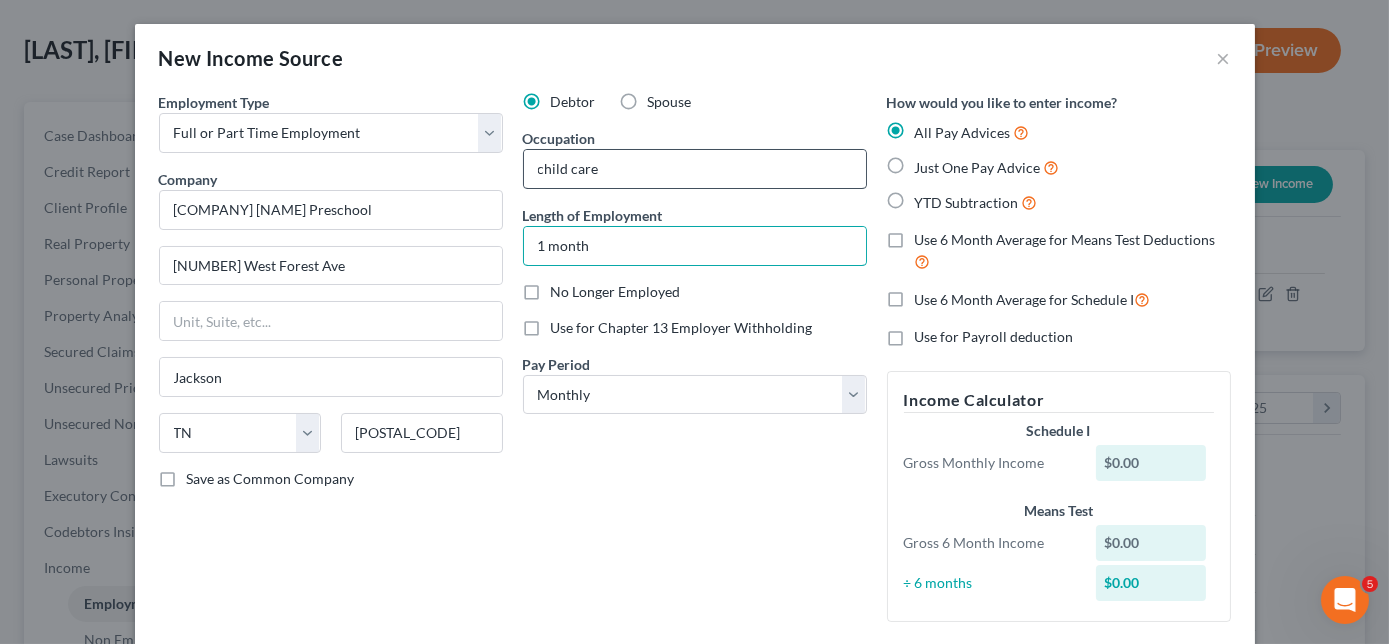 type on "1 month" 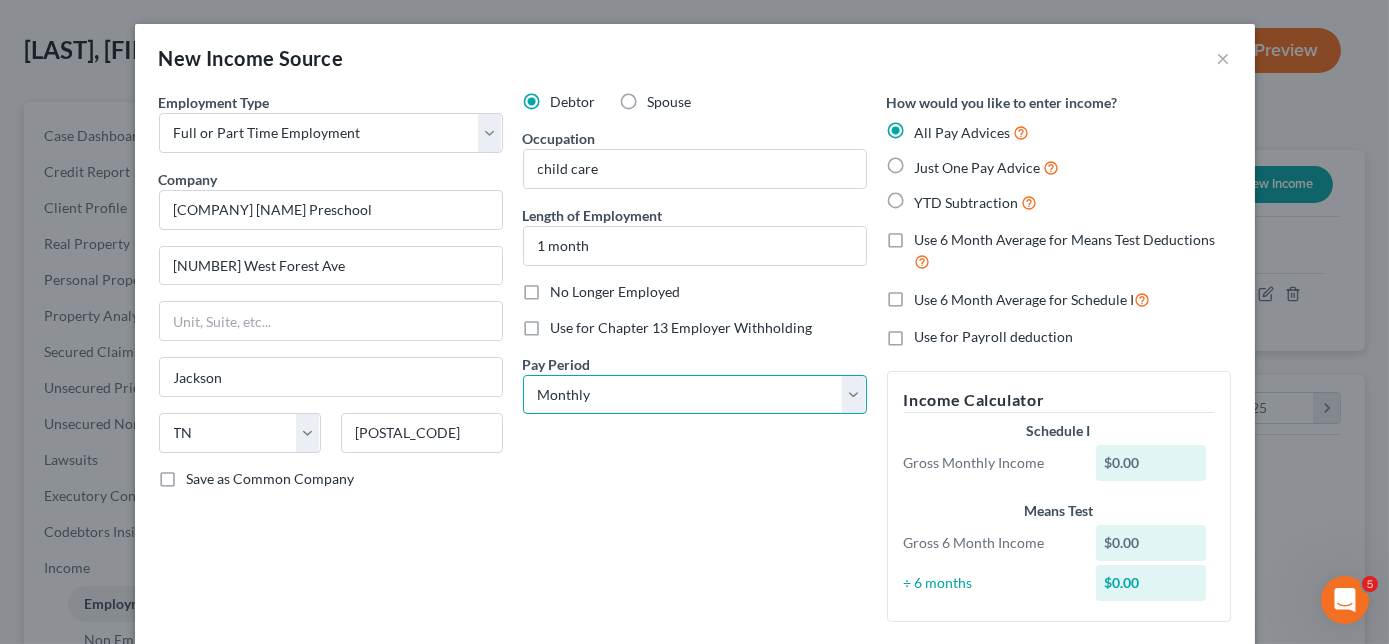click on "Select Monthly Twice Monthly Every Other Week Weekly" at bounding box center [695, 395] 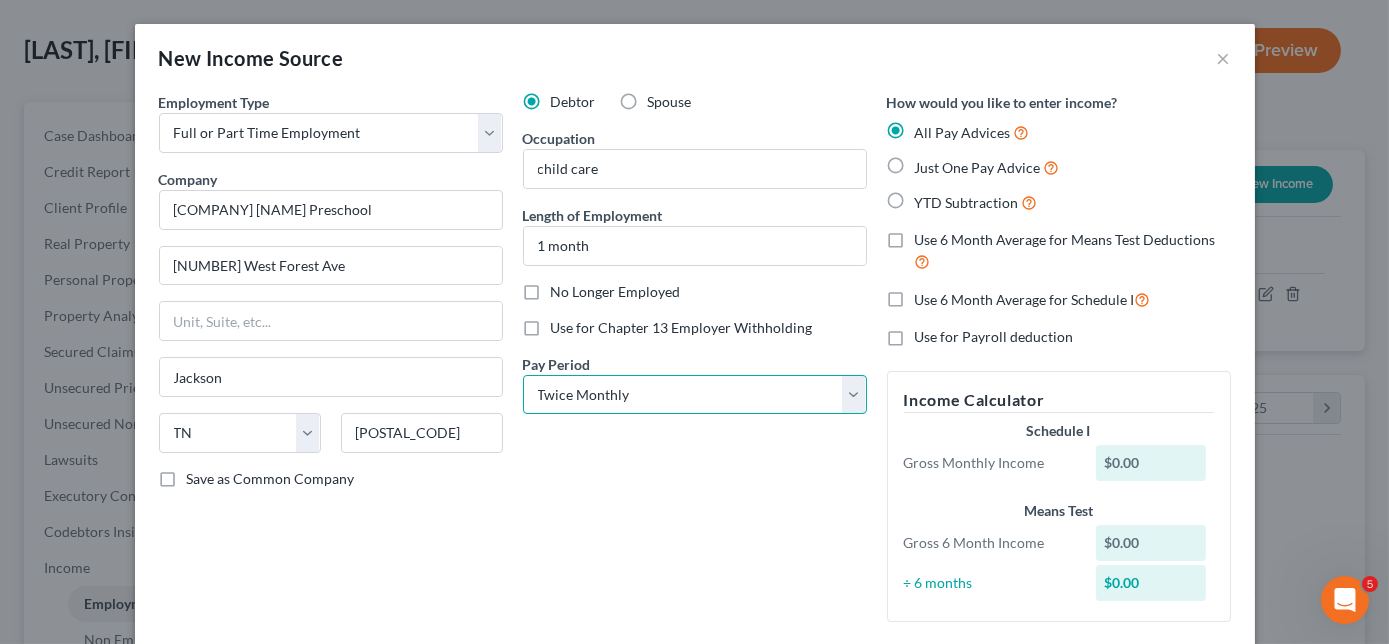click on "Select Monthly Twice Monthly Every Other Week Weekly" at bounding box center [695, 395] 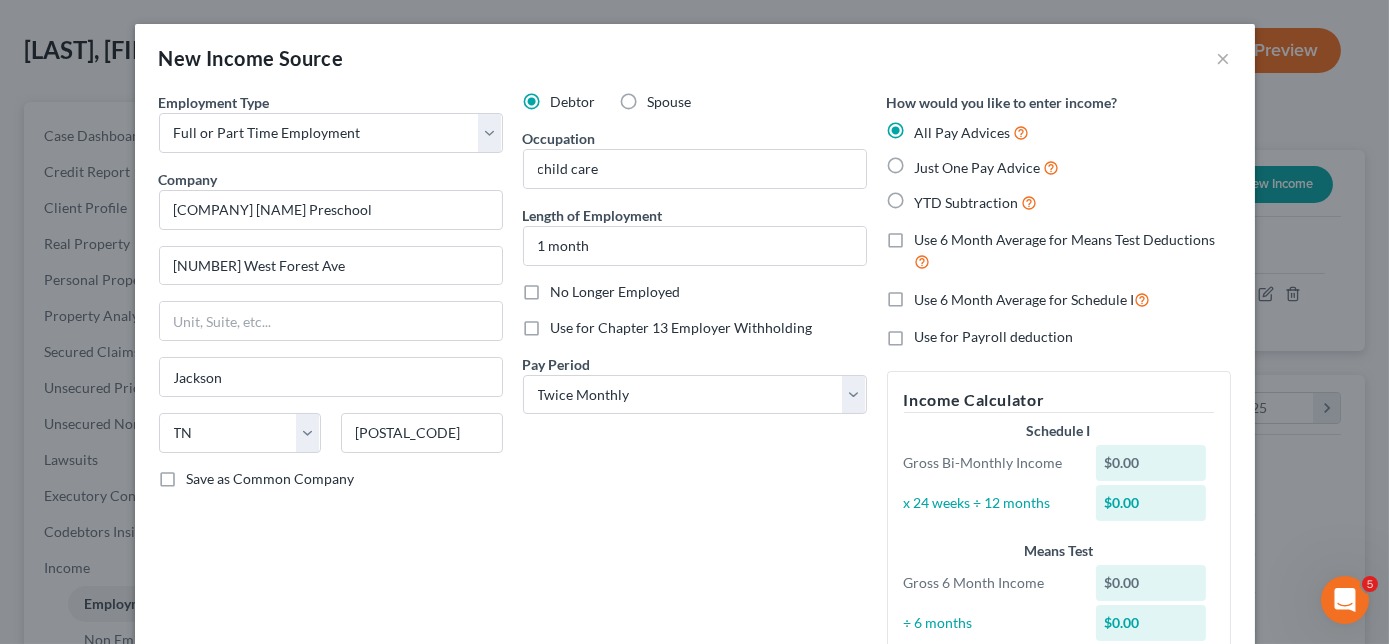 click on "Just One Pay Advice" at bounding box center [987, 167] 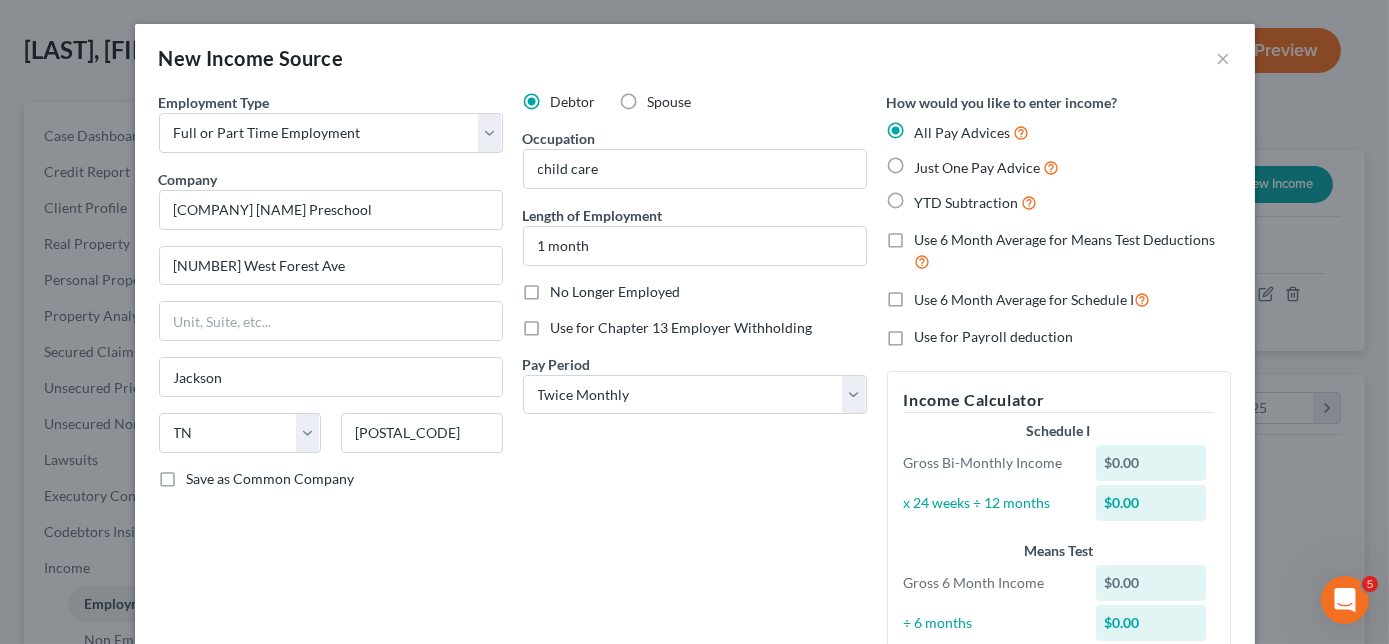 click on "Just One Pay Advice" at bounding box center [929, 162] 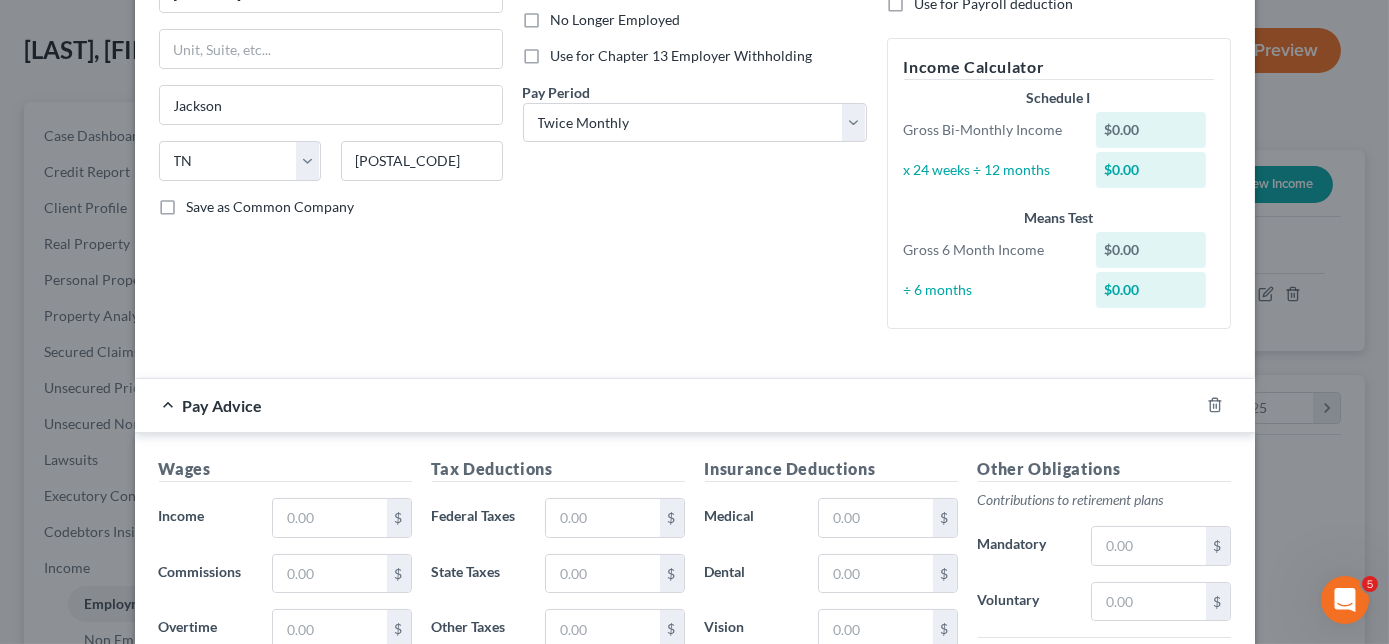 scroll, scrollTop: 363, scrollLeft: 0, axis: vertical 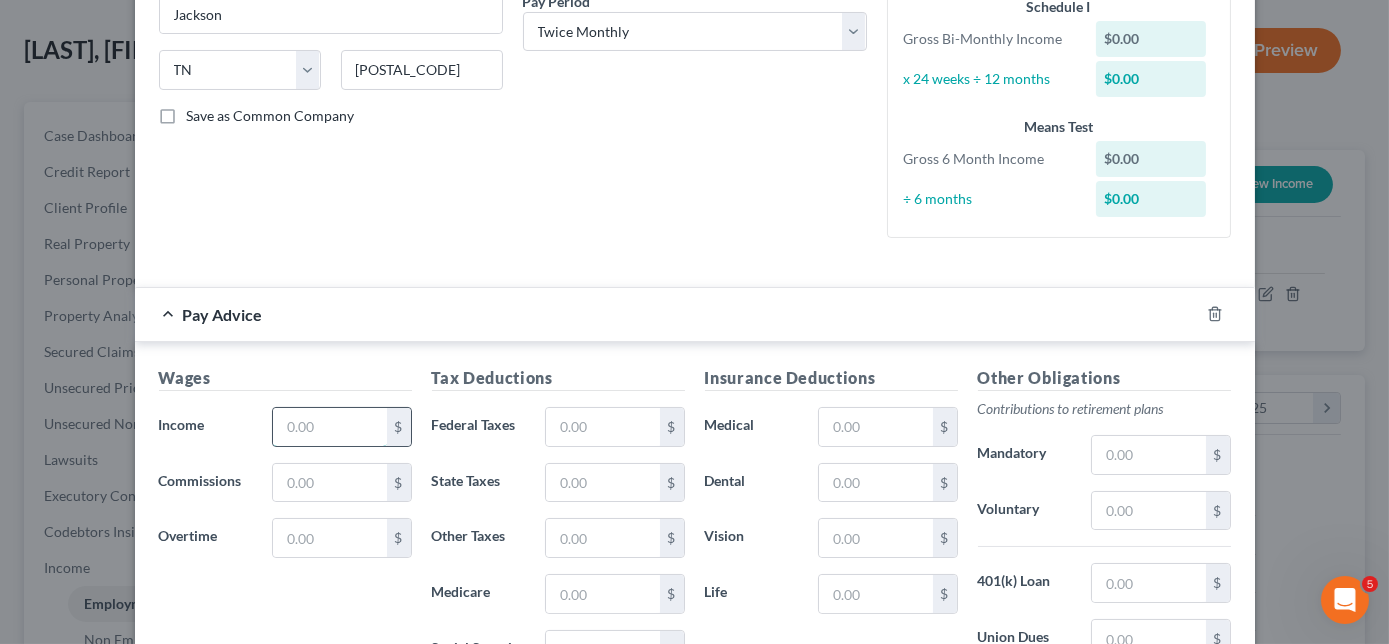 click at bounding box center (329, 427) 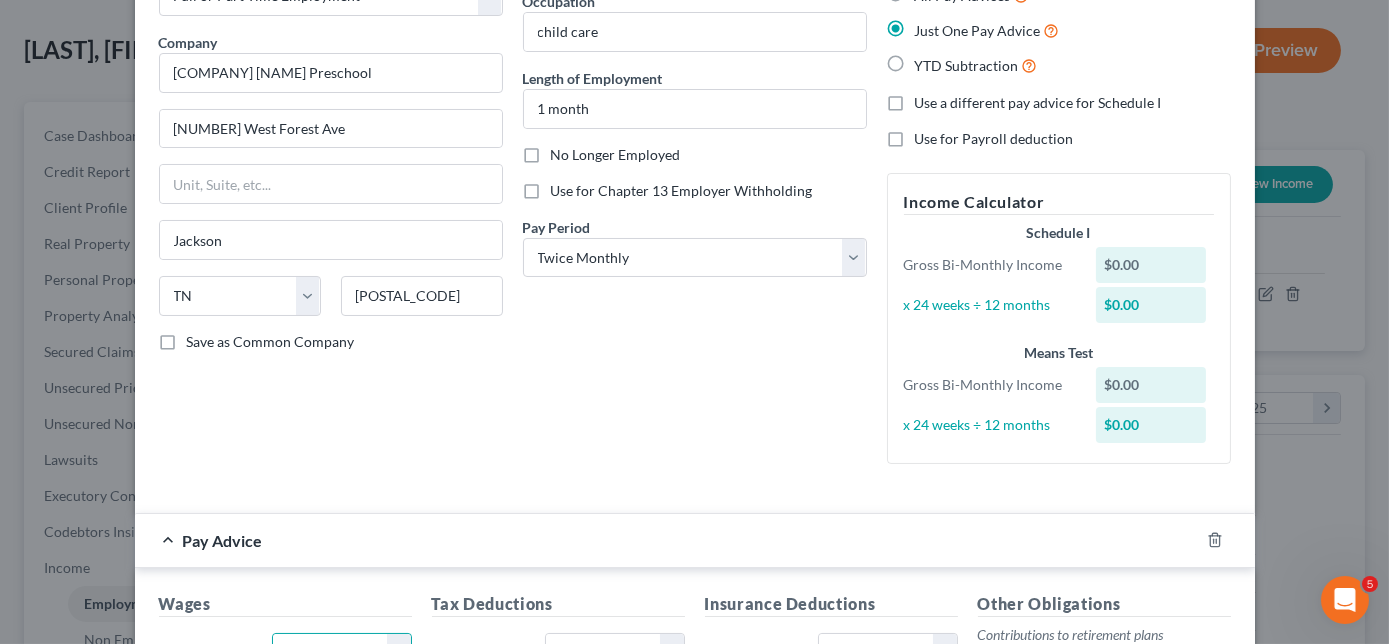 scroll, scrollTop: 90, scrollLeft: 0, axis: vertical 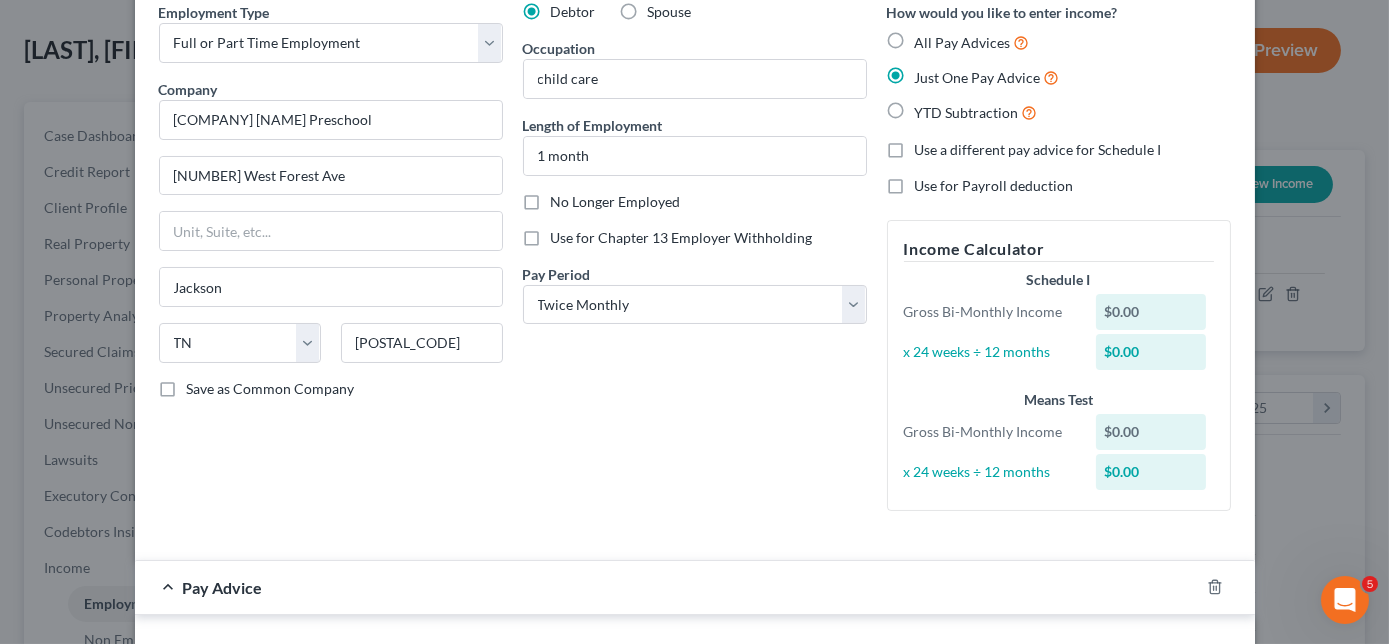 click on "YTD Subtraction" at bounding box center (976, 112) 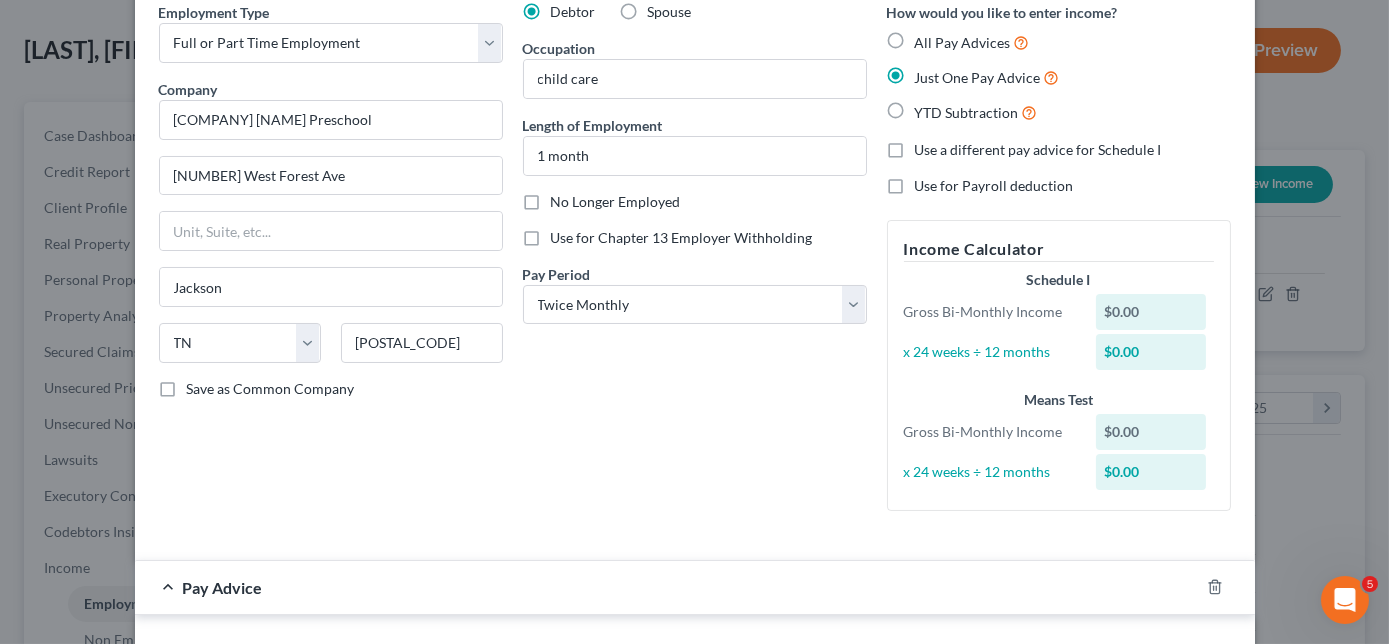 radio on "true" 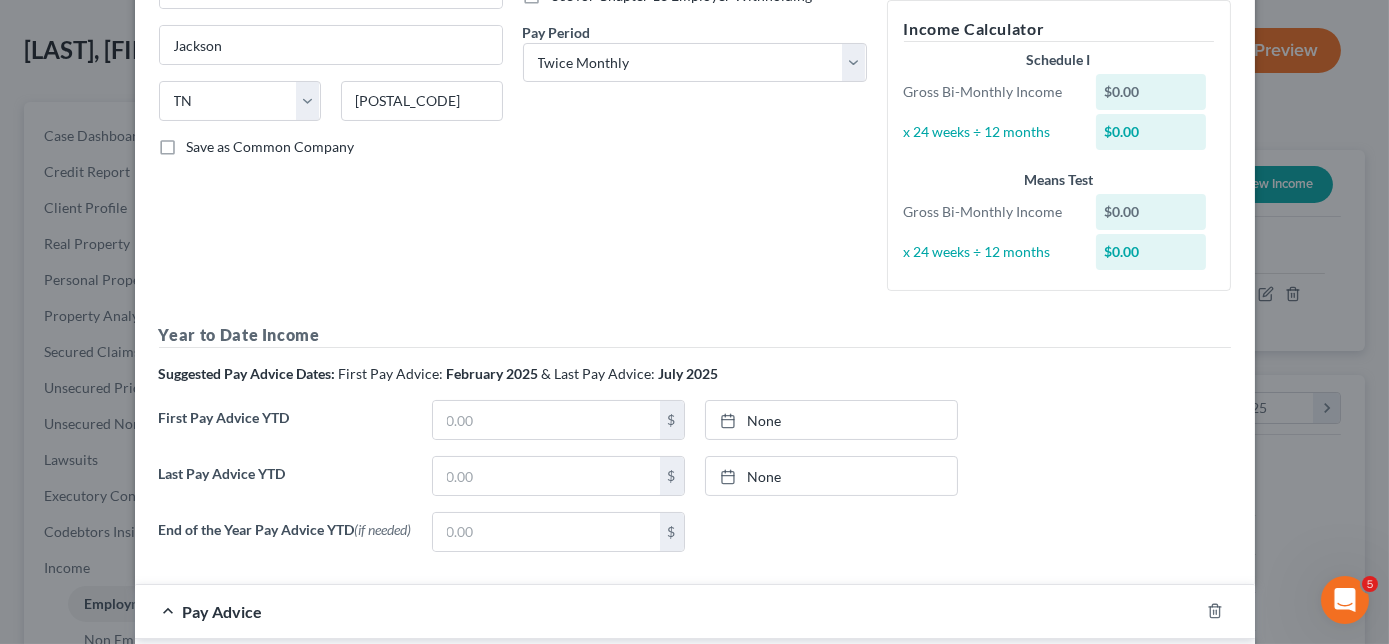 scroll, scrollTop: 363, scrollLeft: 0, axis: vertical 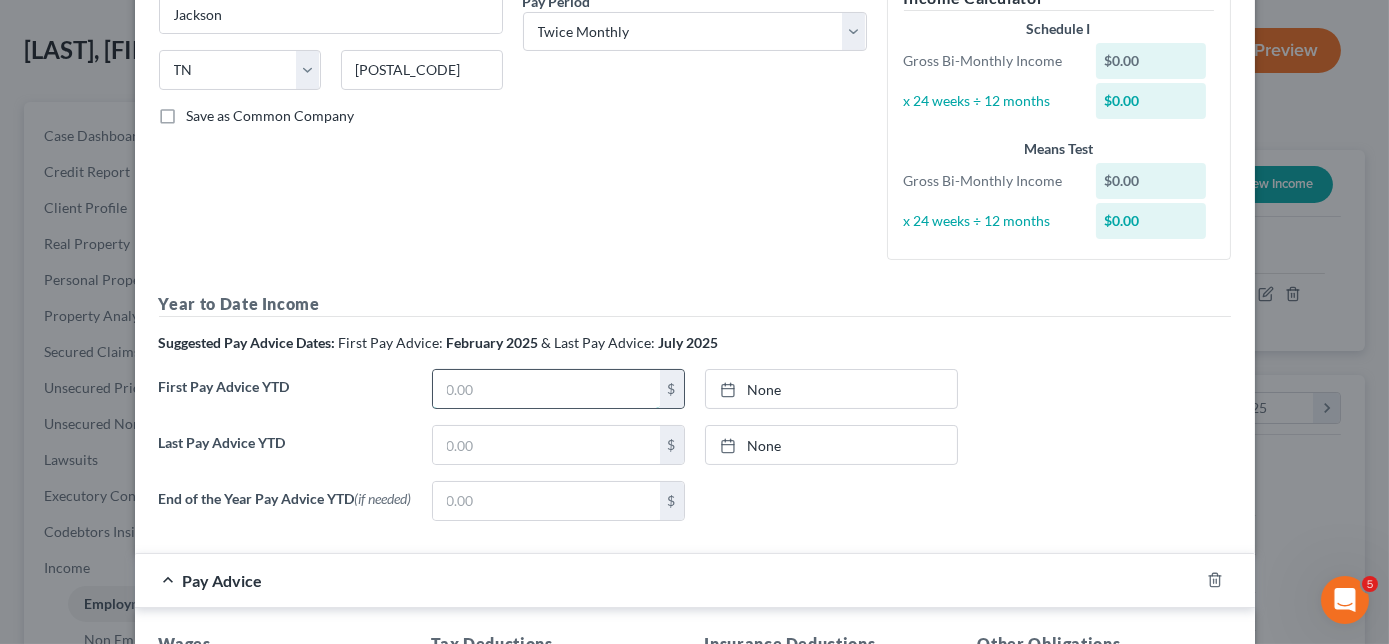 click at bounding box center [546, 389] 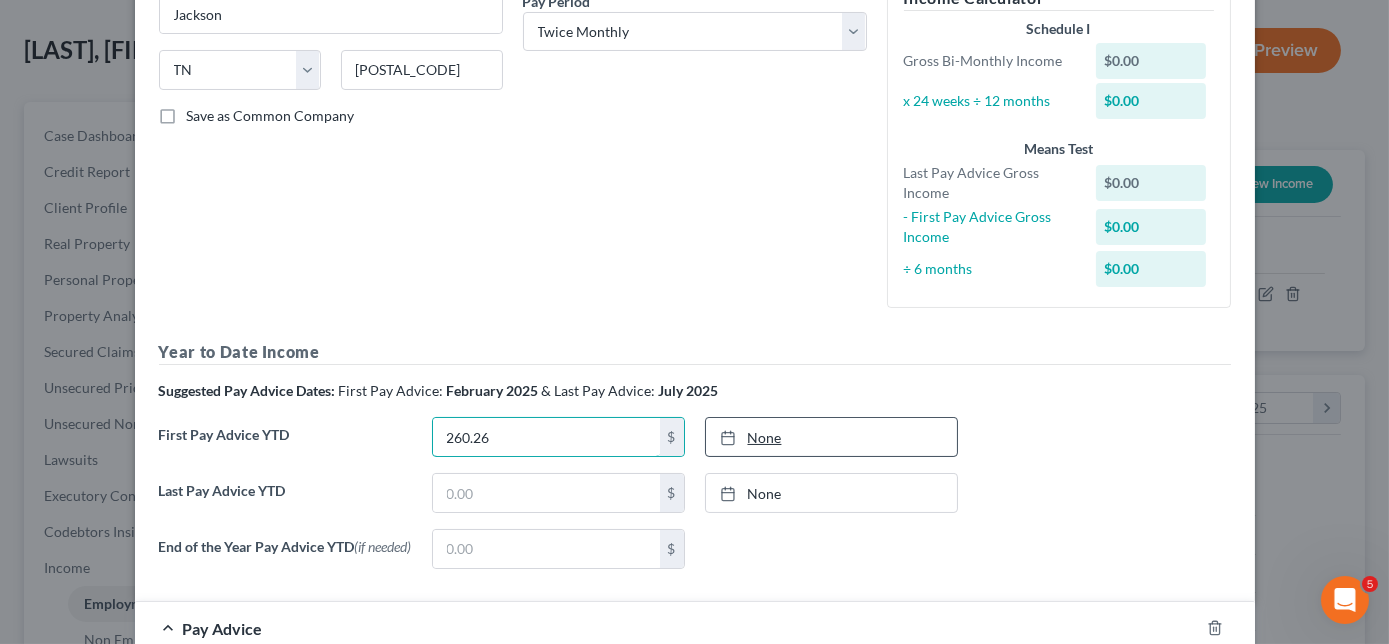 type on "260.26" 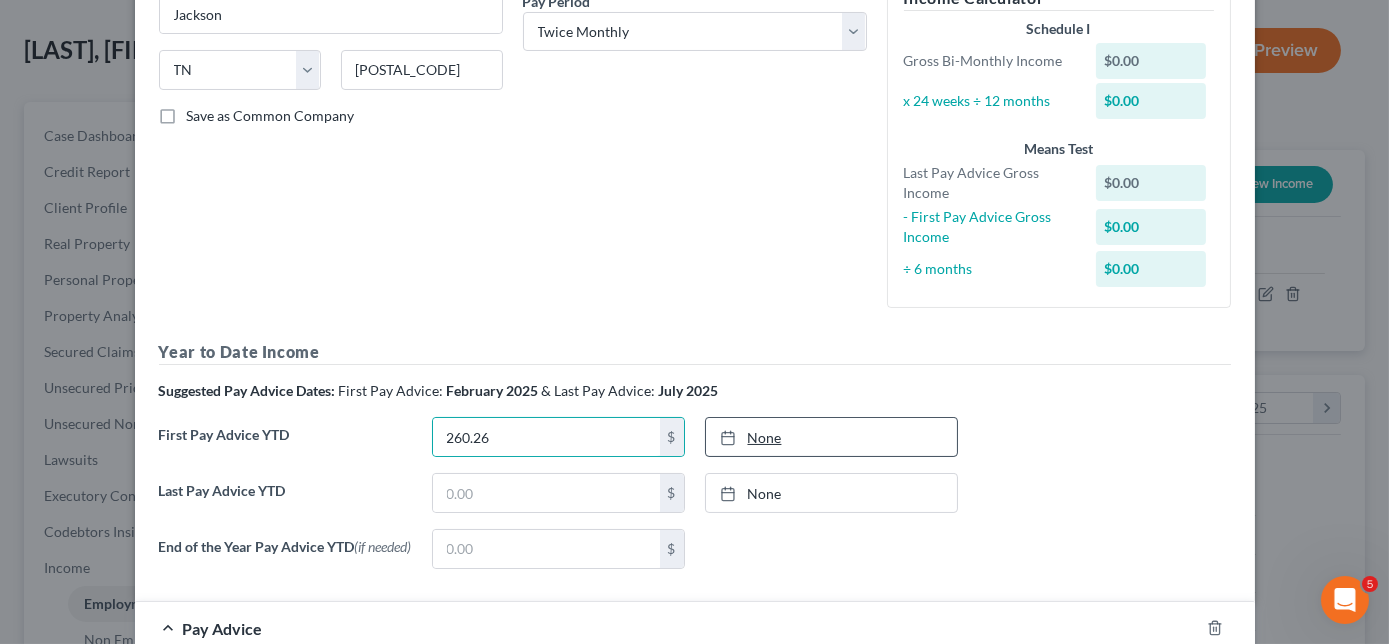 type on "8/4/2025" 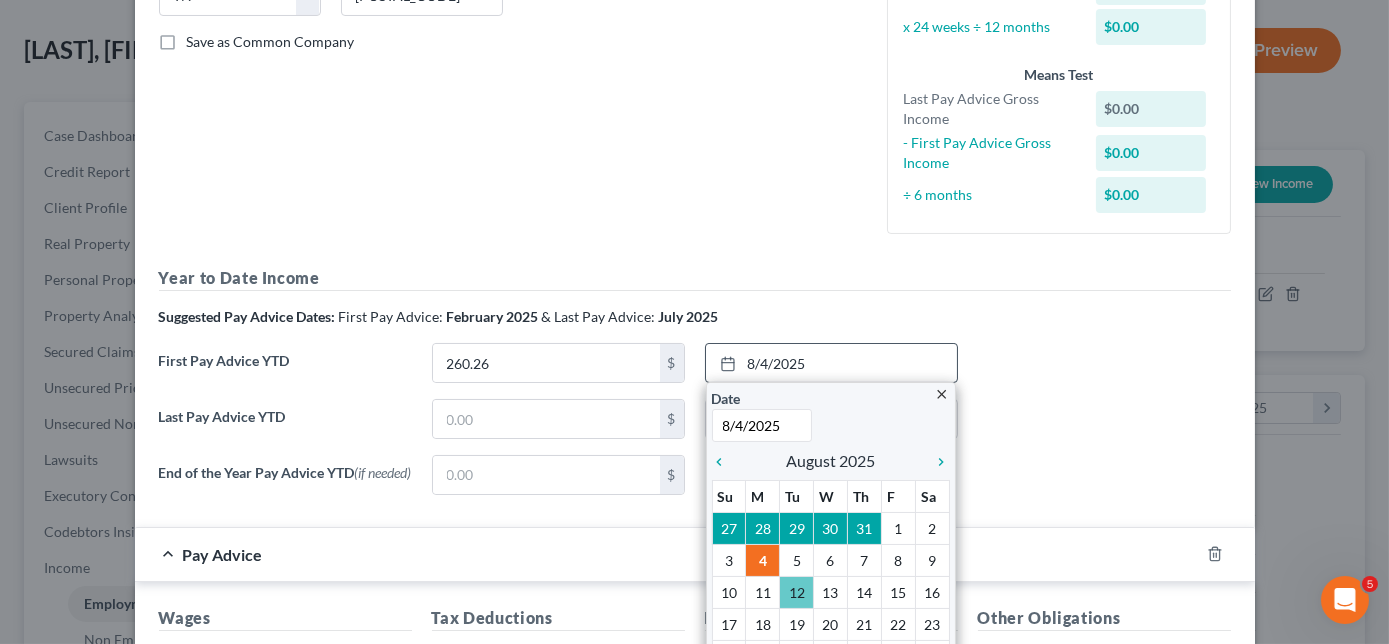 scroll, scrollTop: 545, scrollLeft: 0, axis: vertical 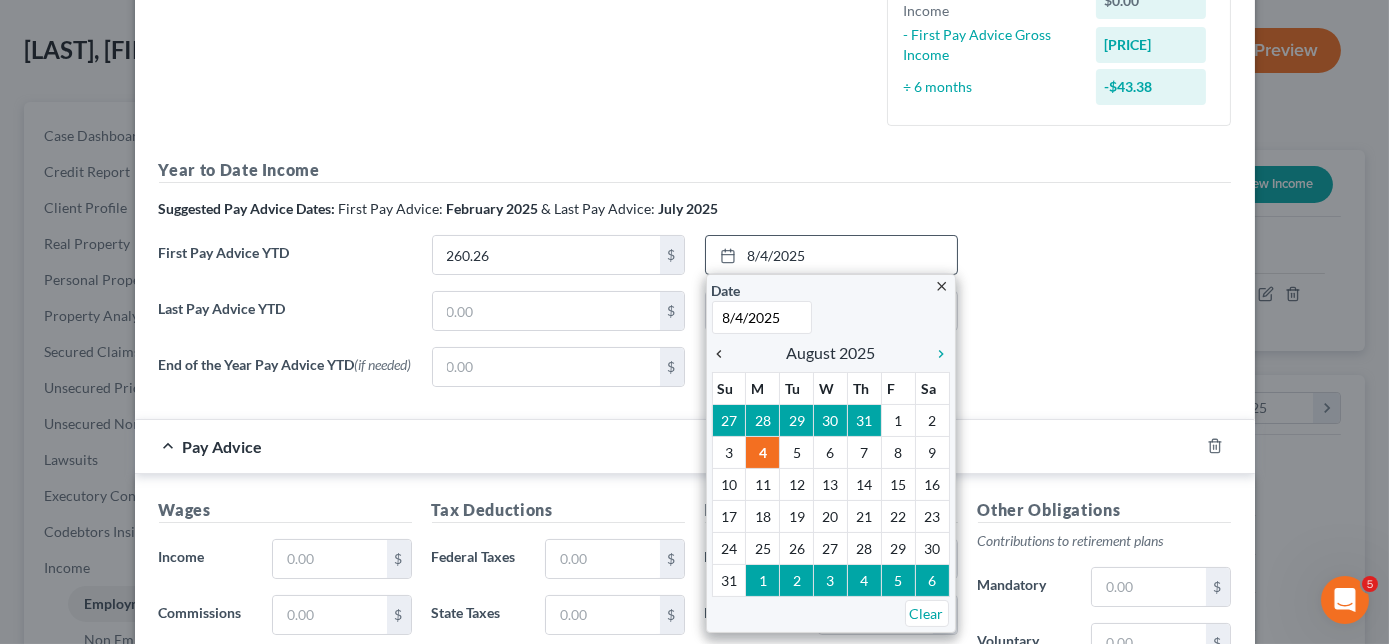 click on "chevron_left" at bounding box center (725, 354) 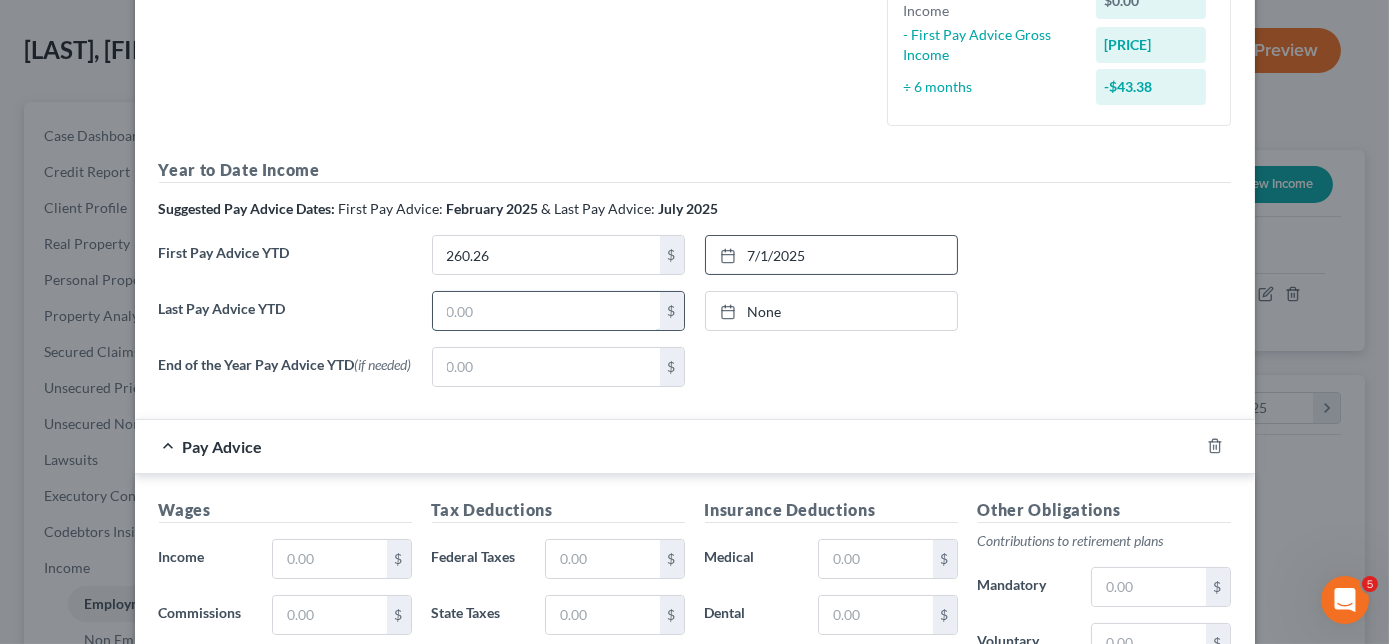 click at bounding box center (546, 311) 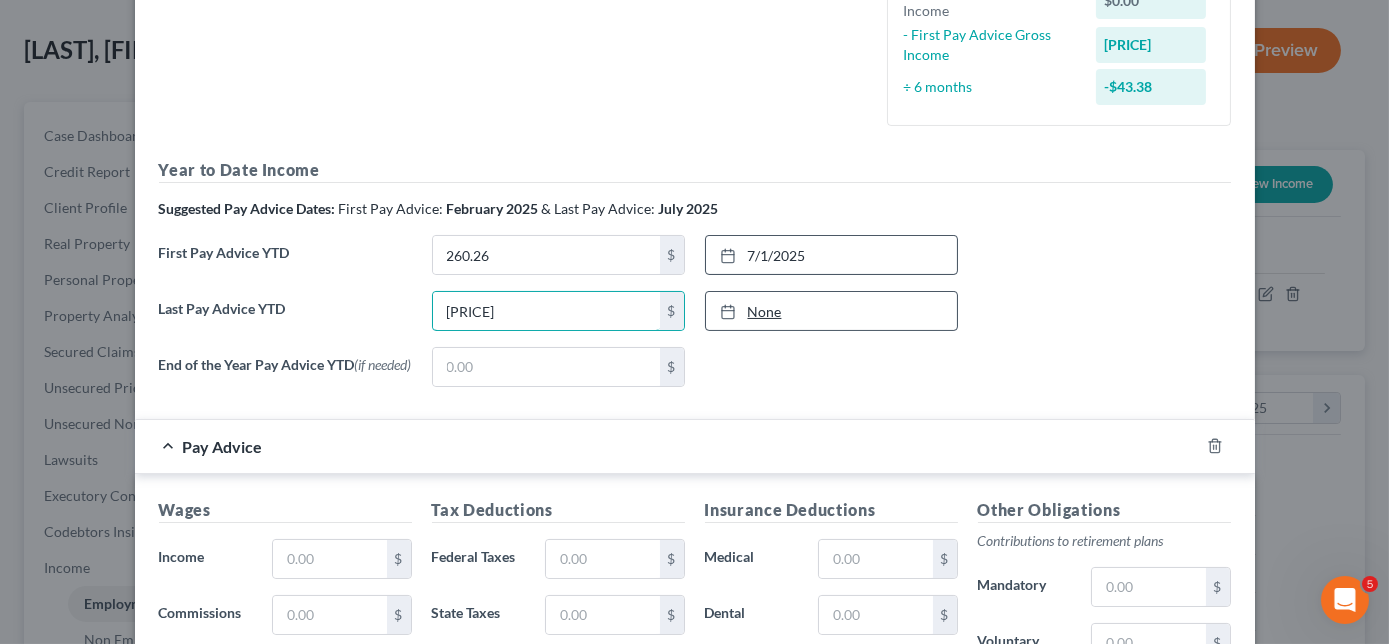 type on "[PRICE]" 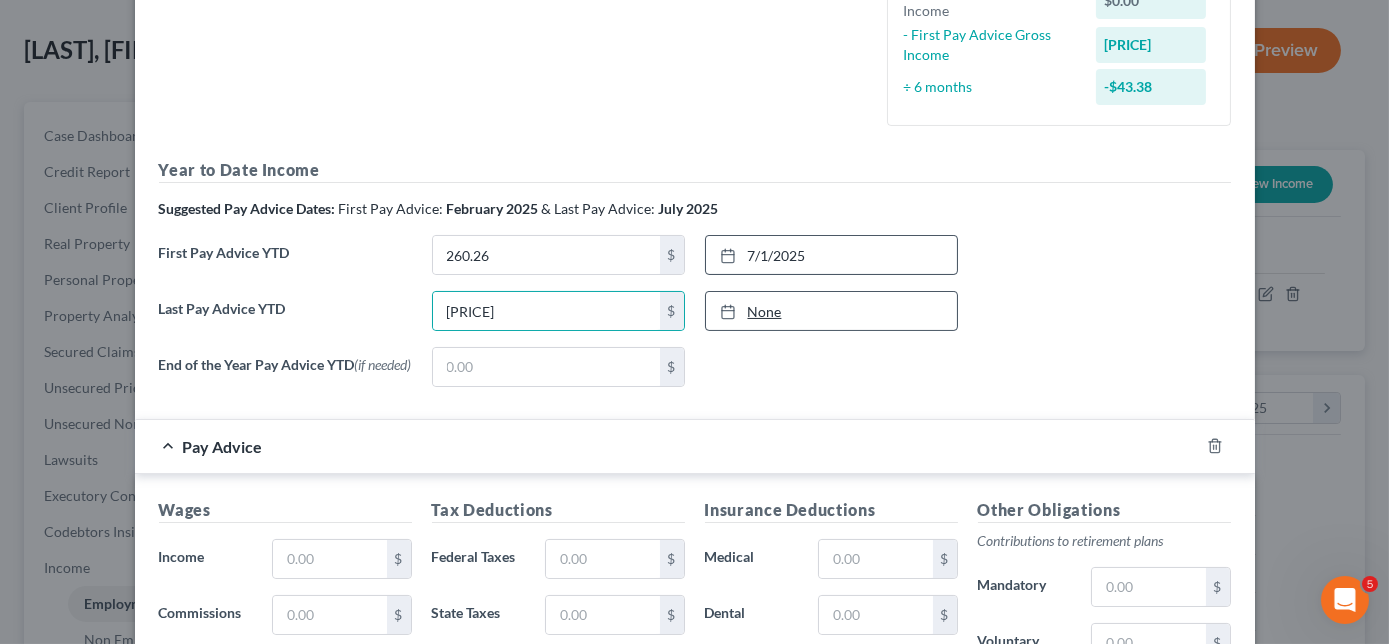 click at bounding box center (734, 311) 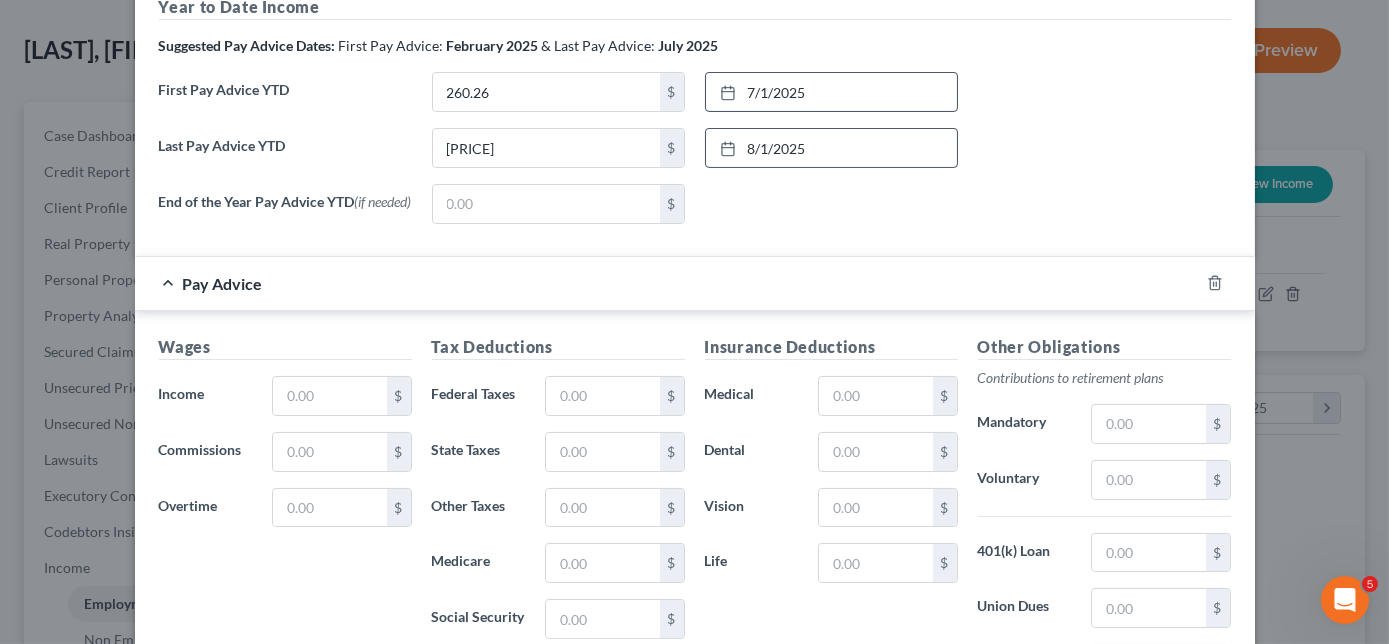 scroll, scrollTop: 727, scrollLeft: 0, axis: vertical 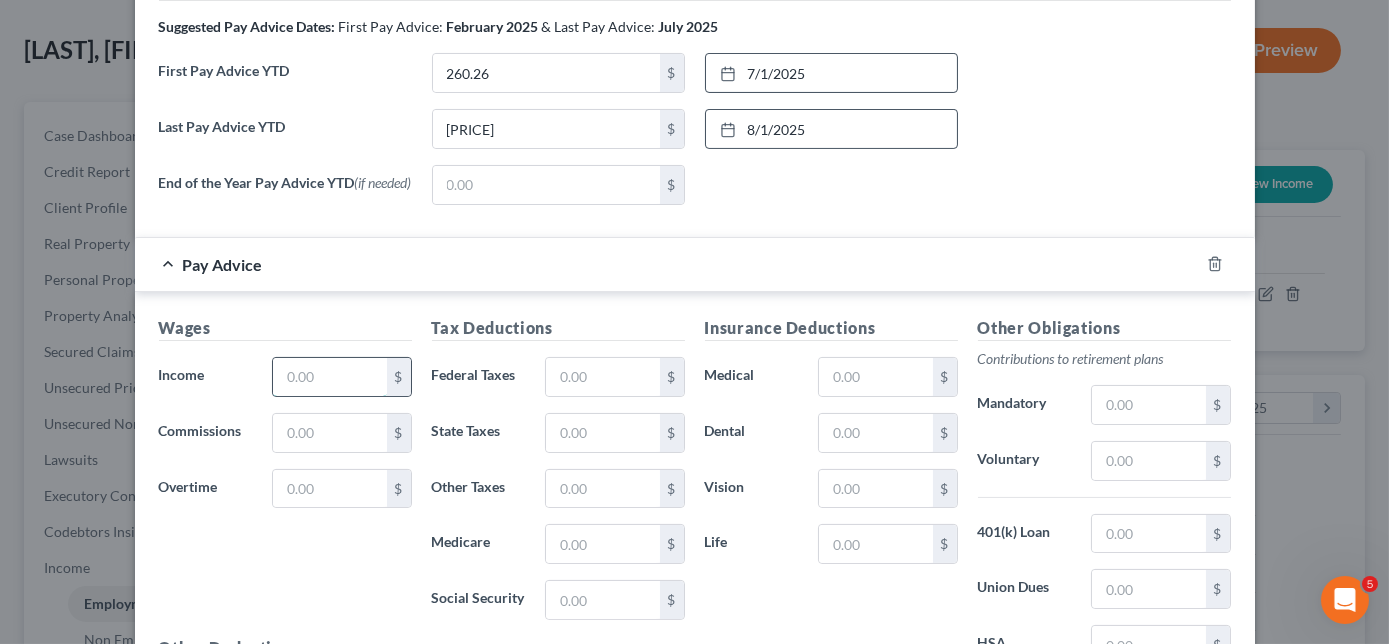 click at bounding box center (329, 377) 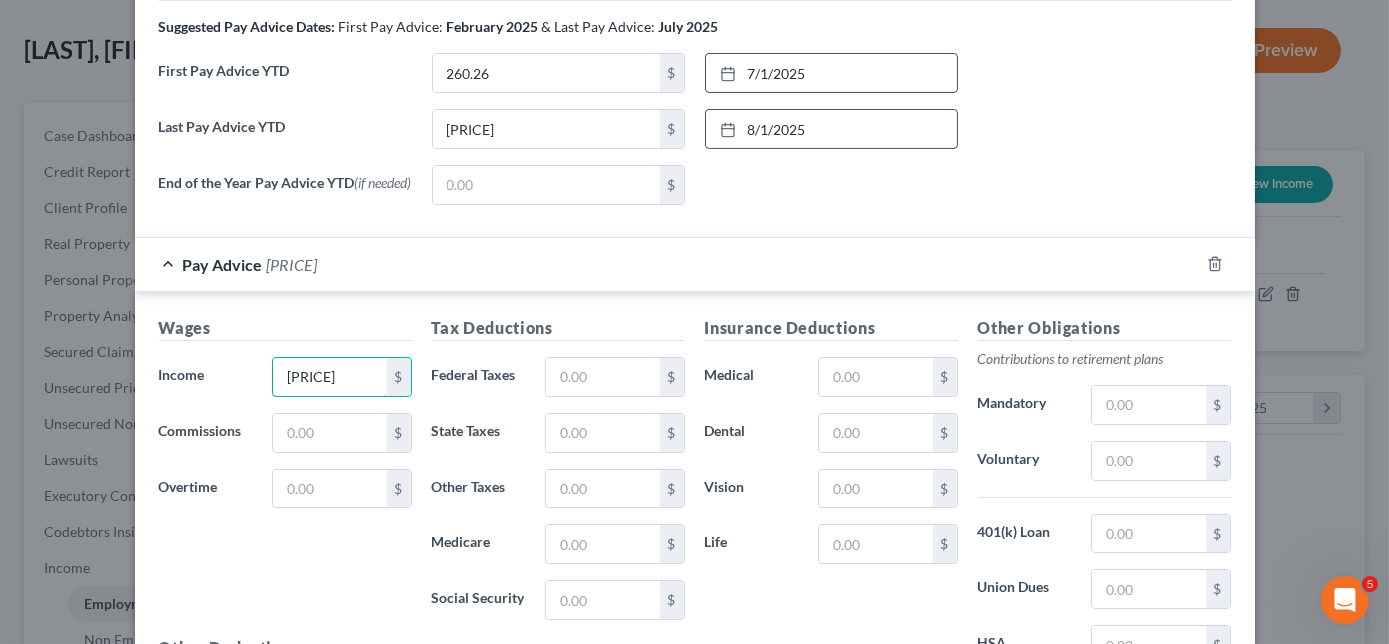 type on "[PRICE]" 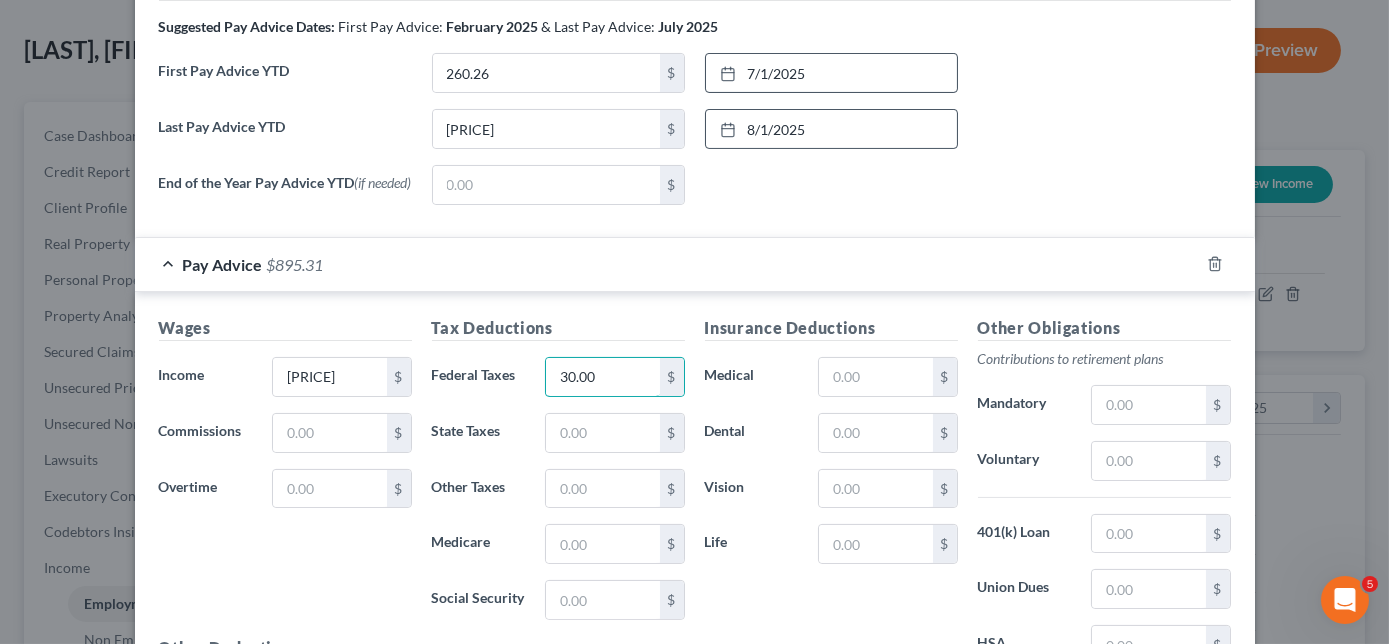type on "30.00" 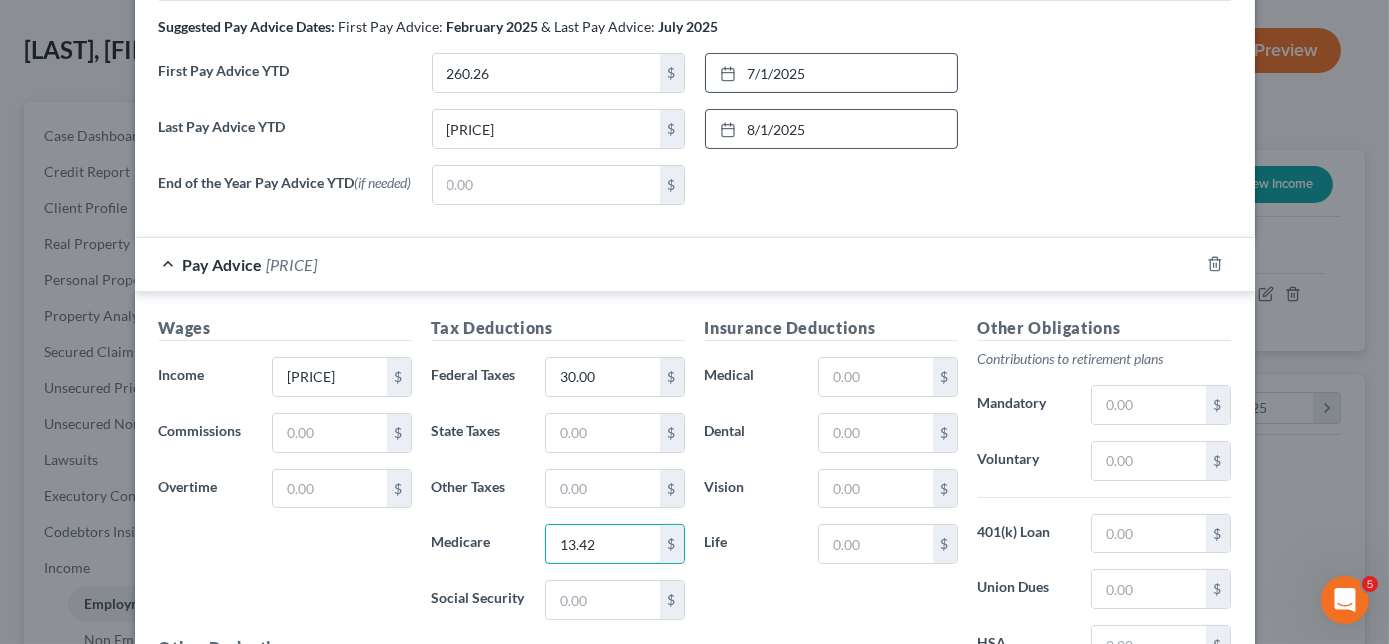 type on "13.42" 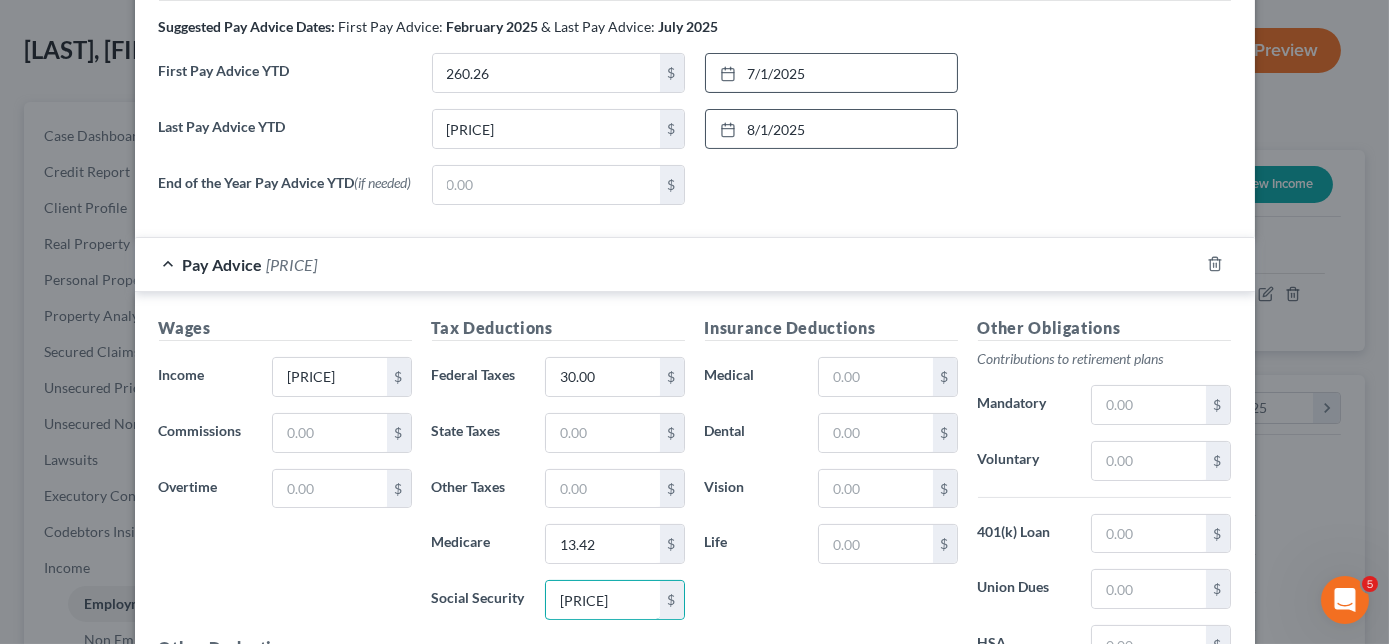 type on "[PRICE]" 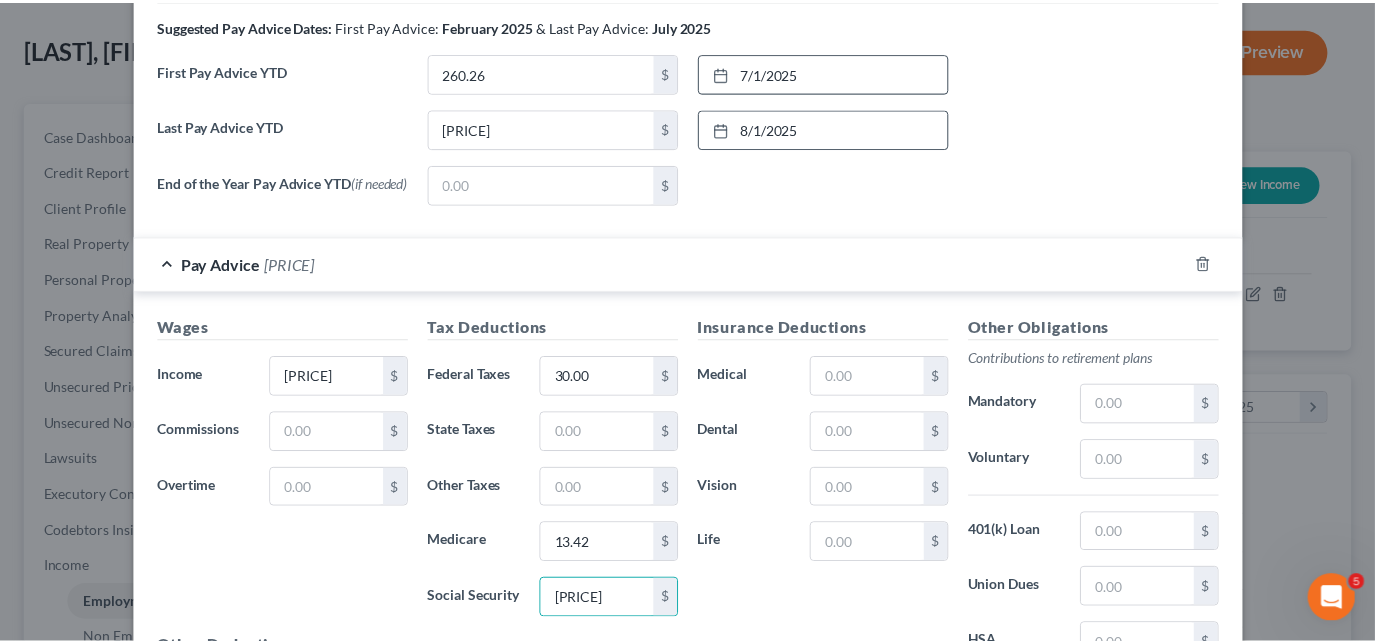 scroll, scrollTop: 971, scrollLeft: 0, axis: vertical 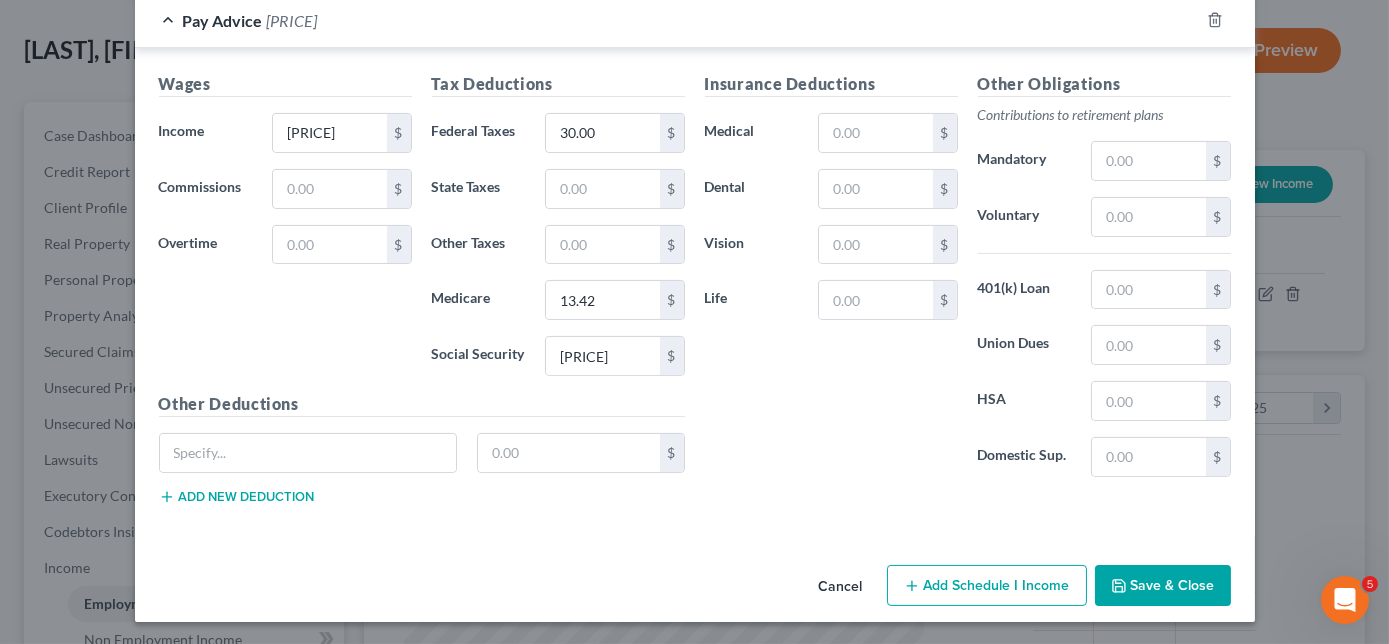 click on "Save & Close" at bounding box center [1163, 586] 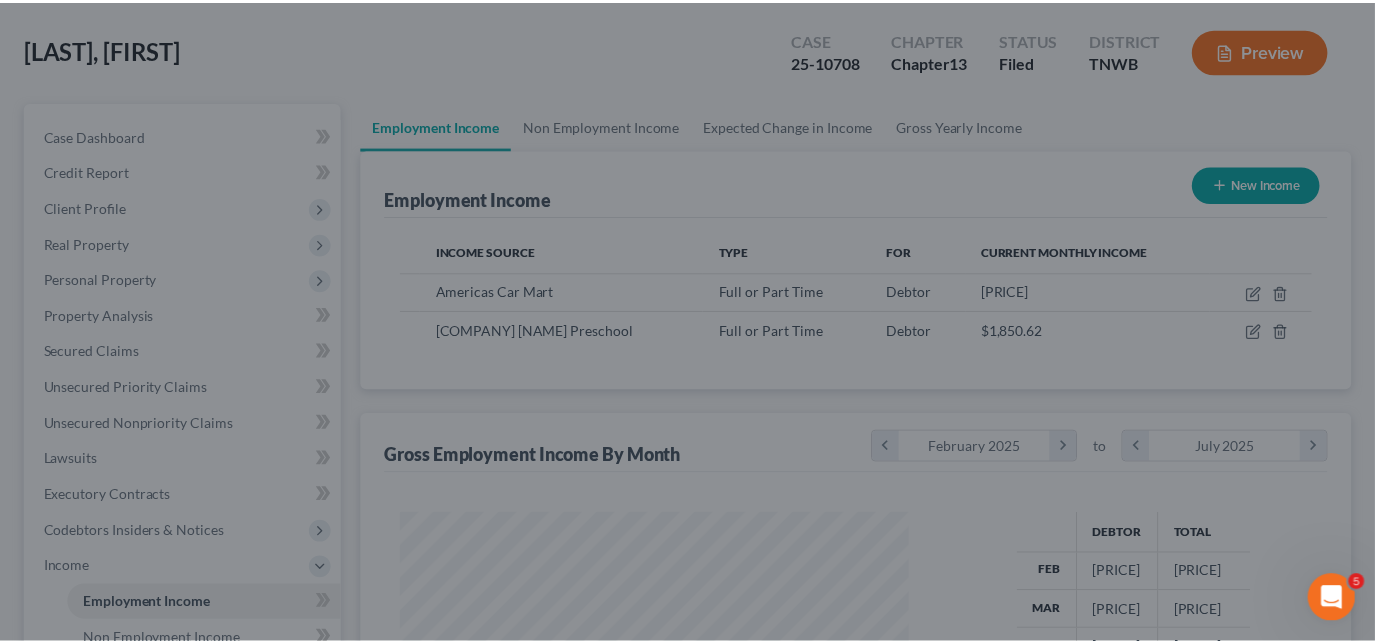 scroll, scrollTop: 356, scrollLeft: 554, axis: both 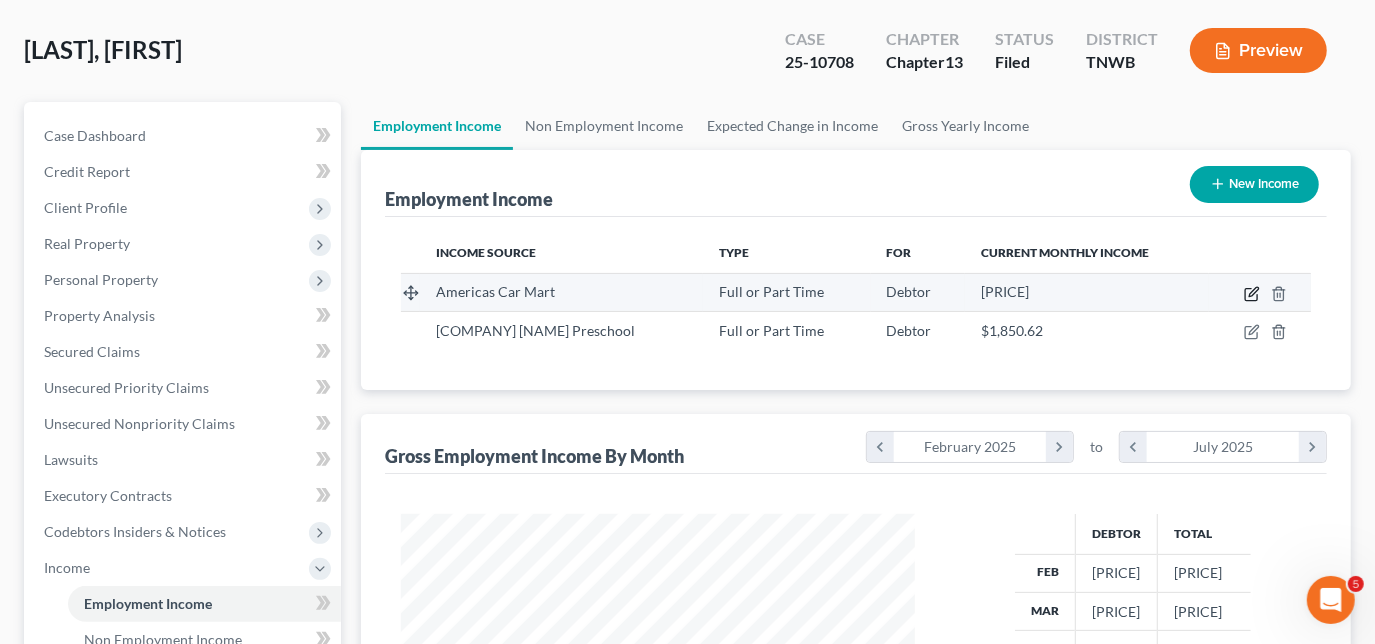 click 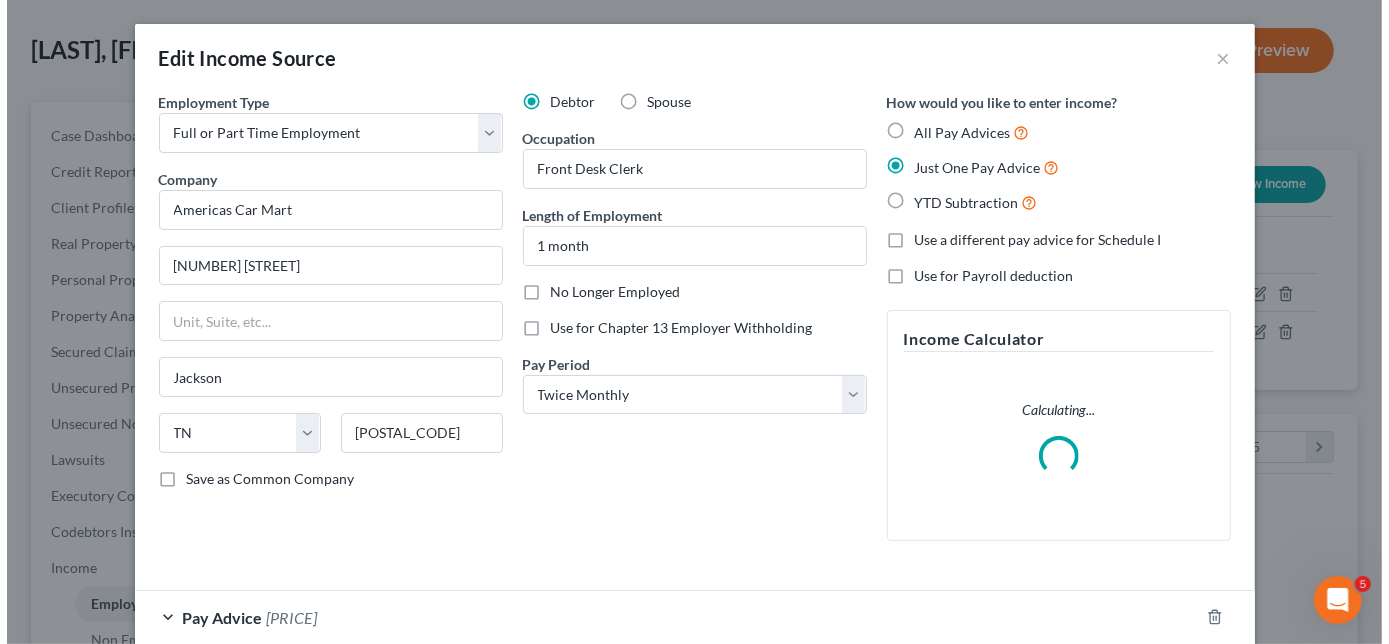 scroll, scrollTop: 999643, scrollLeft: 999439, axis: both 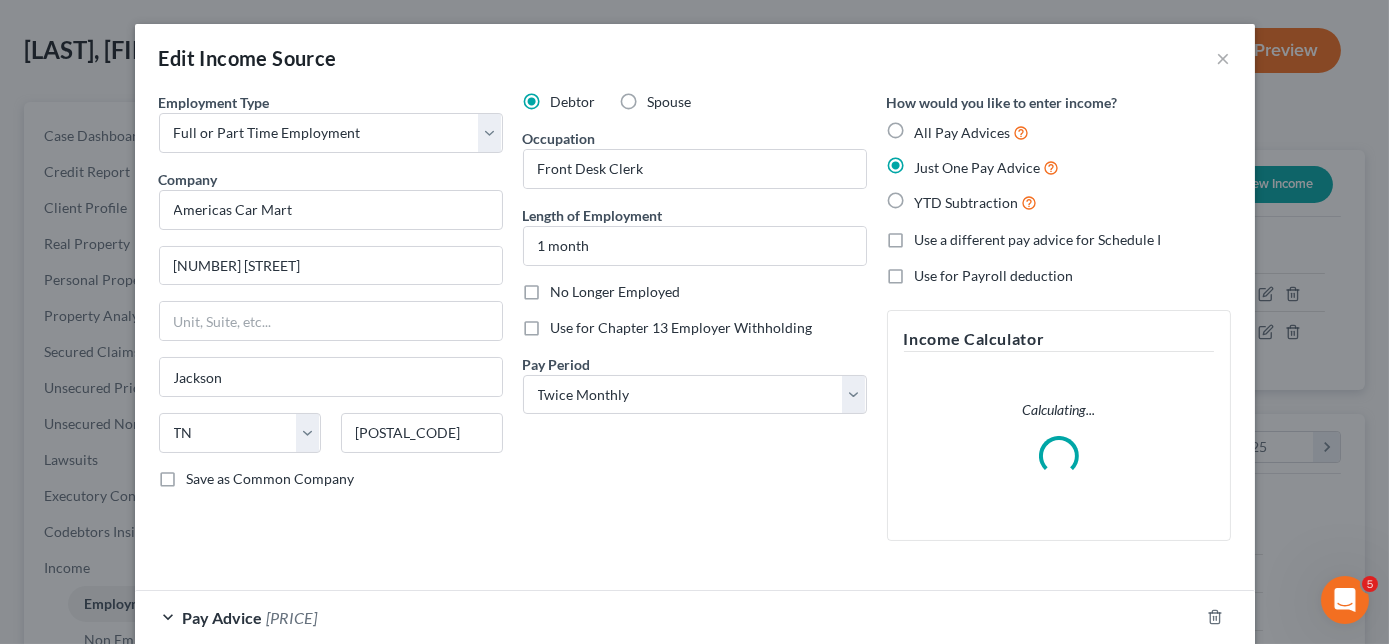 click on "No Longer Employed" at bounding box center (616, 292) 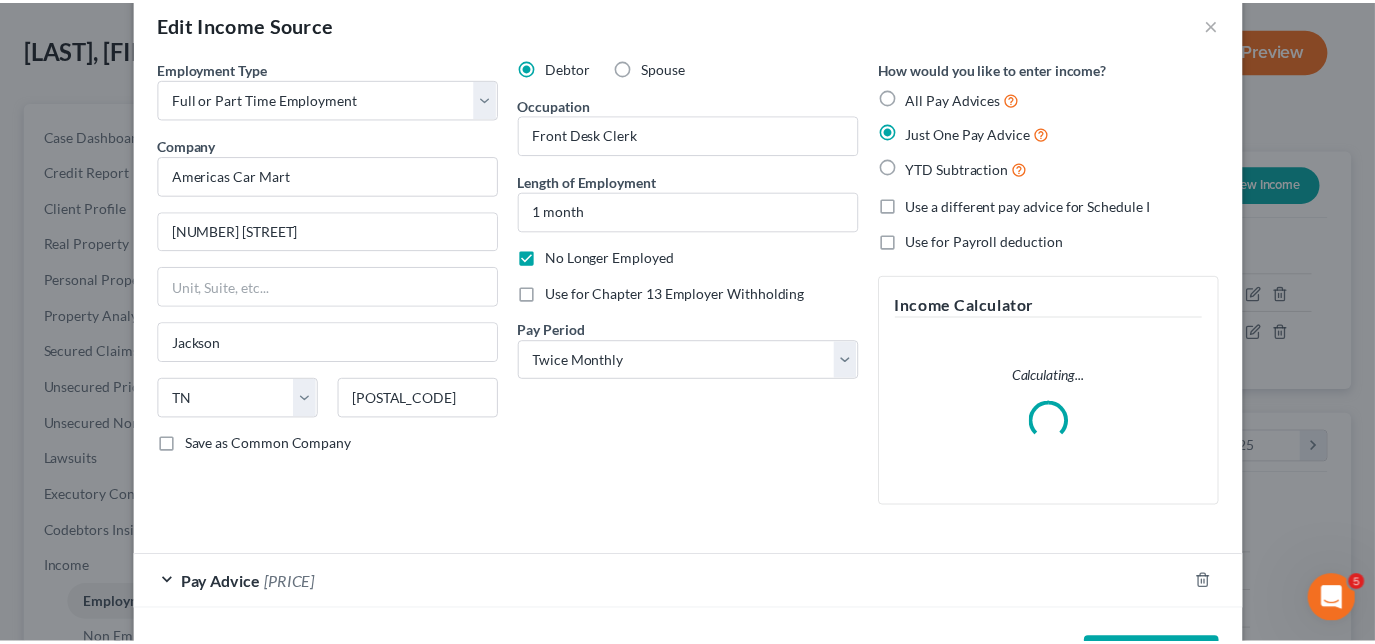scroll, scrollTop: 109, scrollLeft: 0, axis: vertical 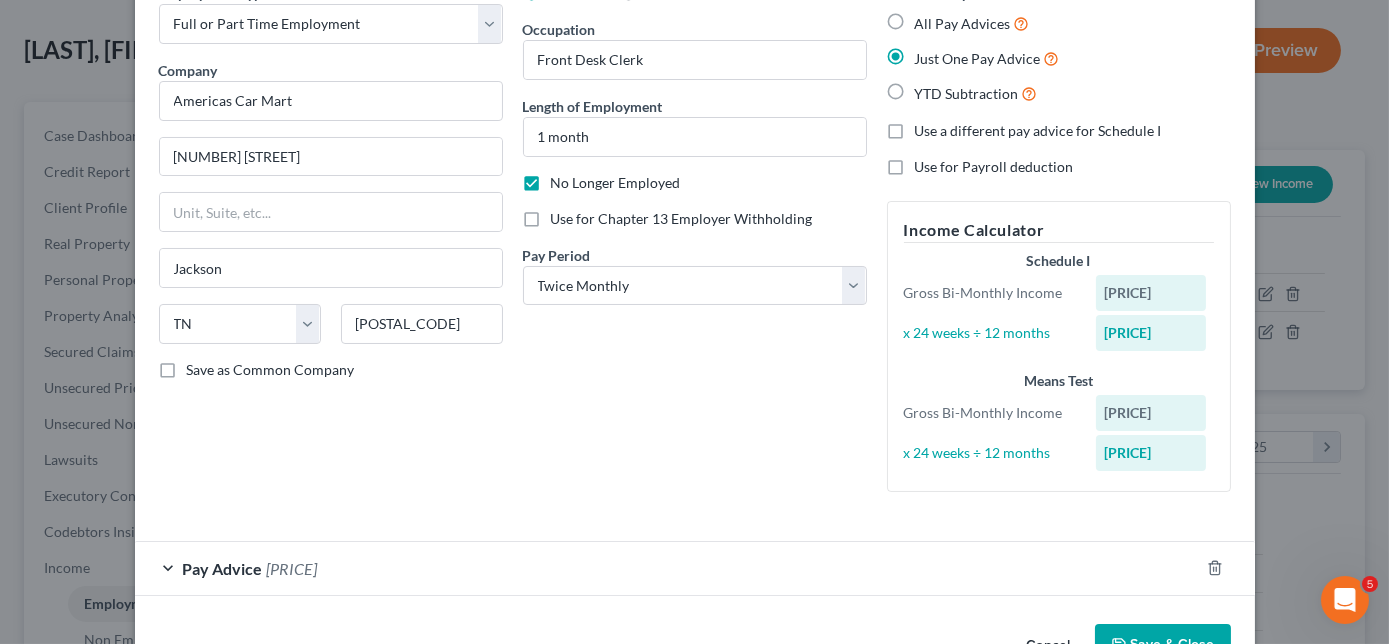 click on "Save & Close" at bounding box center (1163, 645) 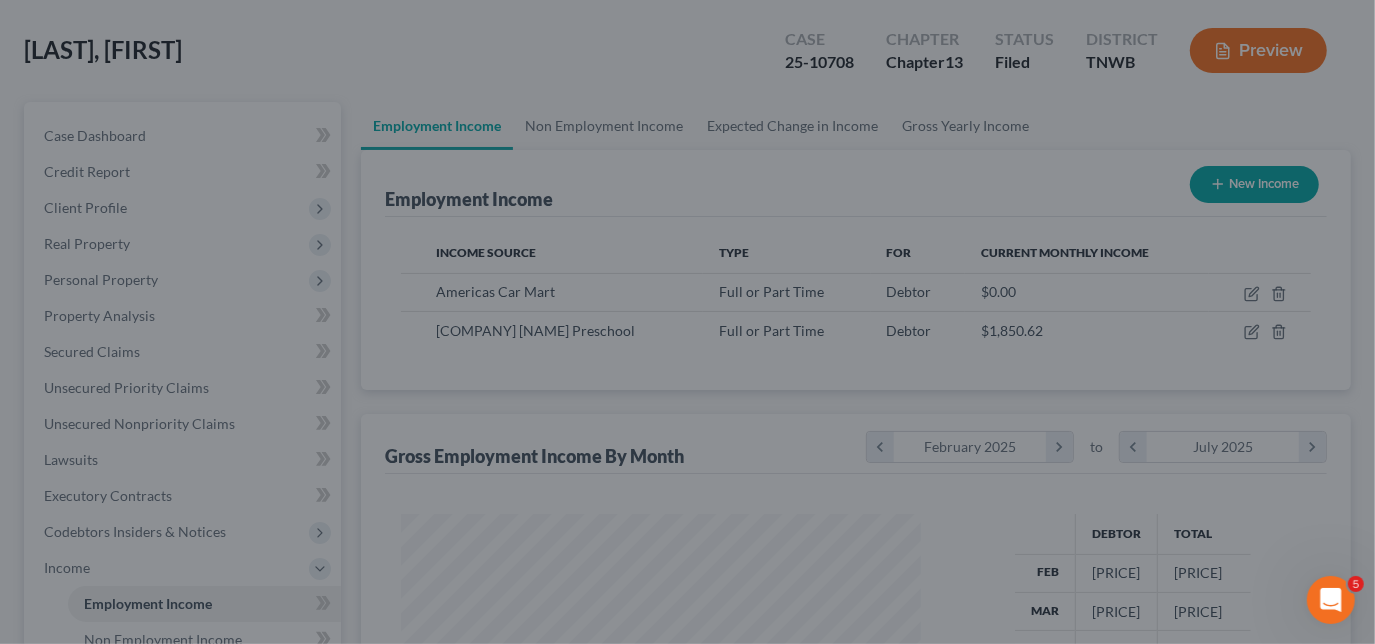 scroll, scrollTop: 356, scrollLeft: 554, axis: both 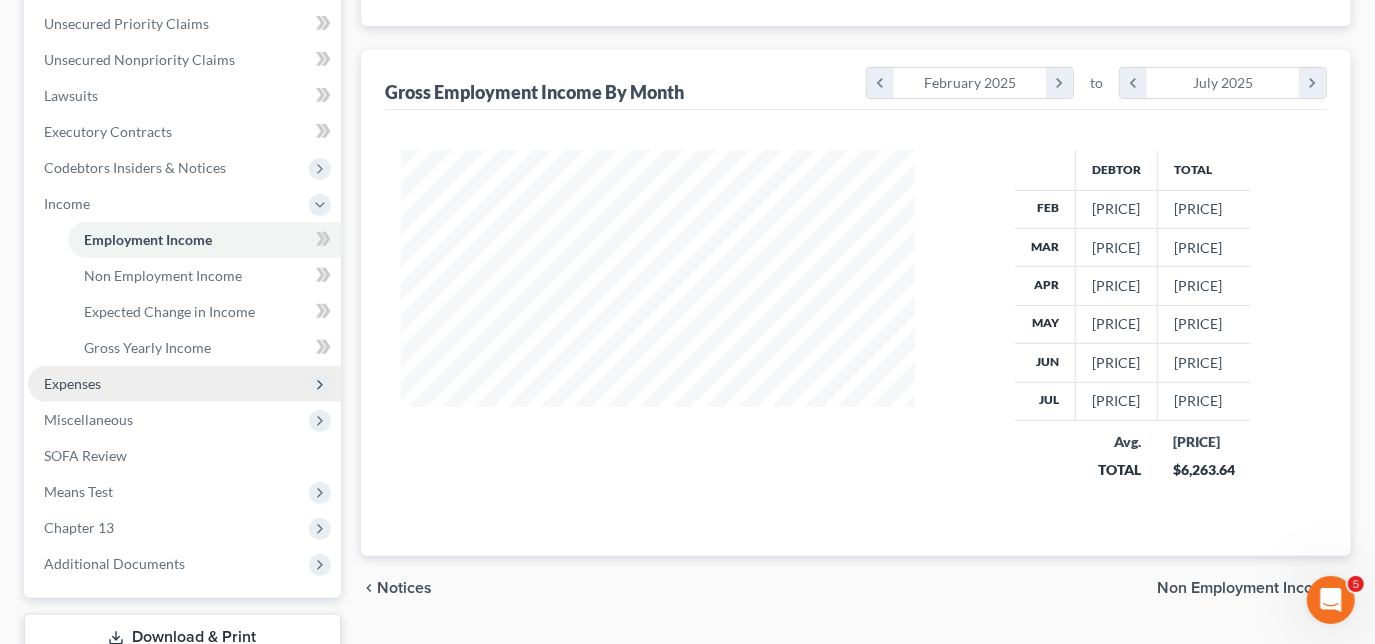 click on "Expenses" at bounding box center [184, 384] 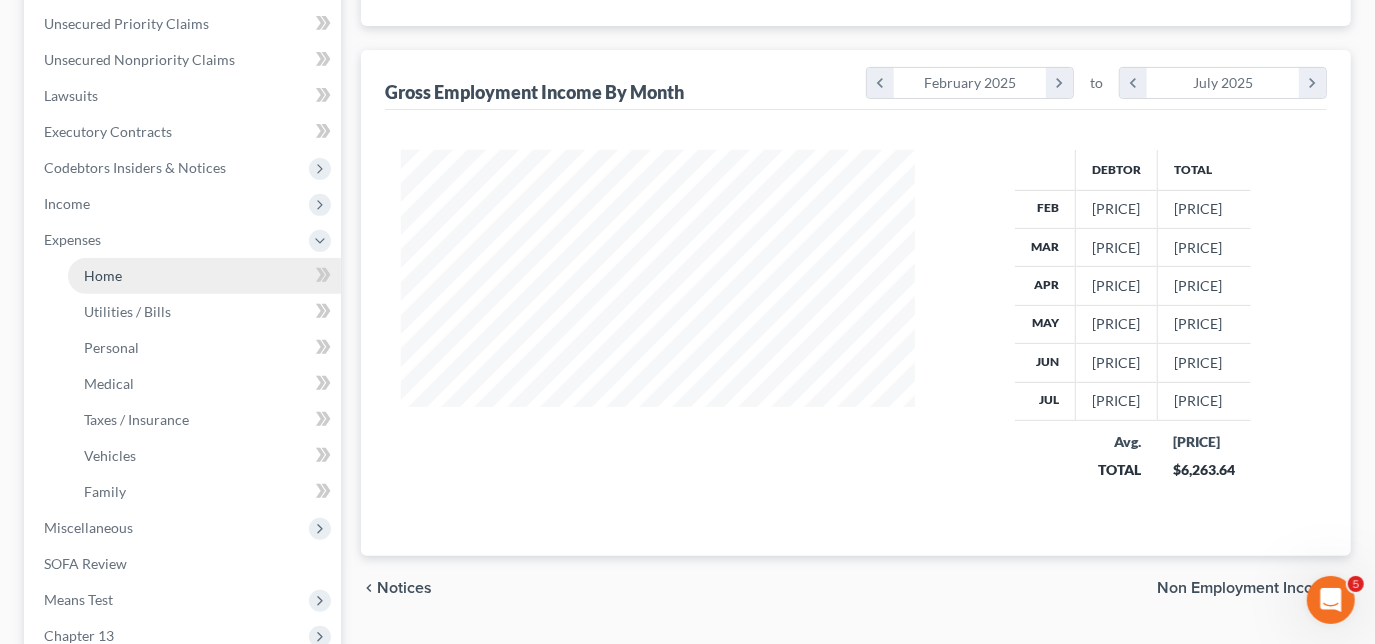 click on "Home" at bounding box center (204, 276) 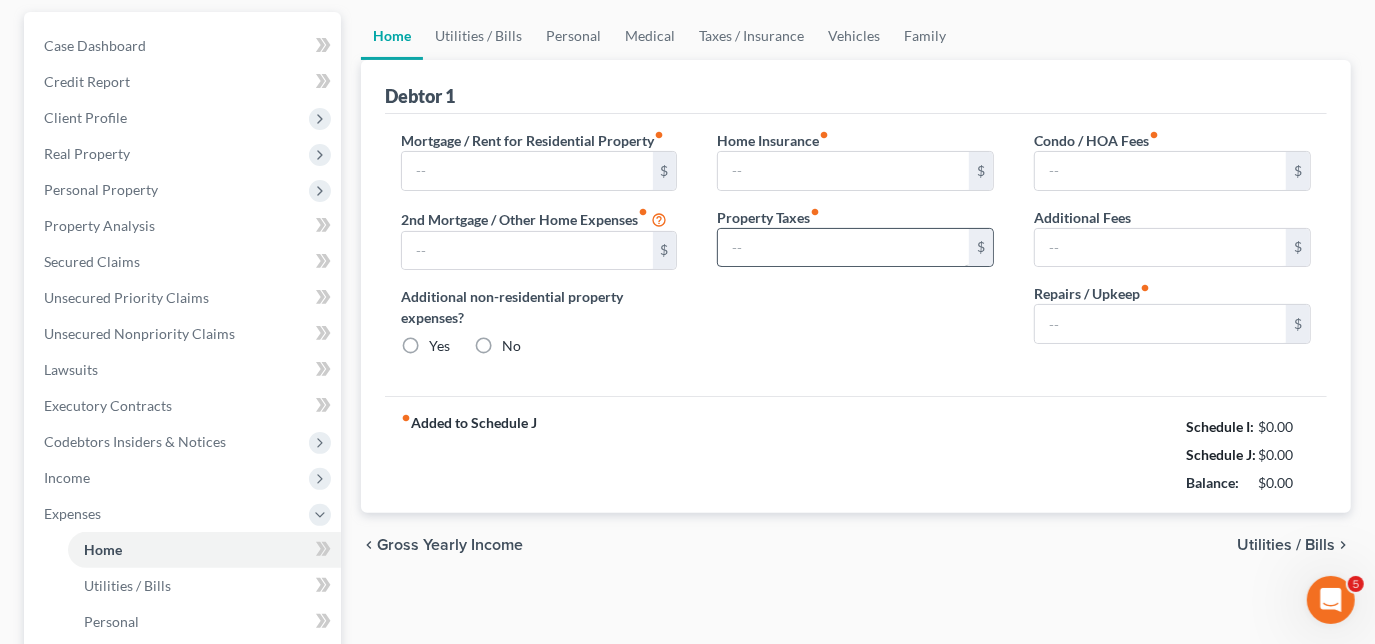 type on "127.00" 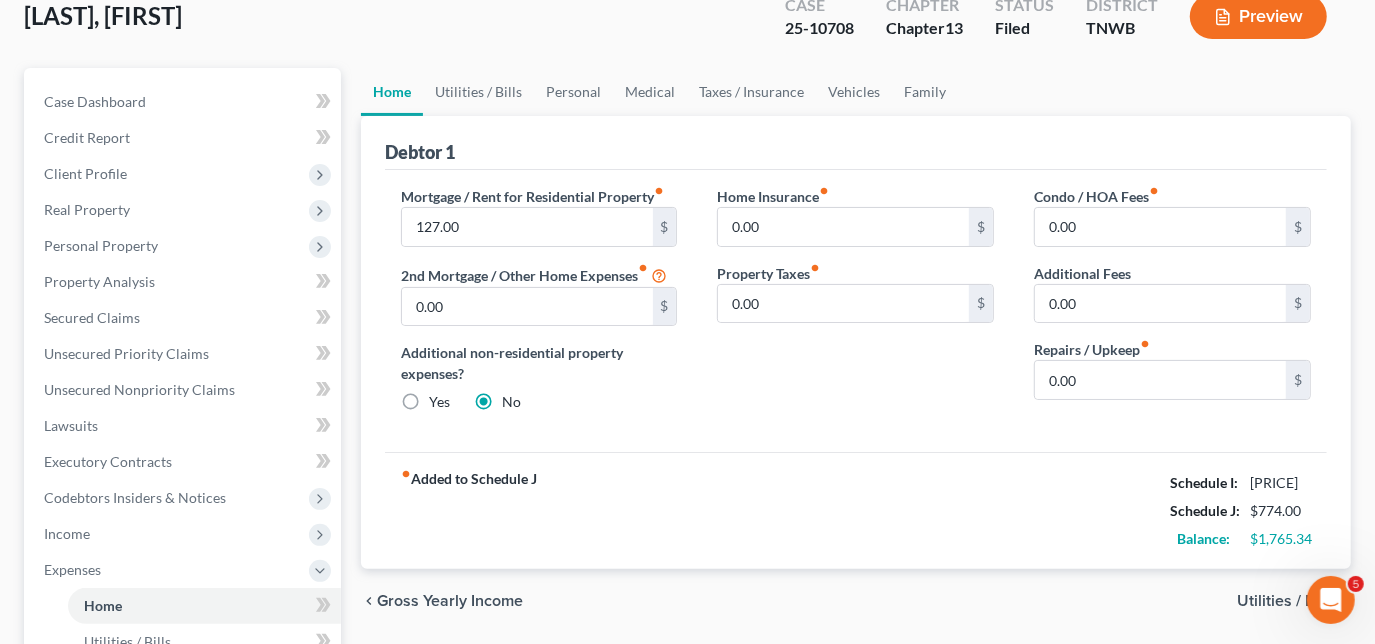 scroll, scrollTop: 90, scrollLeft: 0, axis: vertical 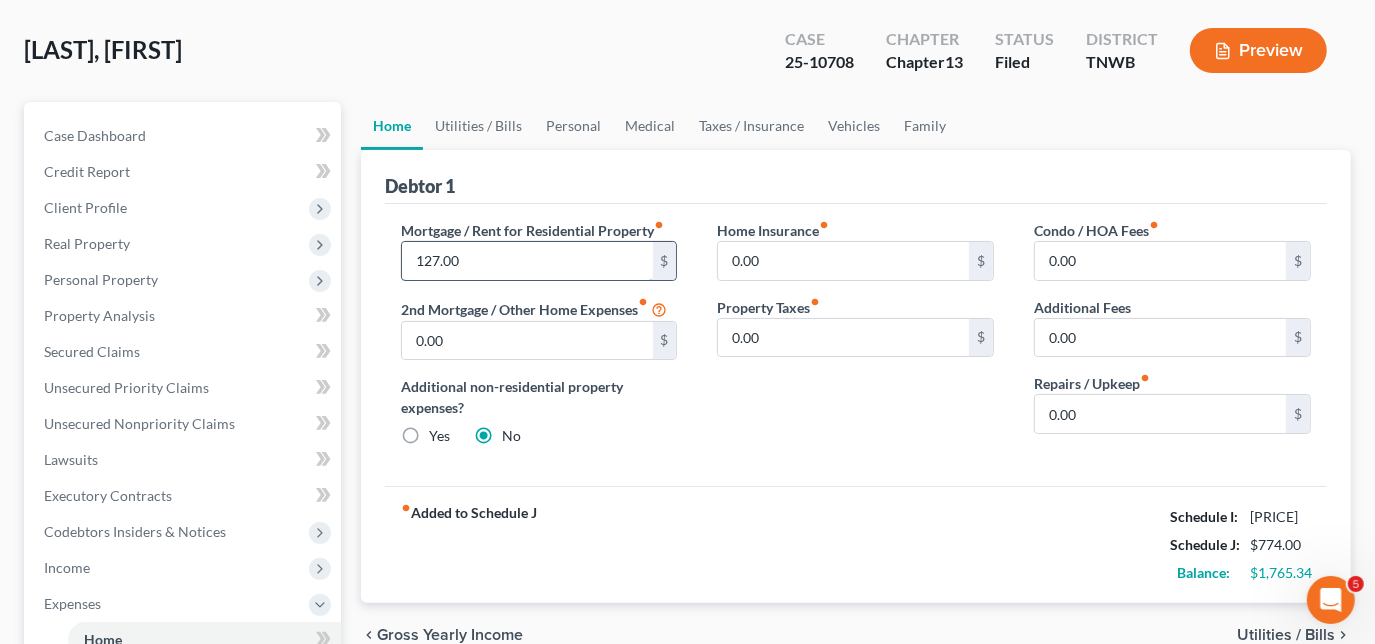 click on "127.00" at bounding box center [527, 261] 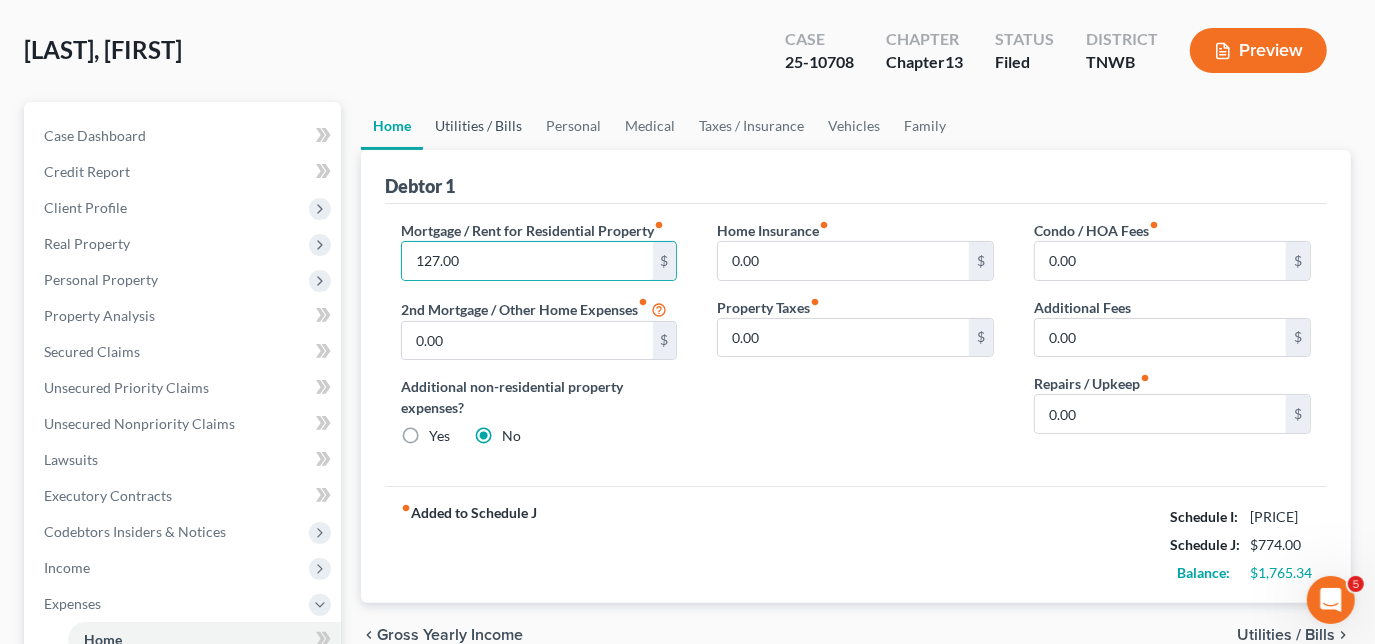 click on "Utilities / Bills" at bounding box center [478, 126] 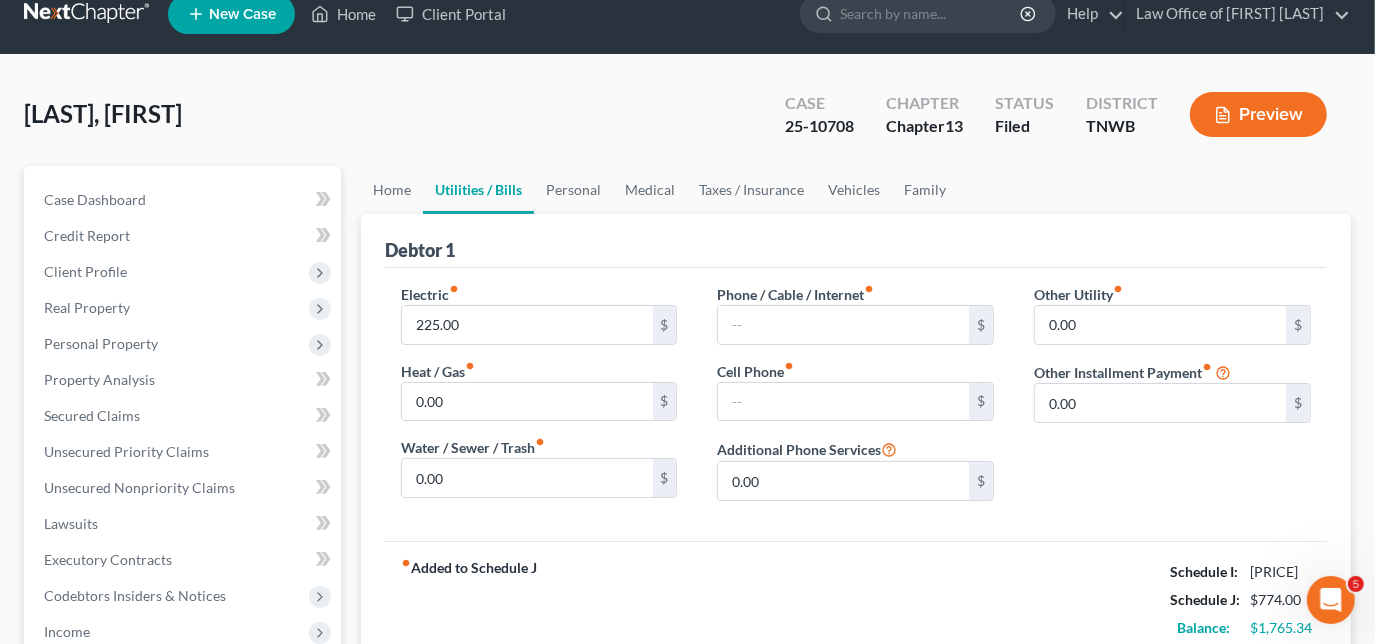 scroll, scrollTop: 0, scrollLeft: 0, axis: both 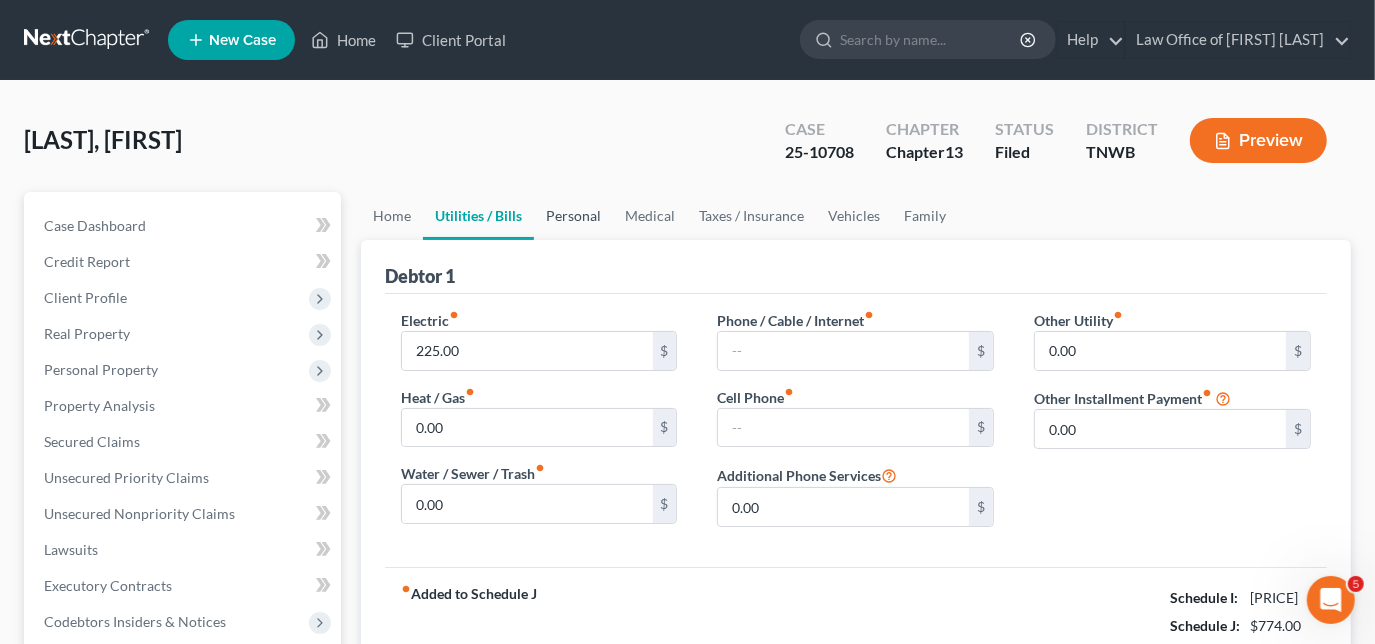 click on "Personal" at bounding box center [573, 216] 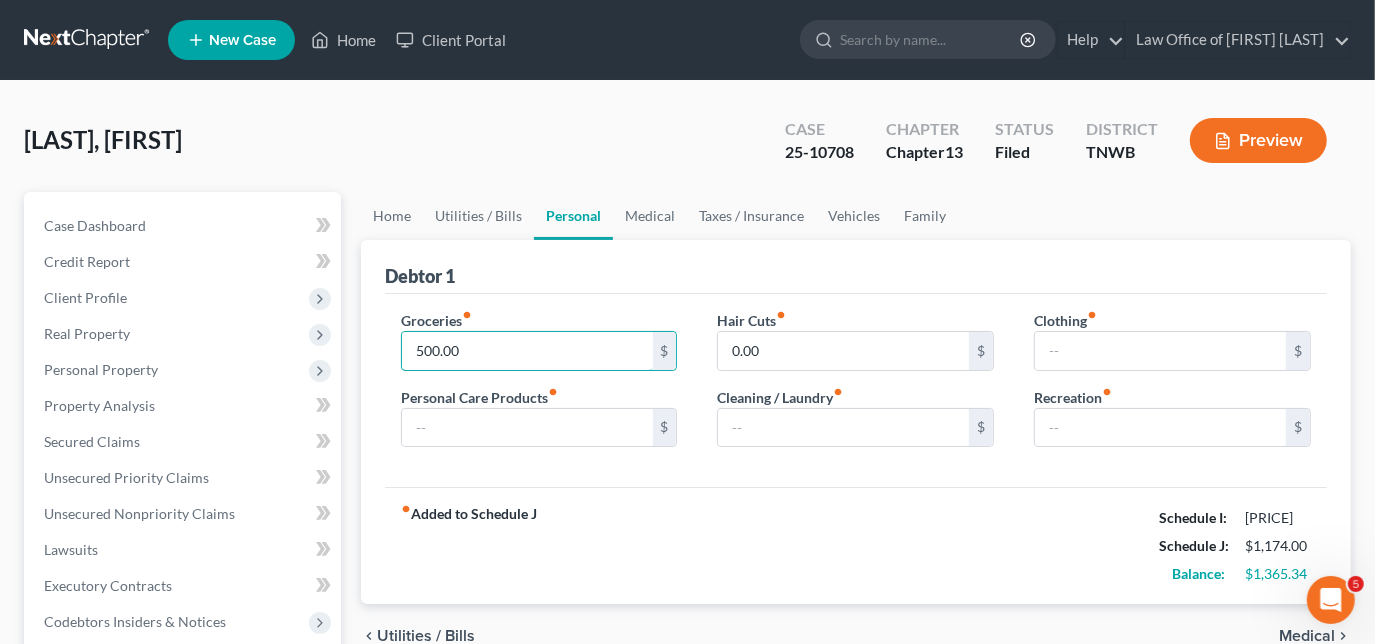 type on "500.00" 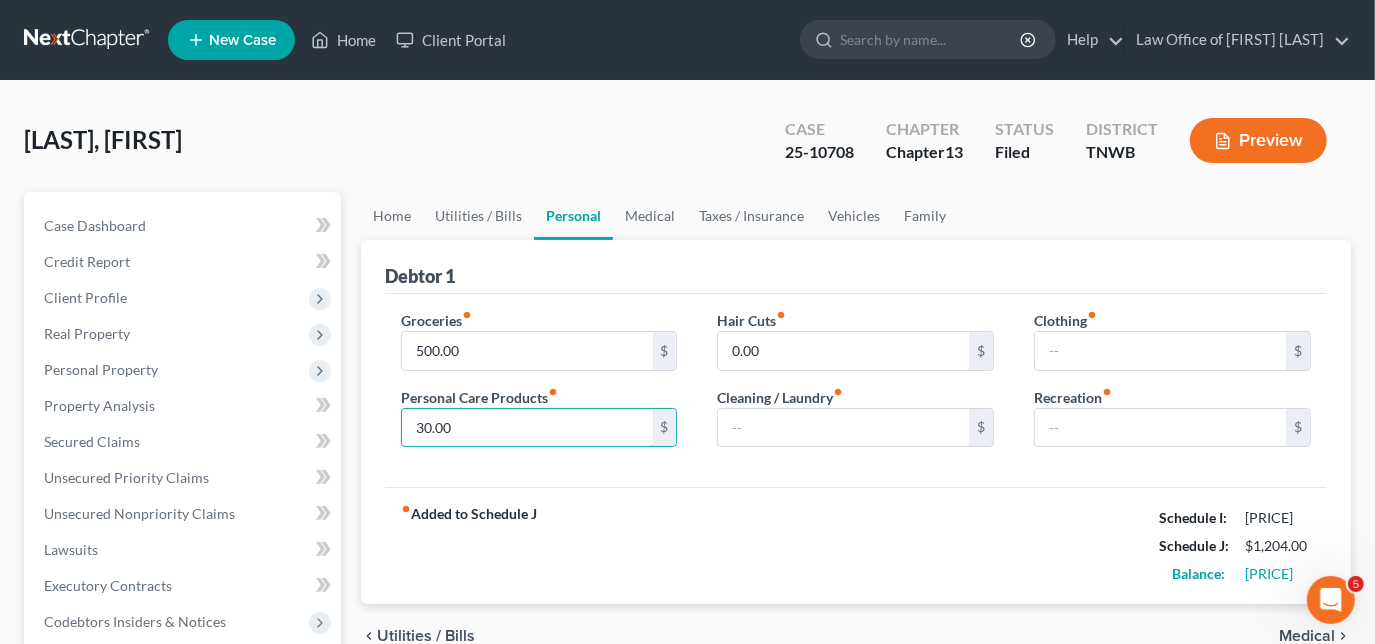 type on "30.00" 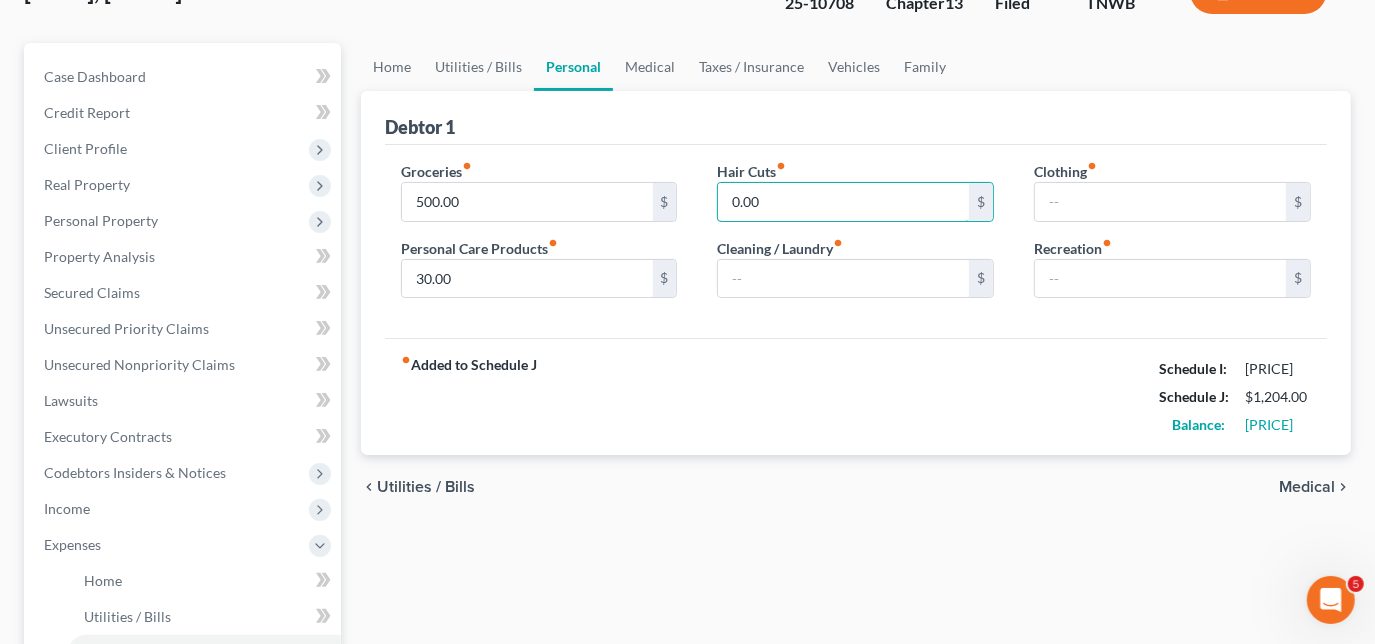 scroll, scrollTop: 181, scrollLeft: 0, axis: vertical 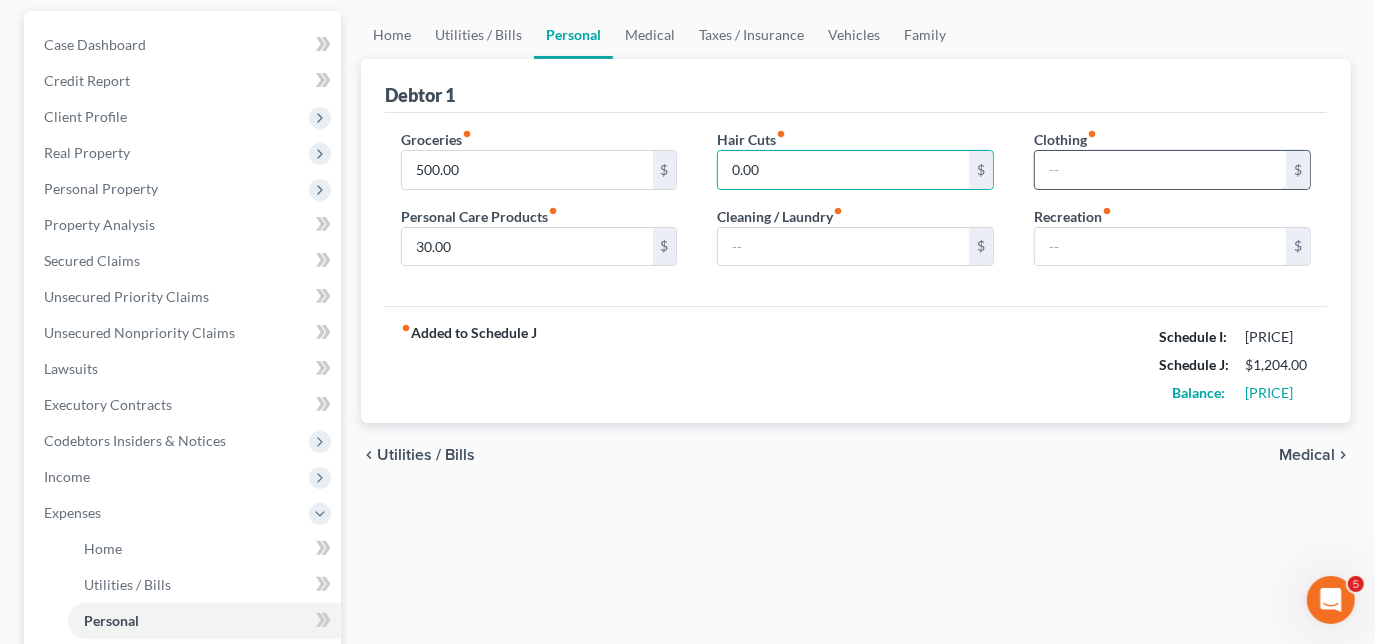 click at bounding box center [1160, 170] 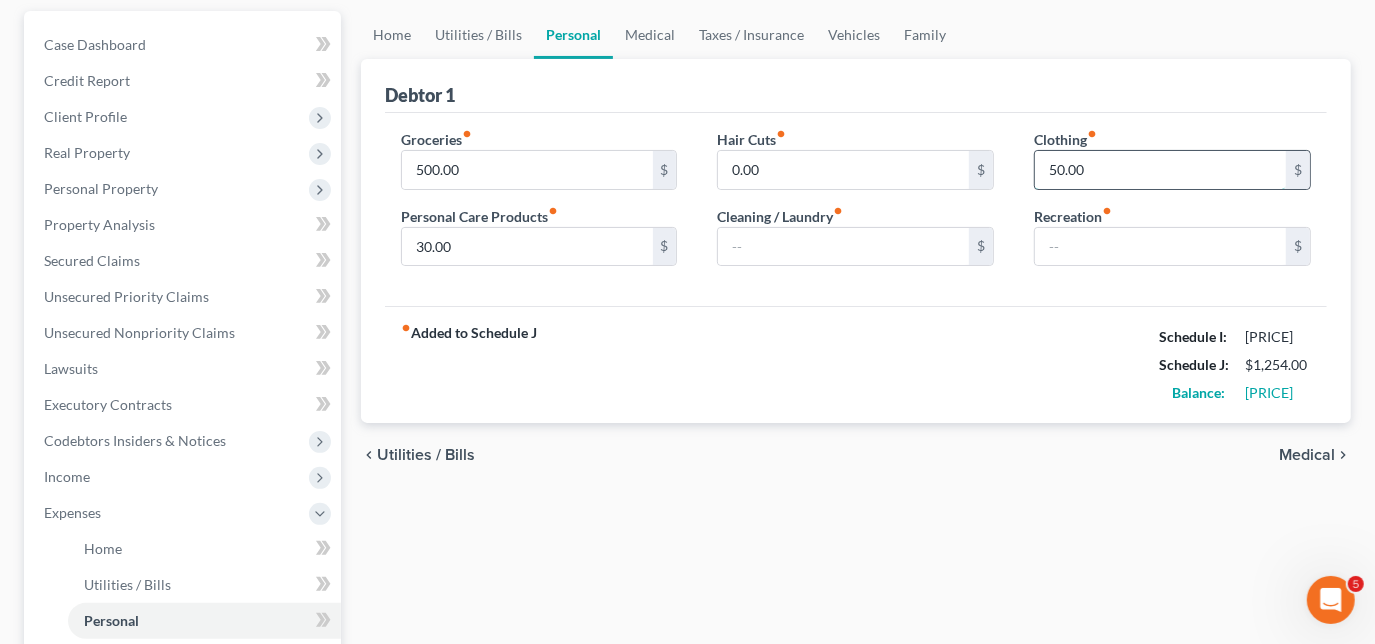 type on "50.00" 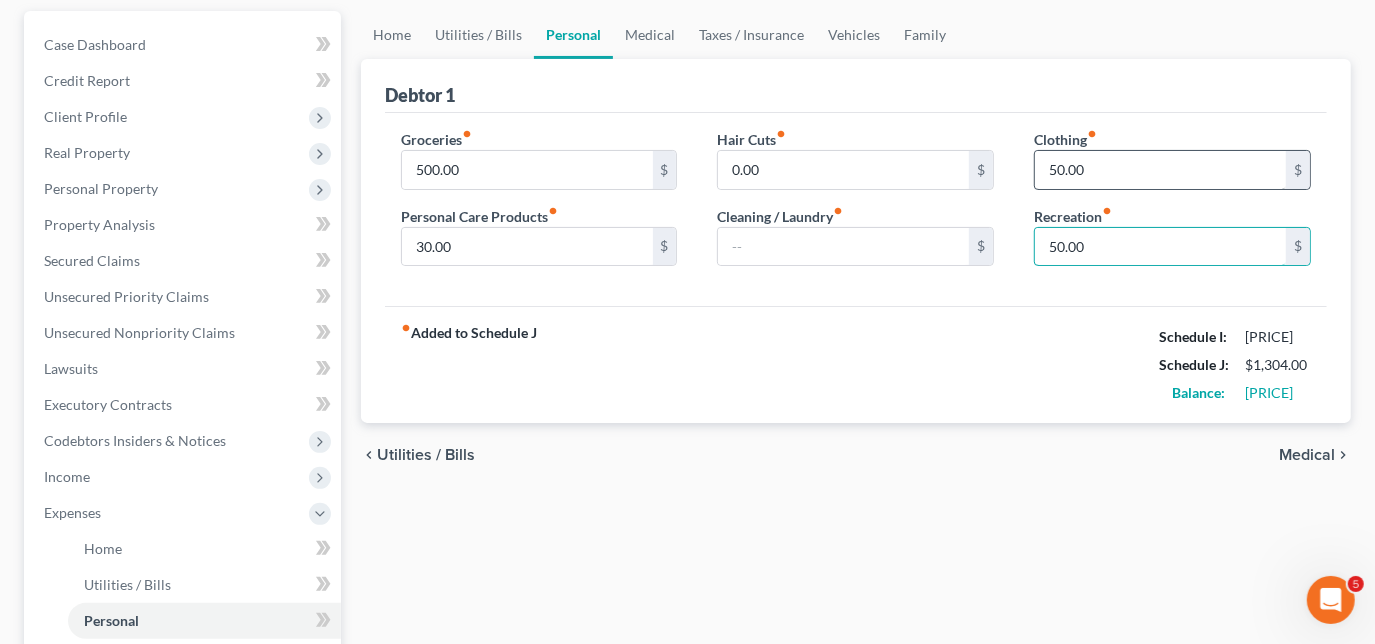 type on "50.00" 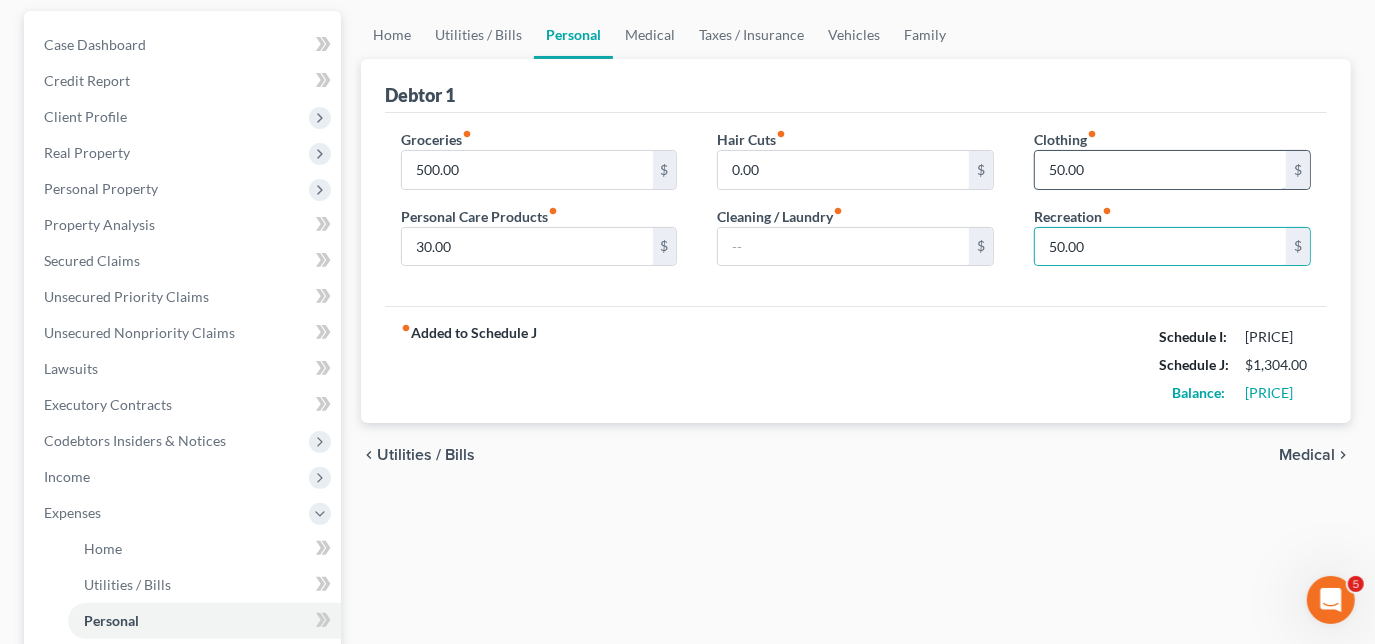 type 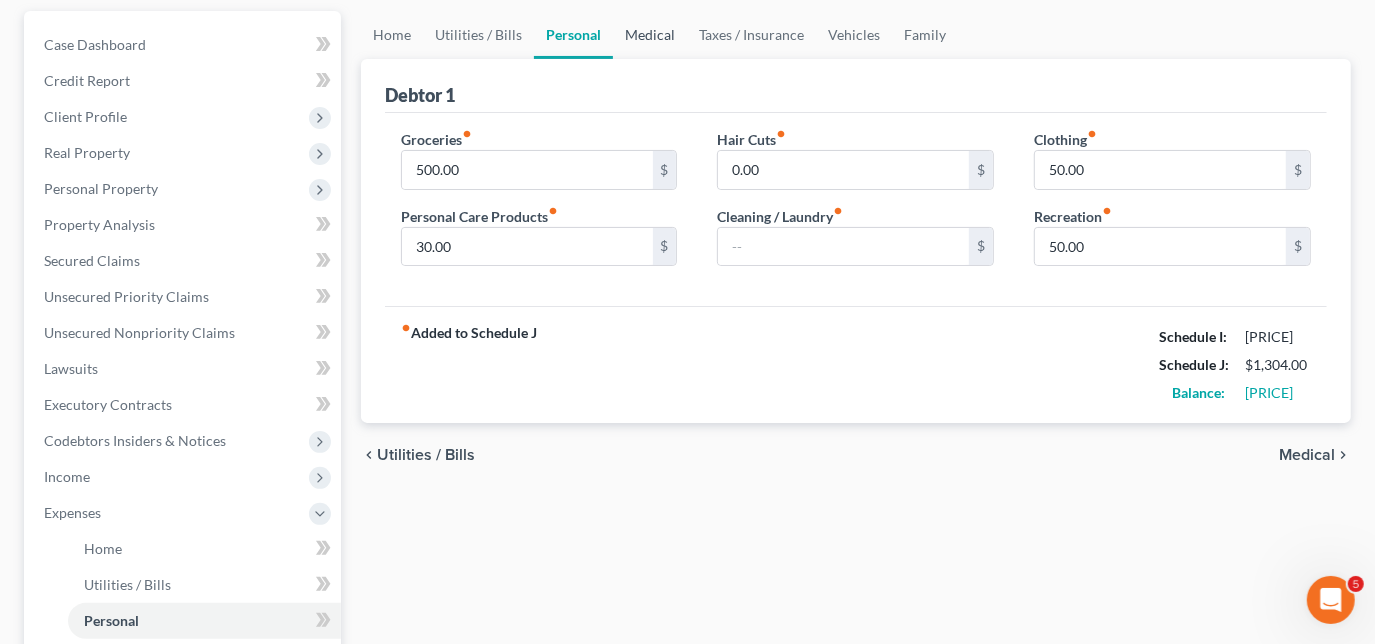 click on "Medical" at bounding box center (650, 35) 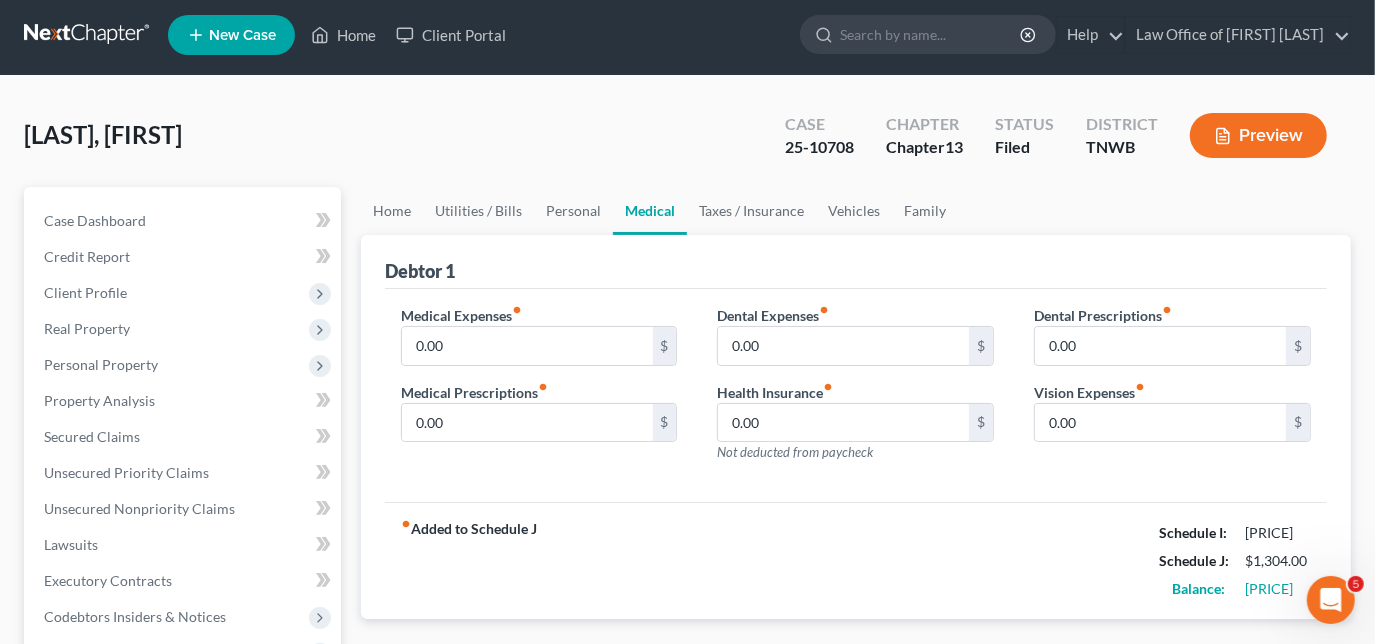 scroll, scrollTop: 0, scrollLeft: 0, axis: both 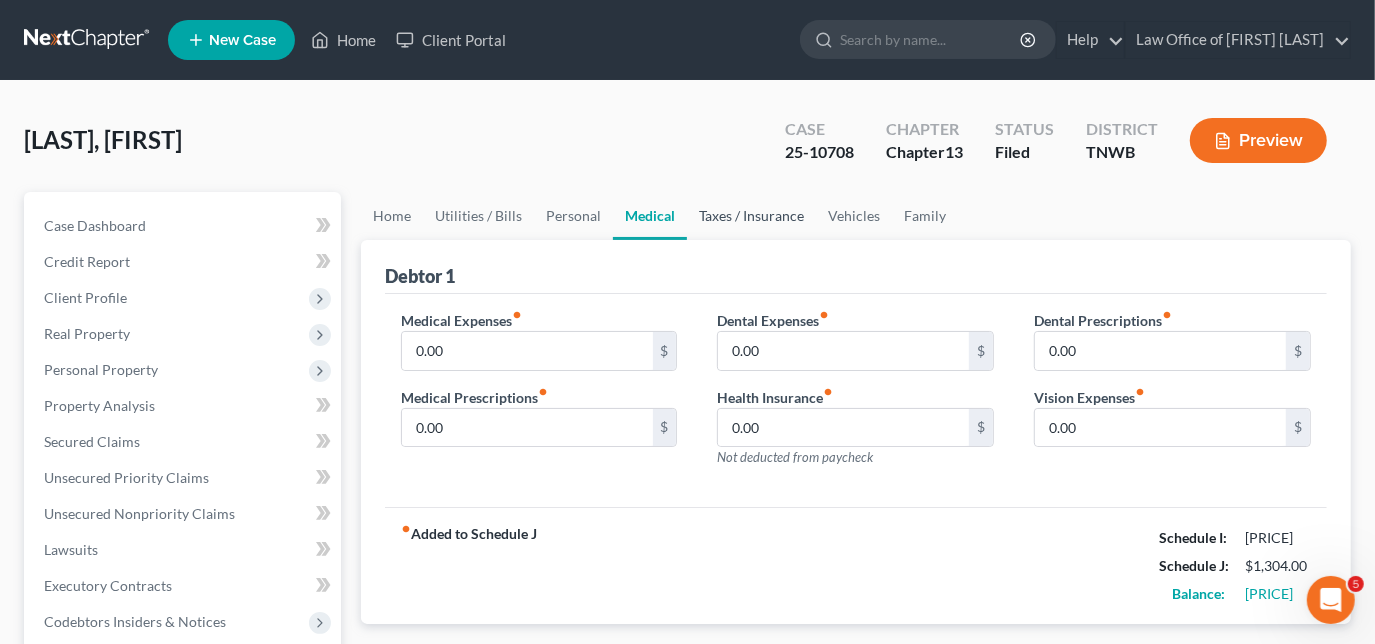 click on "Taxes / Insurance" at bounding box center [751, 216] 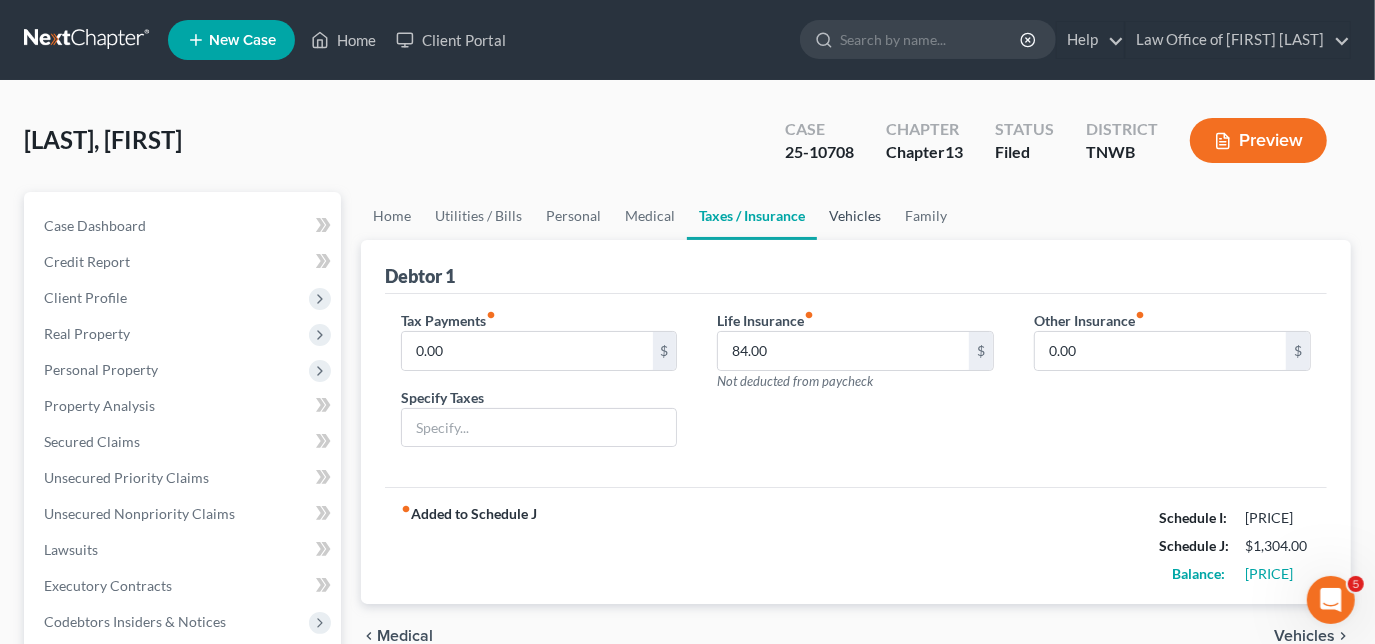 click on "Vehicles" at bounding box center [855, 216] 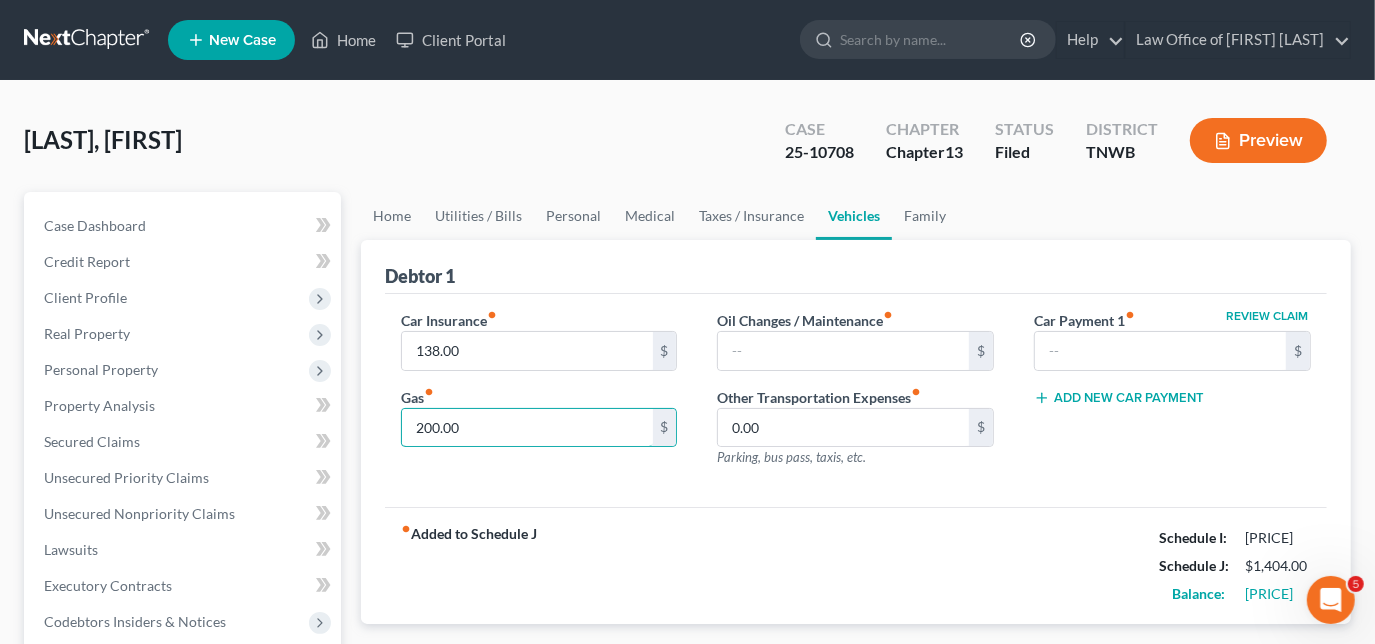 type on "200.00" 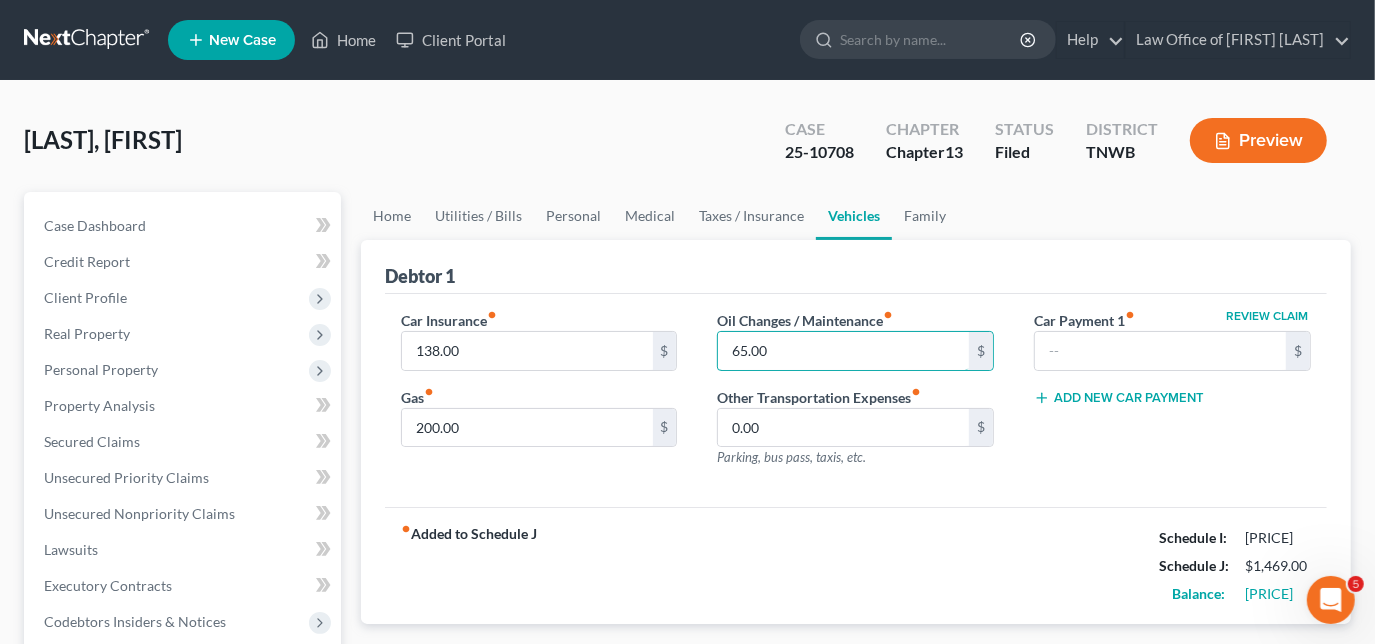type on "65.00" 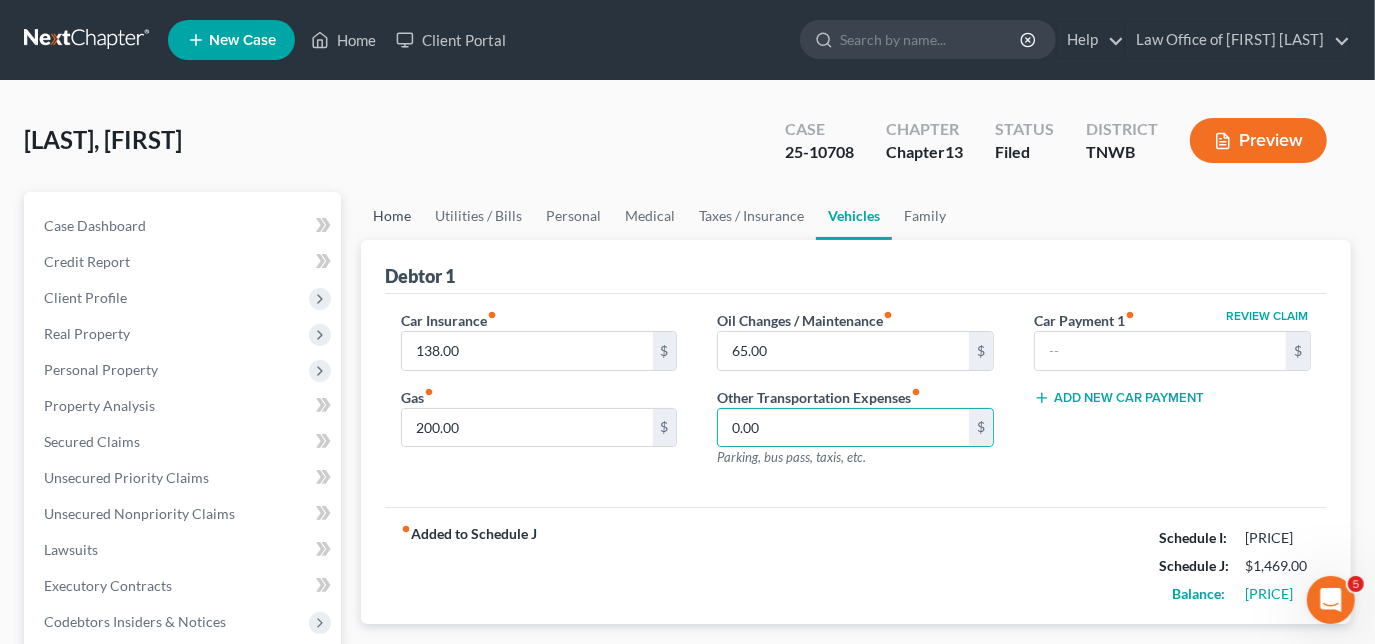 click on "Home" at bounding box center (392, 216) 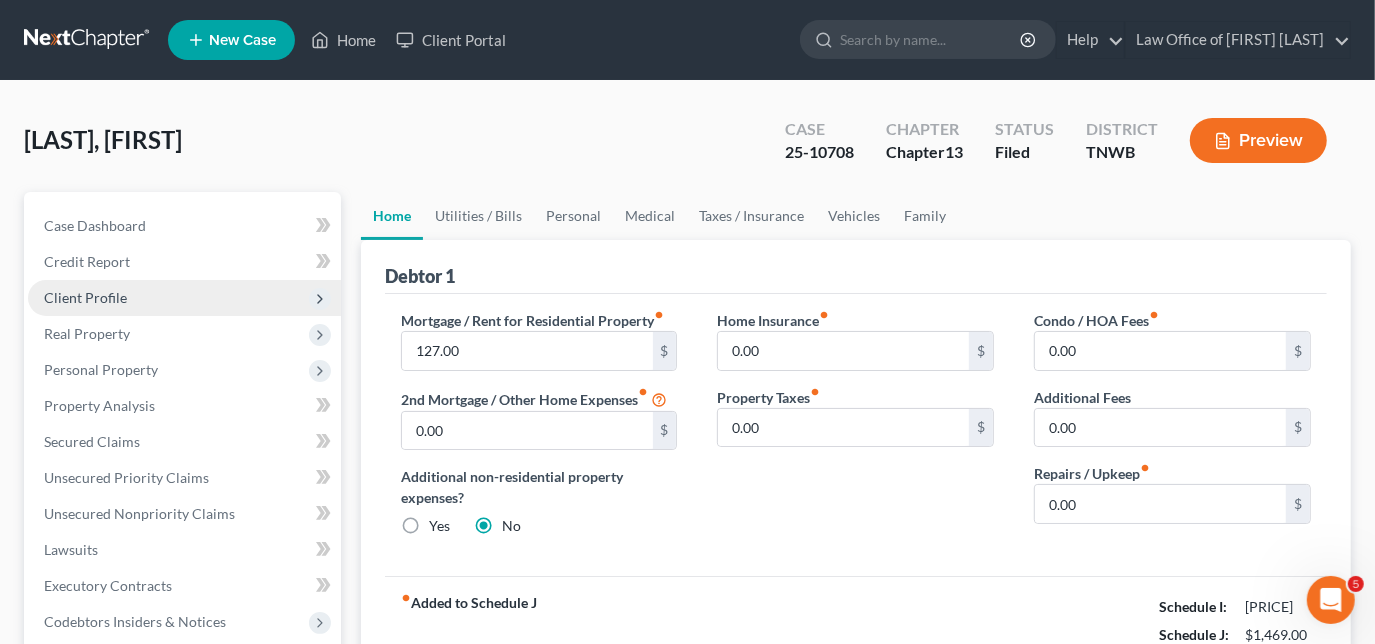 click on "Client Profile" at bounding box center [184, 298] 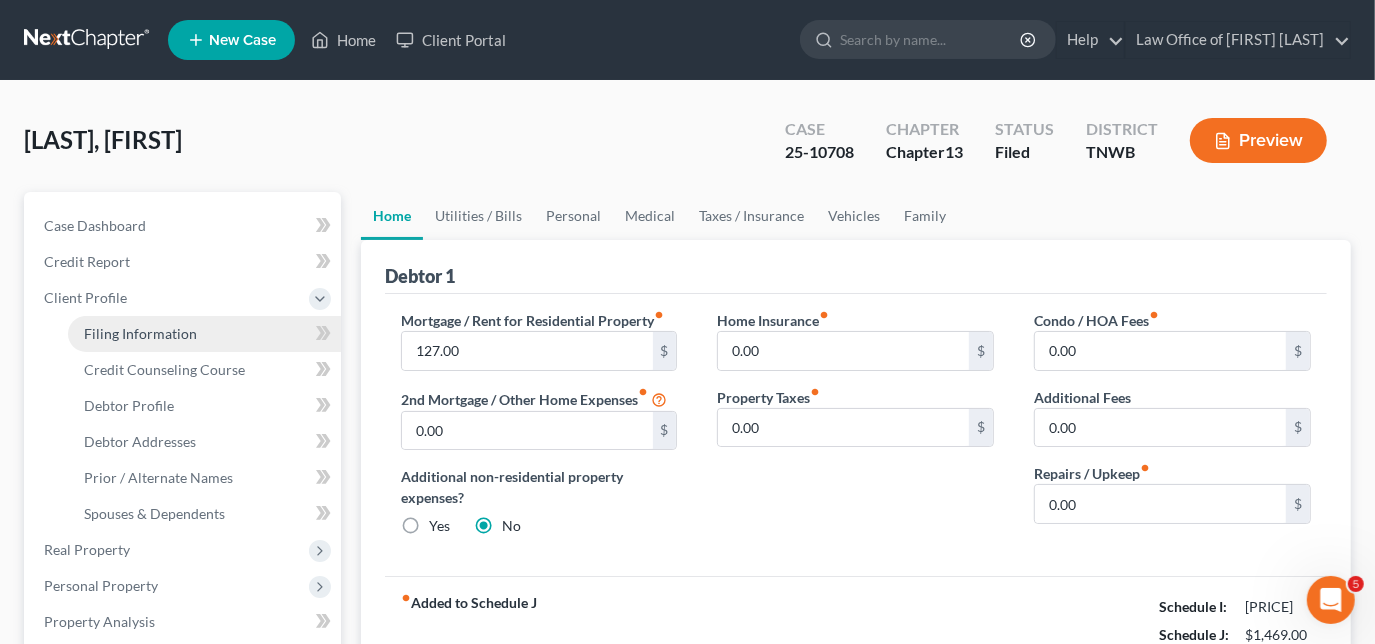 click on "Filing Information" at bounding box center [140, 333] 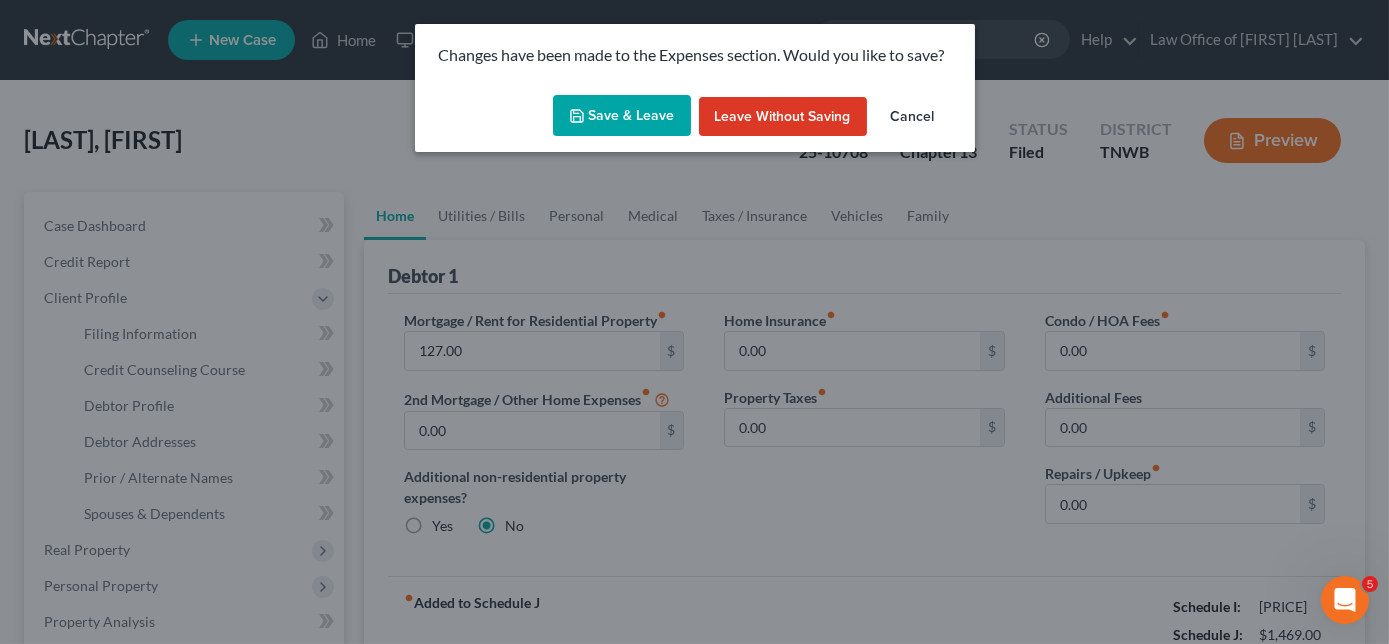 click on "Save & Leave" at bounding box center (622, 116) 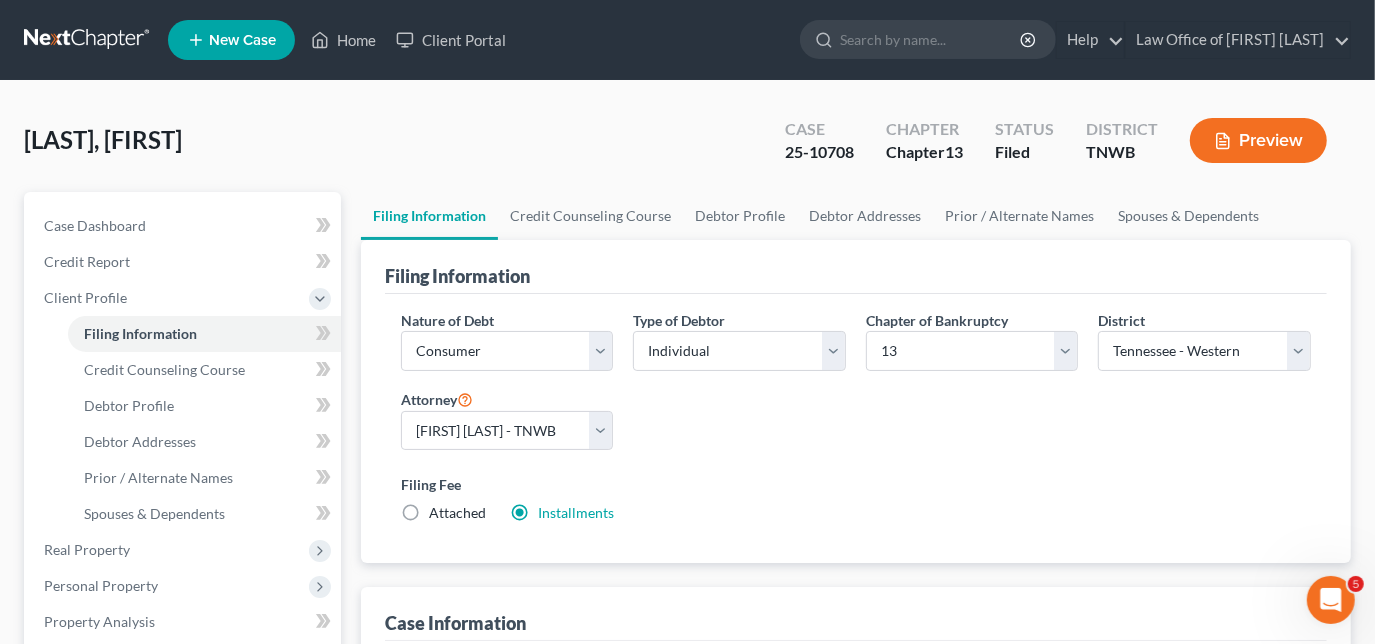select on "2" 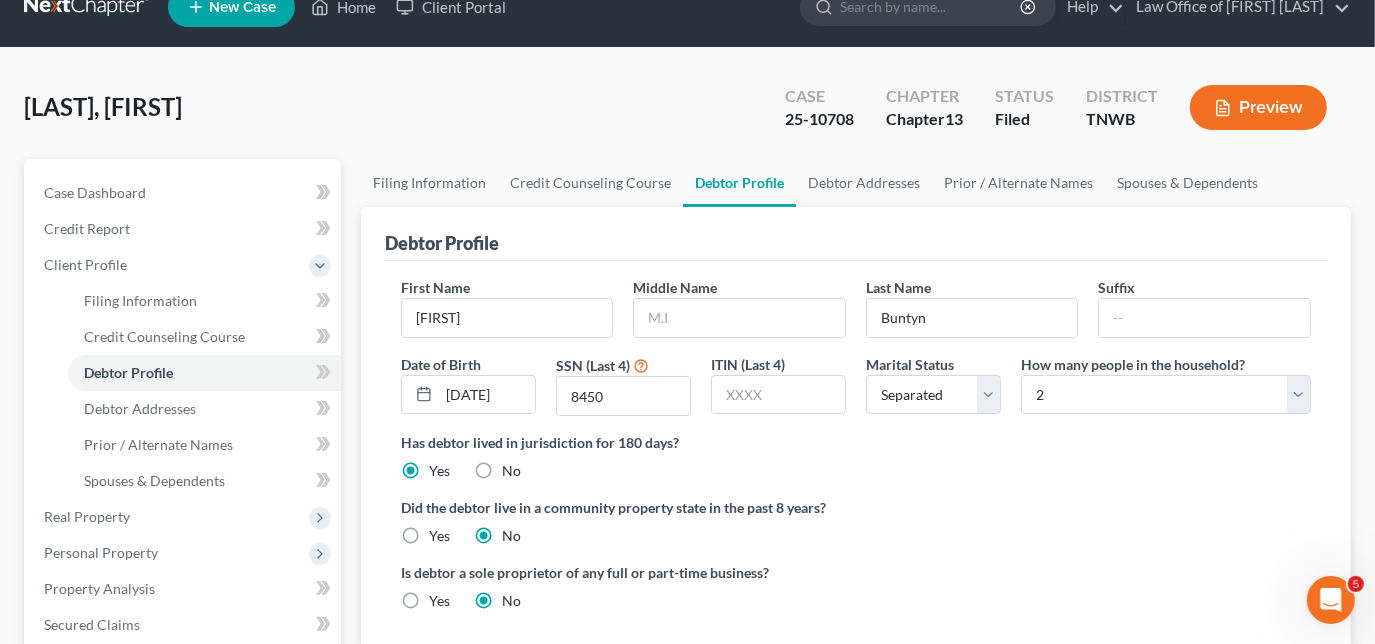 scroll, scrollTop: 90, scrollLeft: 0, axis: vertical 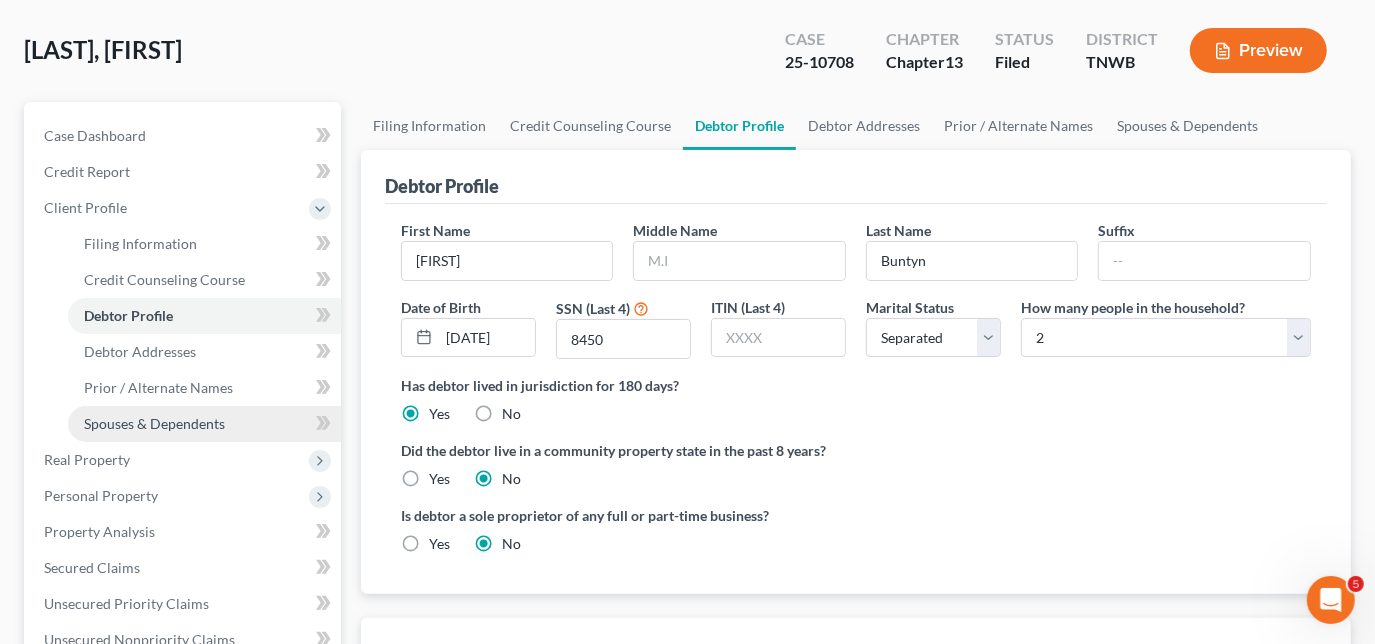 click on "Spouses & Dependents" at bounding box center [154, 423] 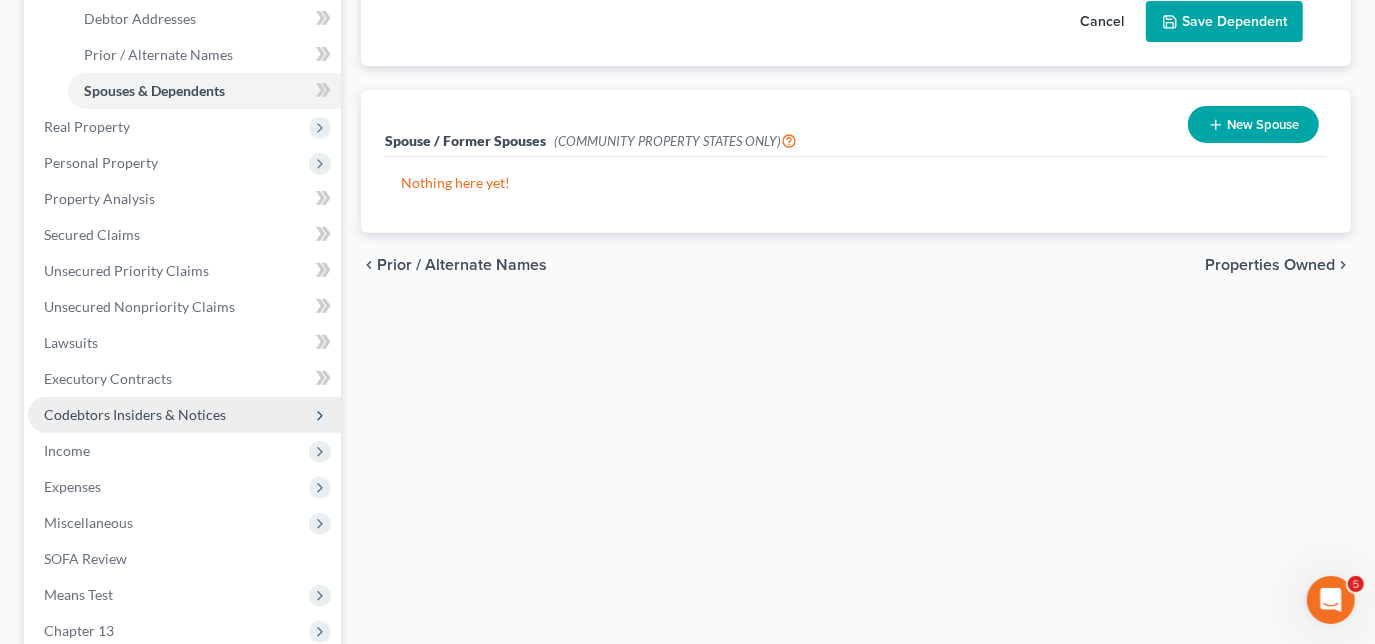 scroll, scrollTop: 454, scrollLeft: 0, axis: vertical 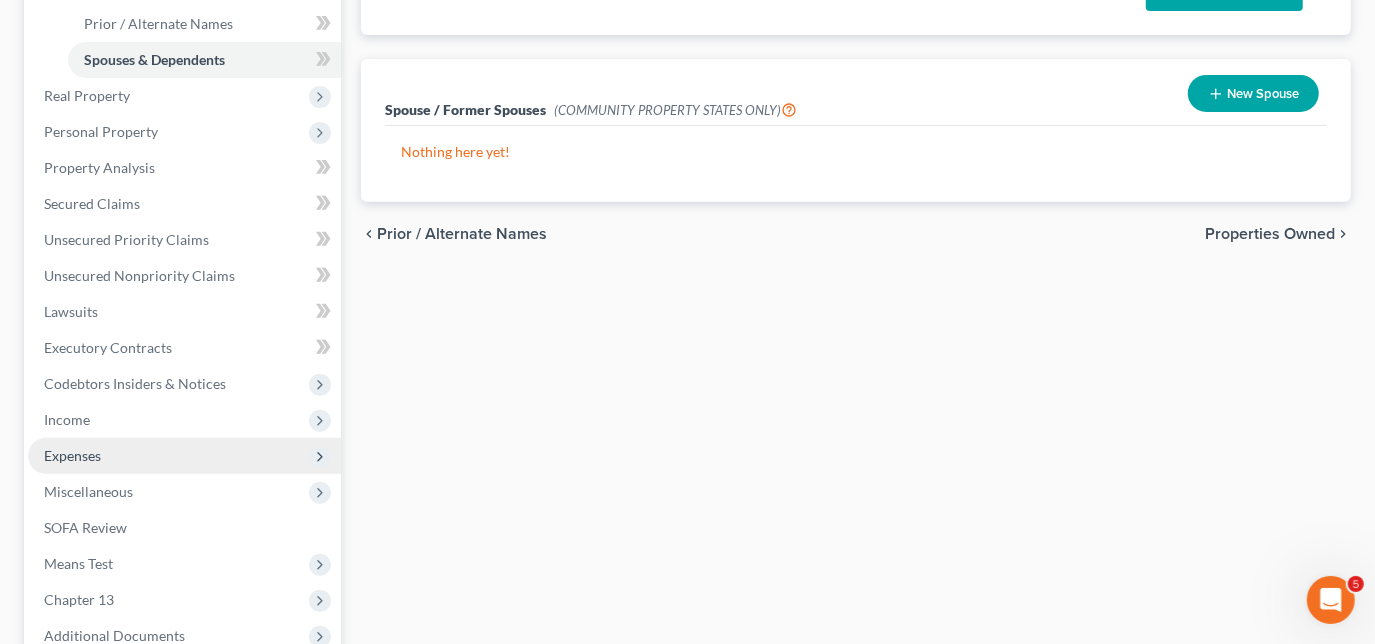 click on "Expenses" at bounding box center (184, 456) 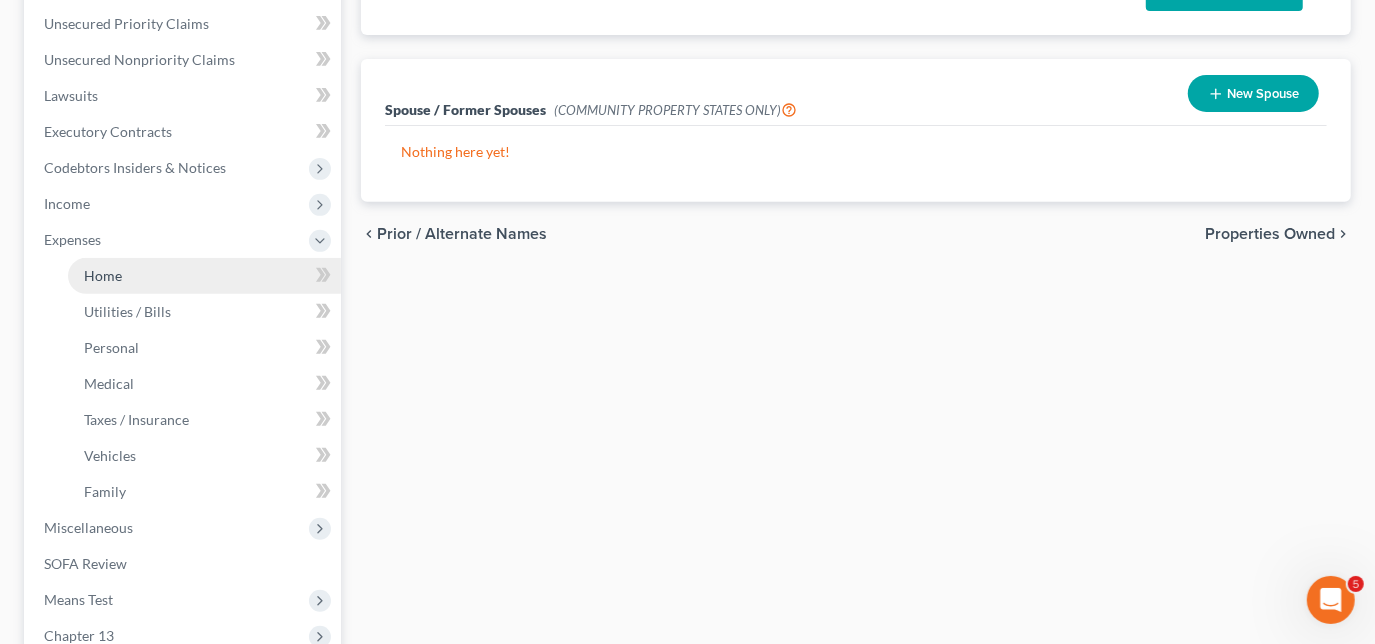 click on "Home" at bounding box center (204, 276) 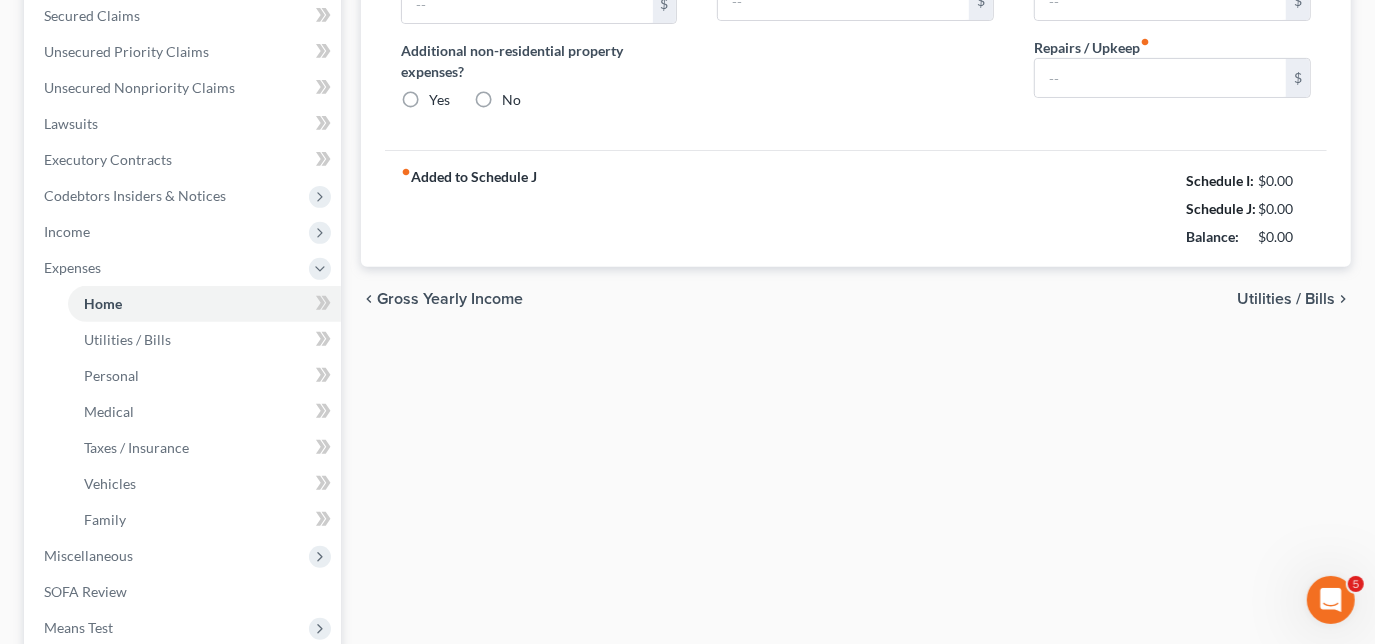 type on "127.00" 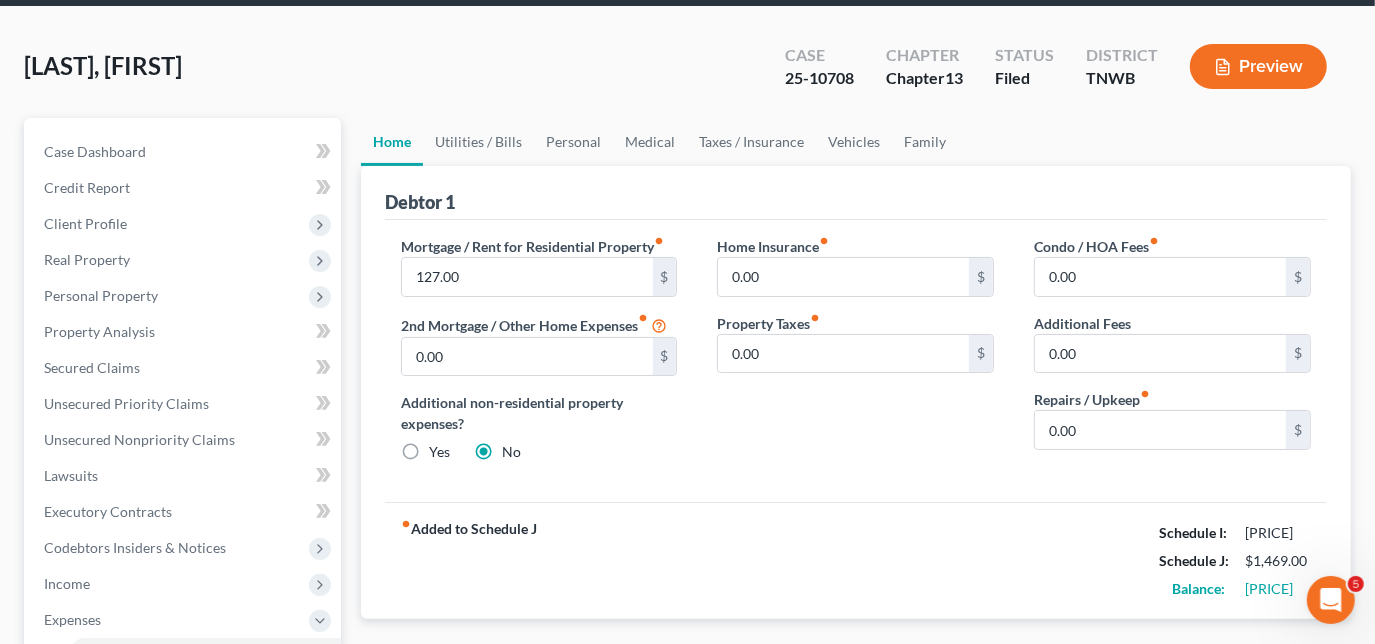 scroll, scrollTop: 0, scrollLeft: 0, axis: both 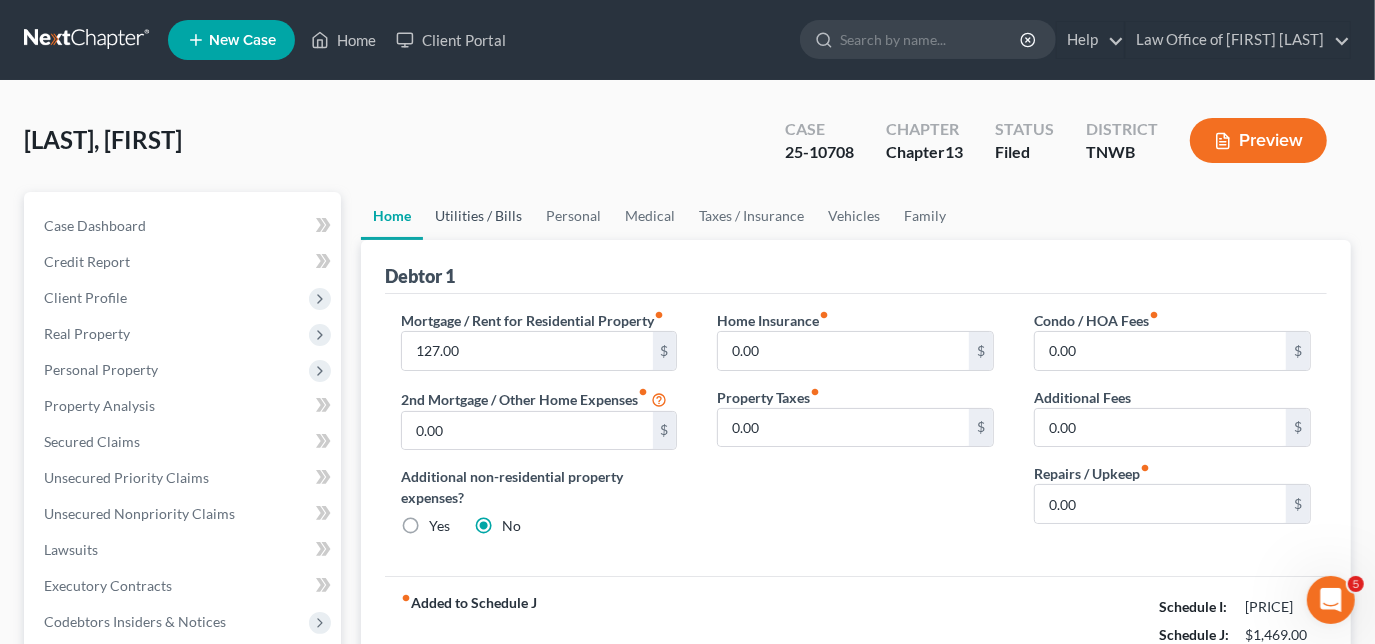 click on "Utilities / Bills" at bounding box center (478, 216) 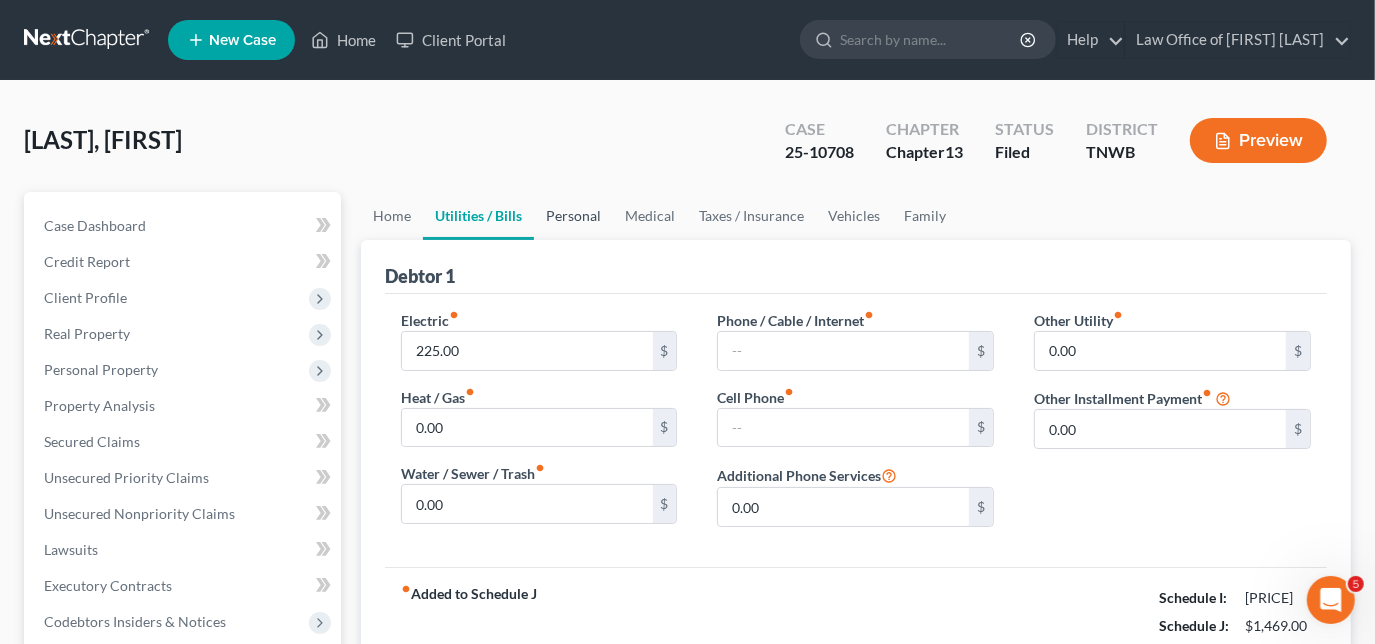 click on "Personal" at bounding box center [573, 216] 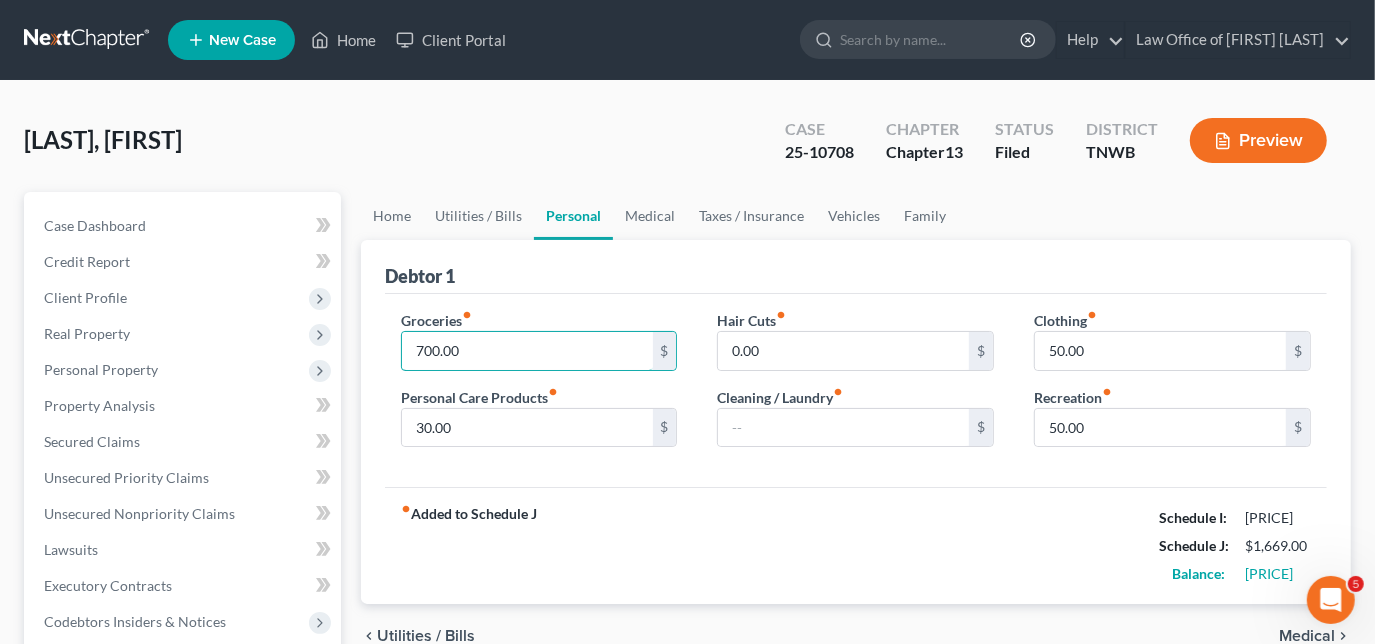 type on "700.00" 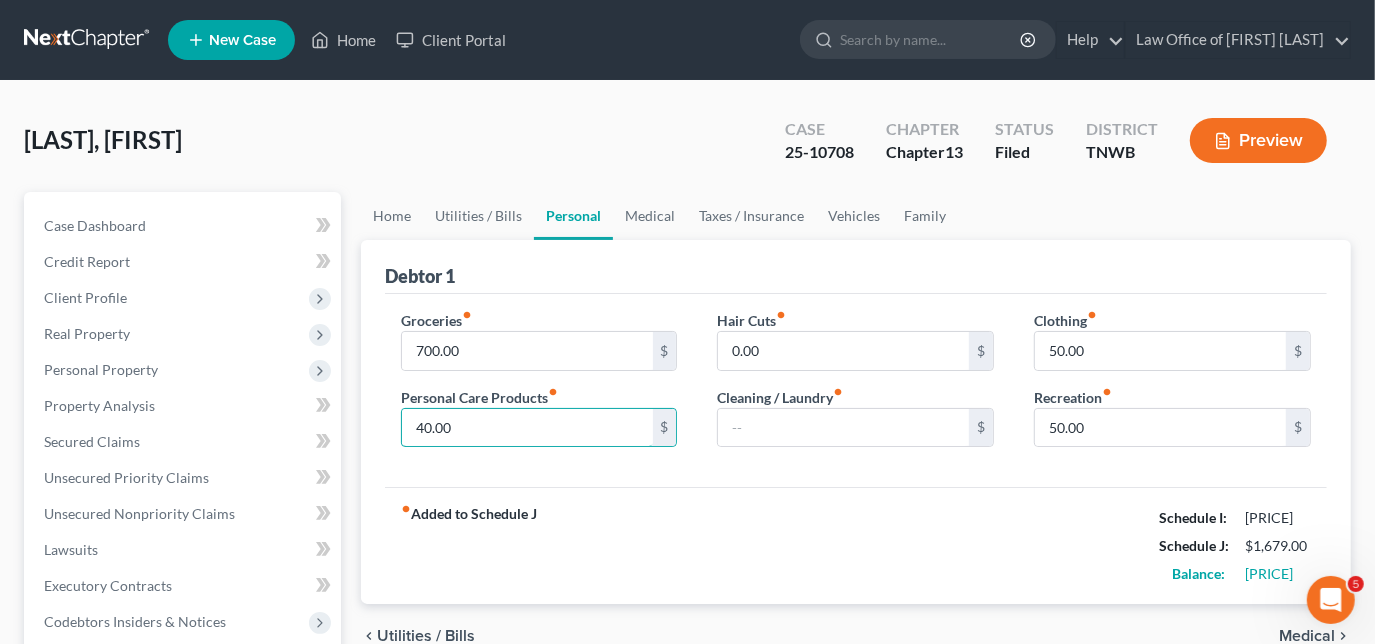 type on "40.00" 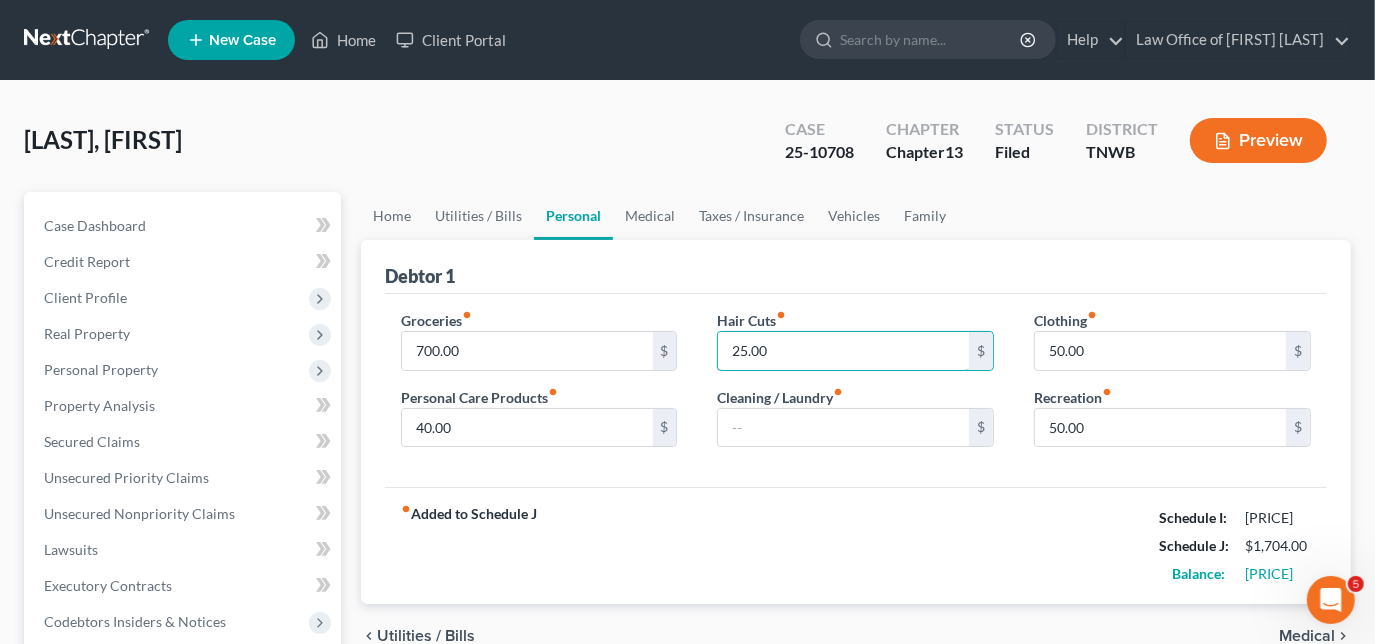 type on "25.00" 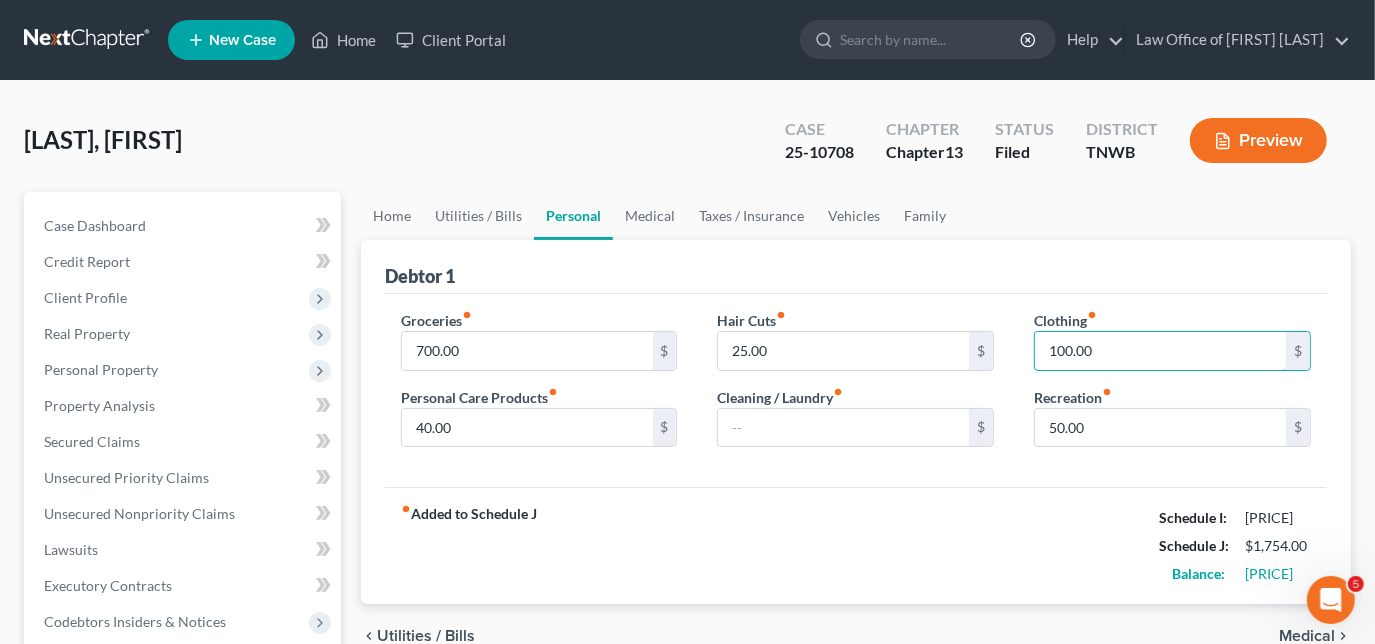 type on "100.00" 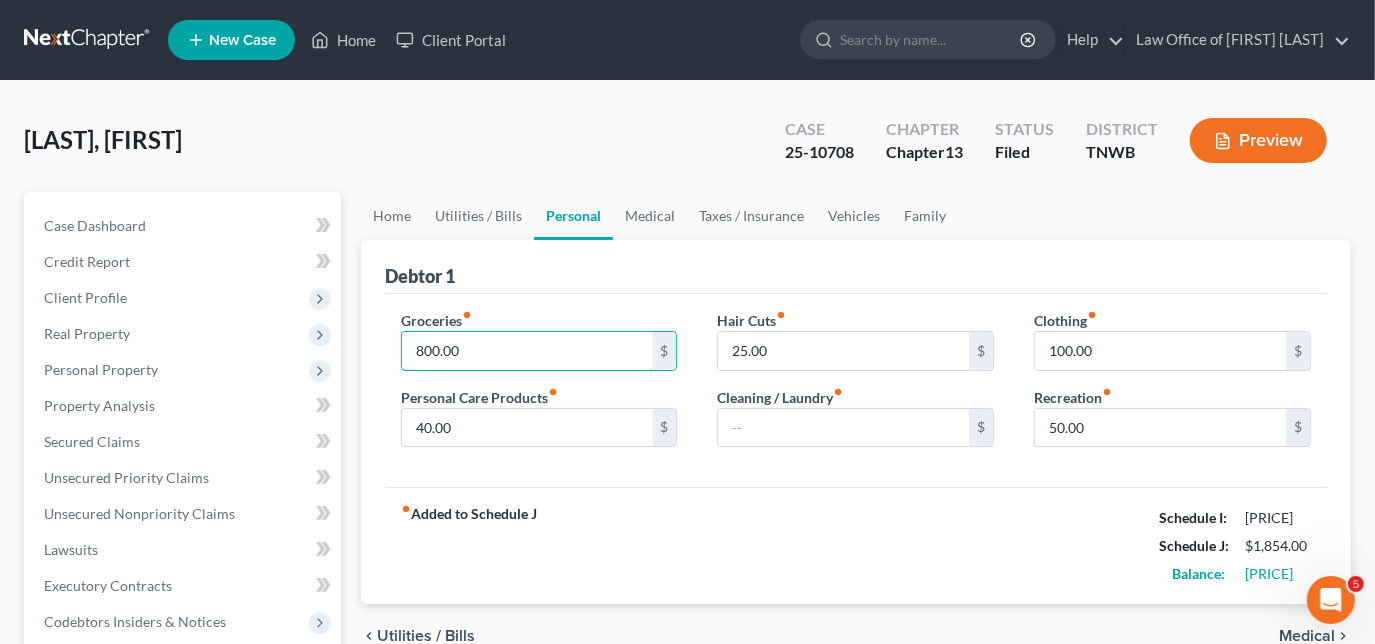 type on "800.00" 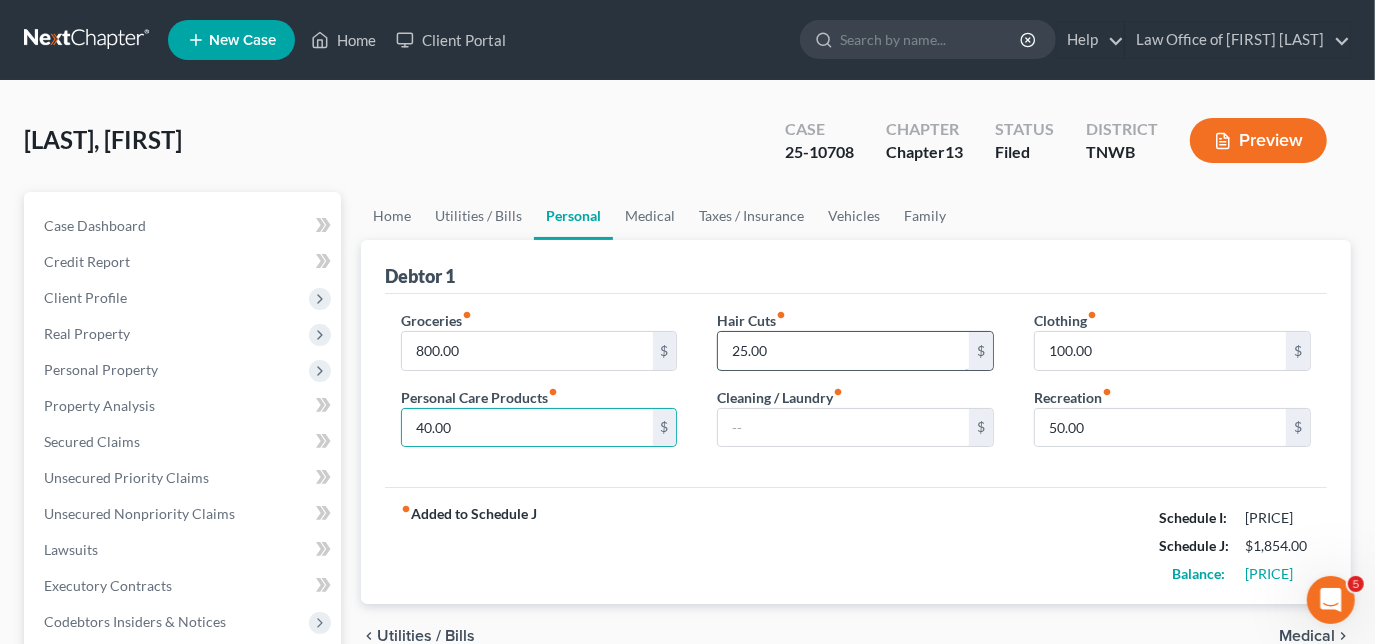 click on "25.00" at bounding box center [843, 351] 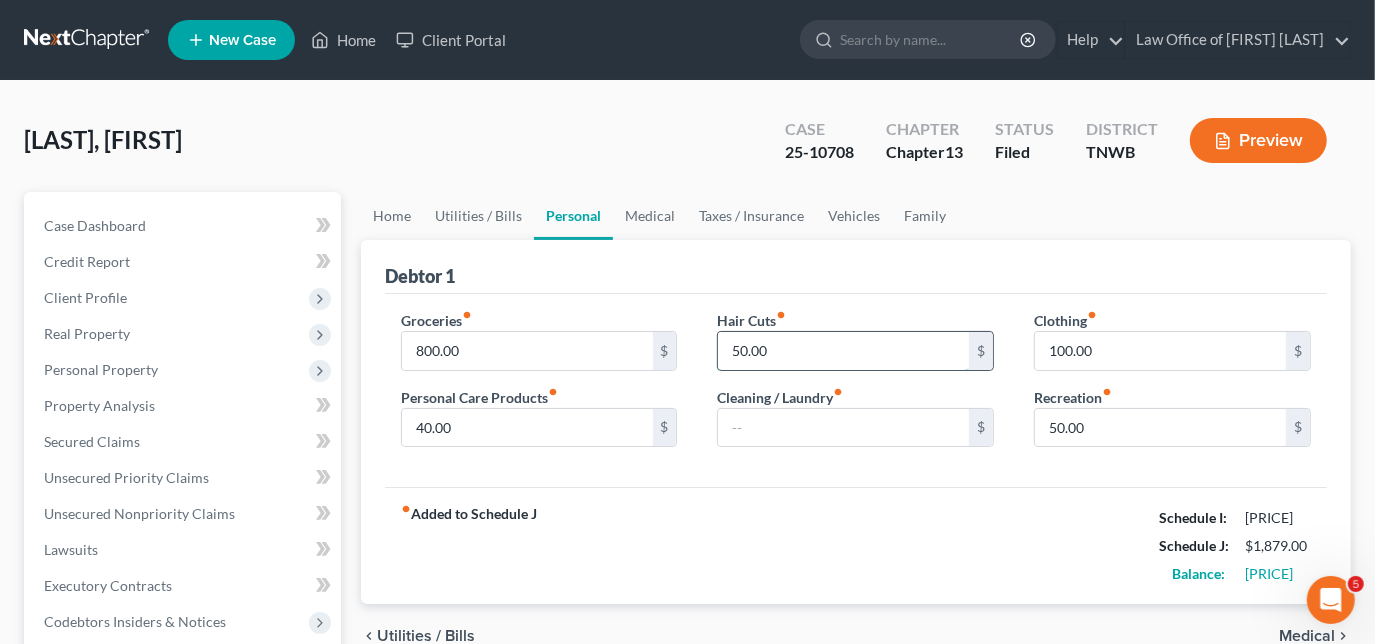 type on "50.00" 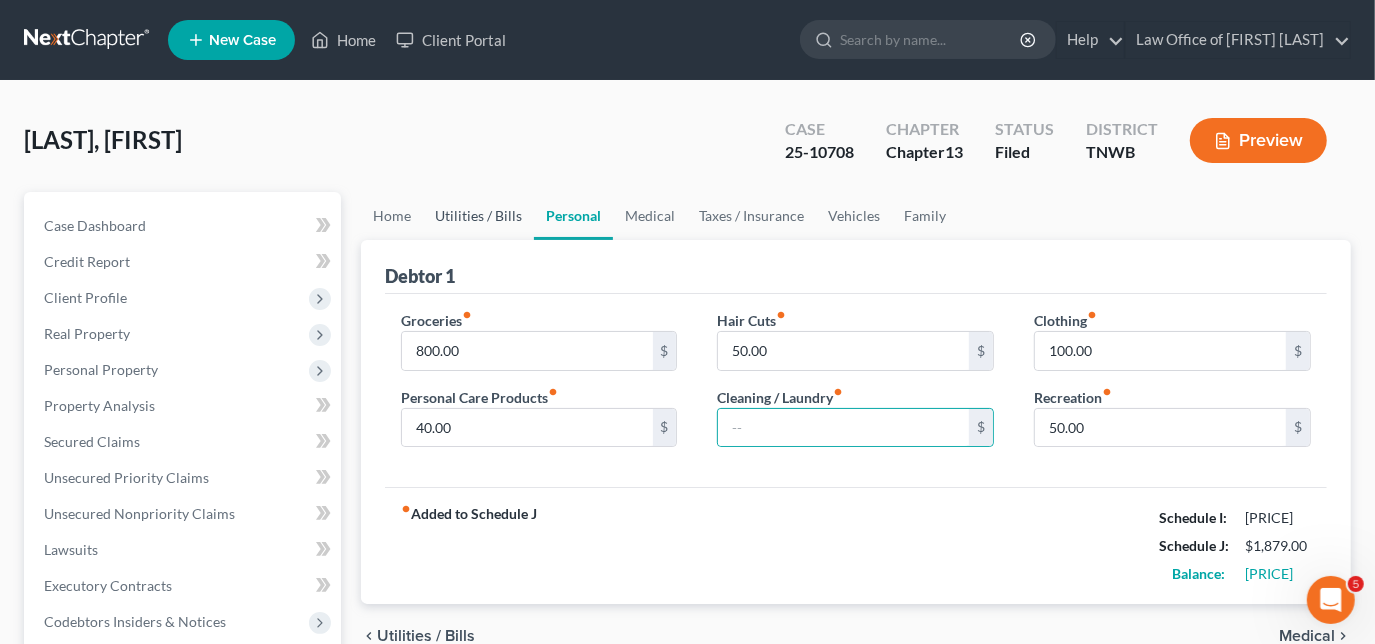 click on "Utilities / Bills" at bounding box center (478, 216) 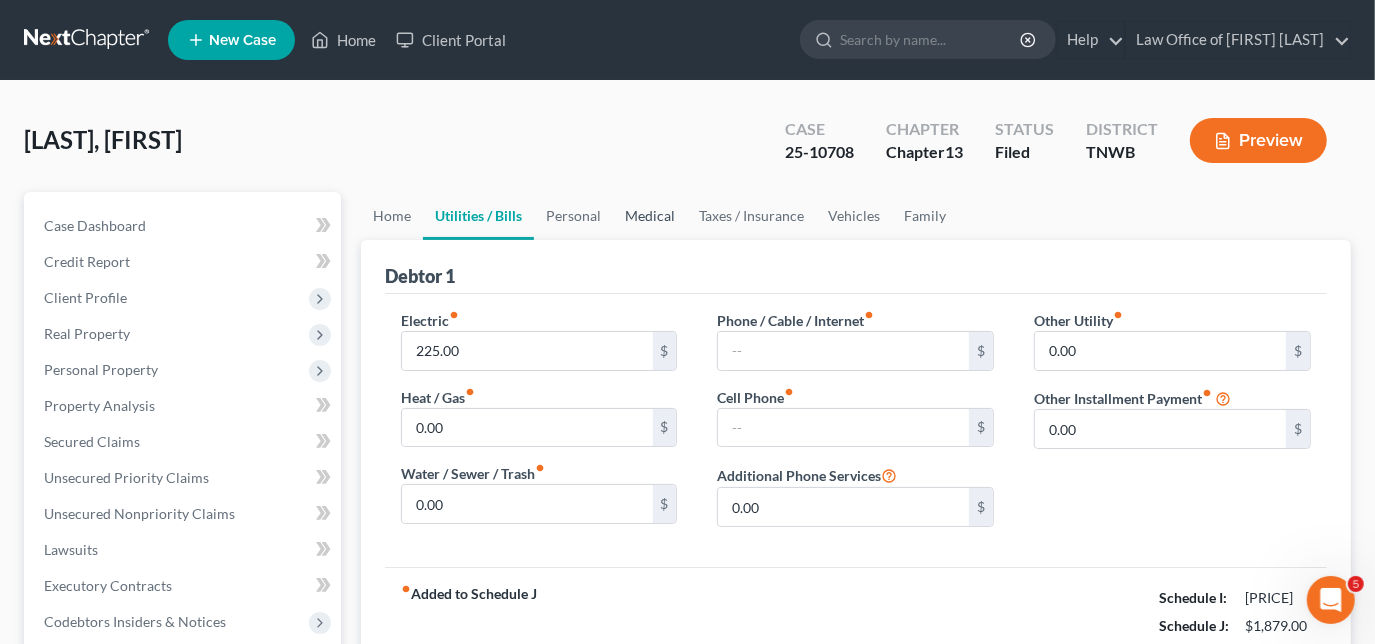click on "Medical" at bounding box center [650, 216] 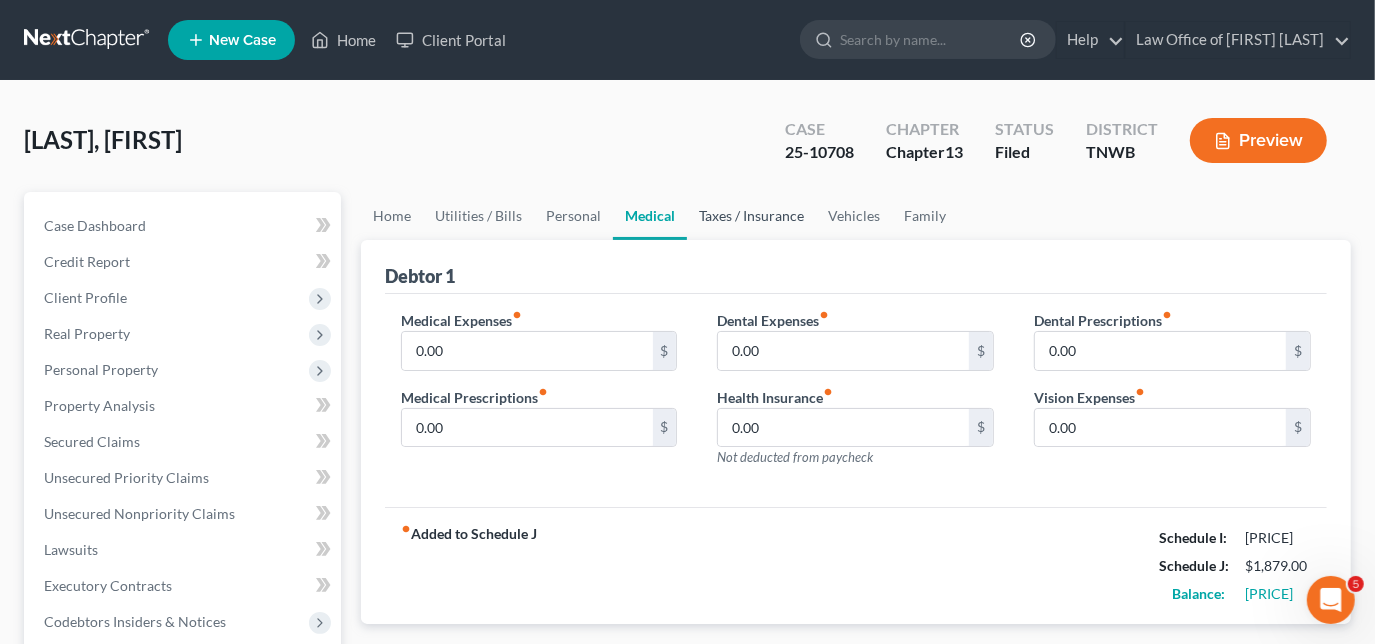 click on "Taxes / Insurance" at bounding box center [751, 216] 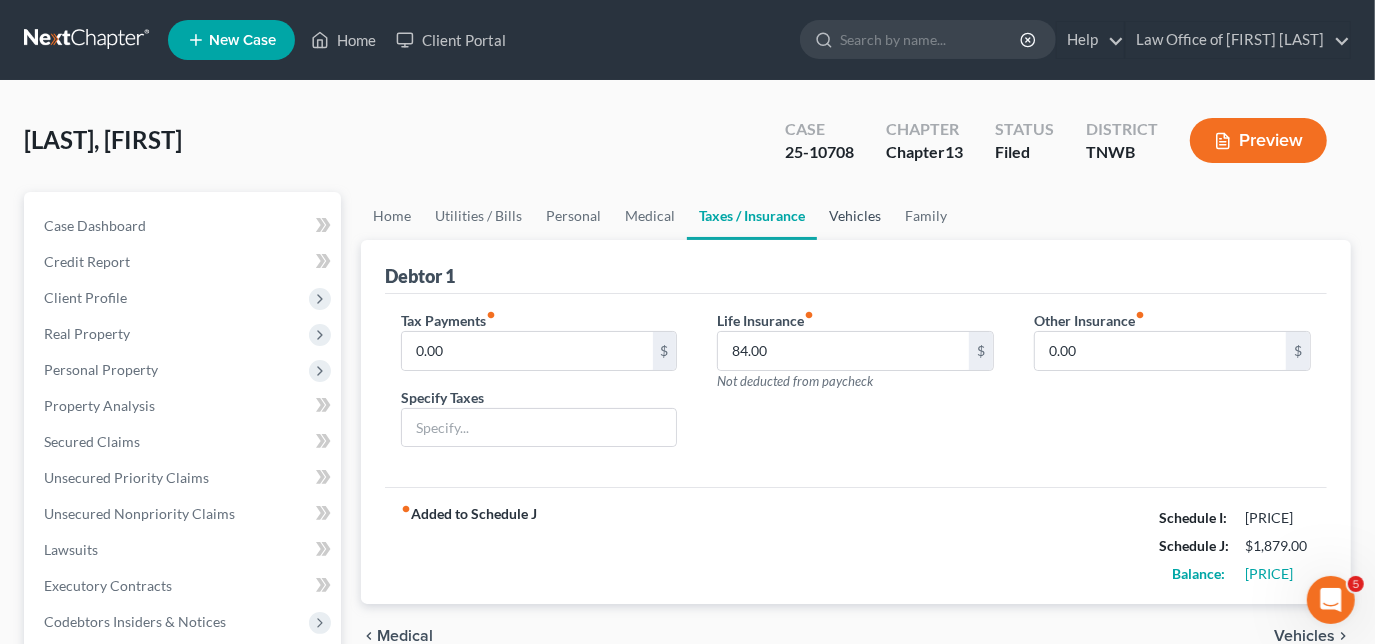click on "Vehicles" at bounding box center (855, 216) 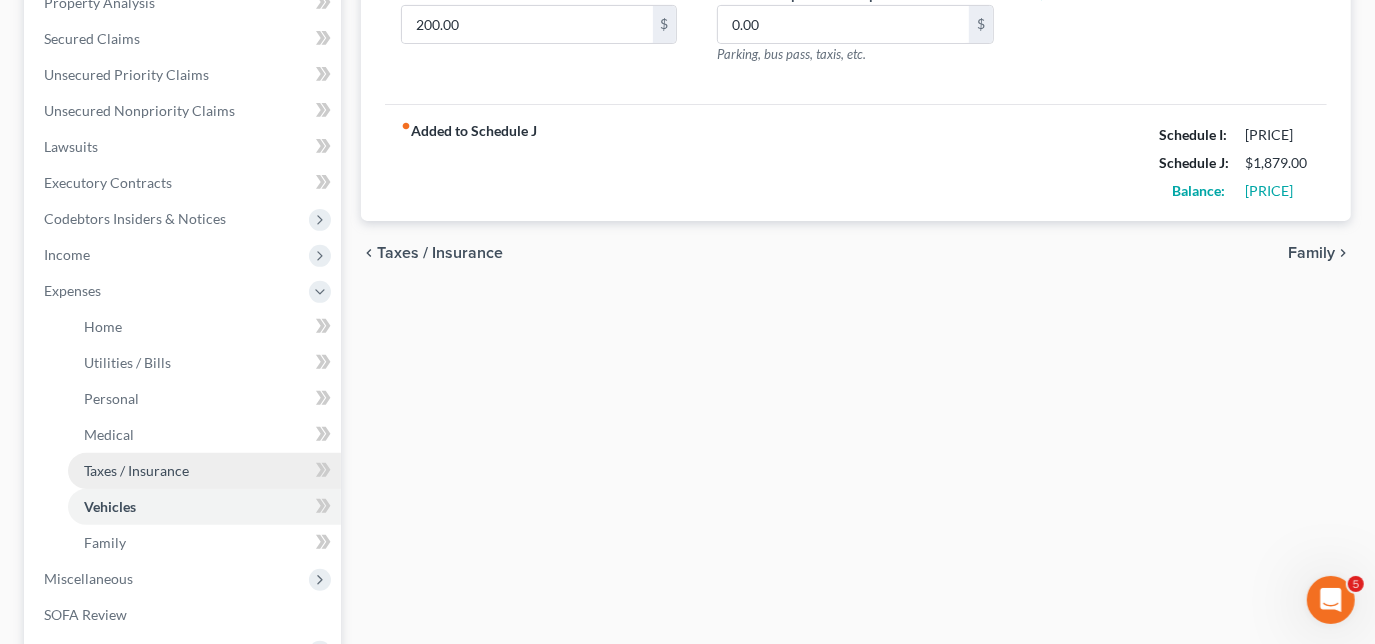 scroll, scrollTop: 363, scrollLeft: 0, axis: vertical 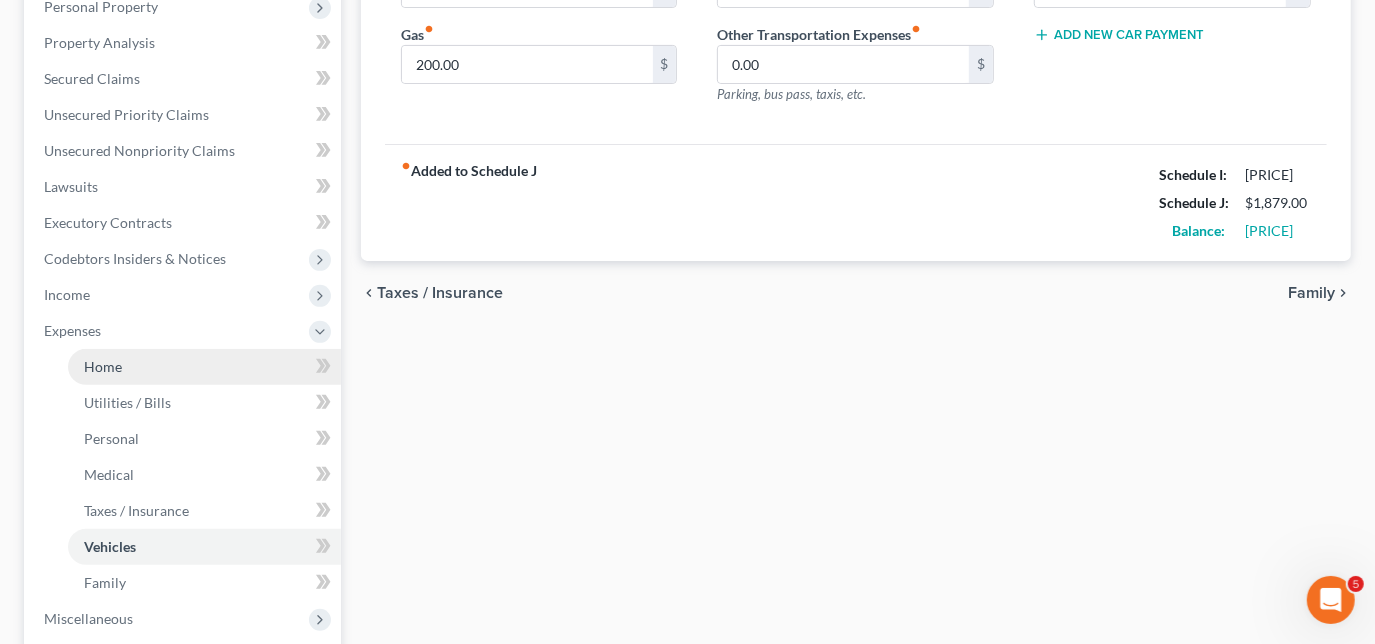 click on "Home" at bounding box center (103, 366) 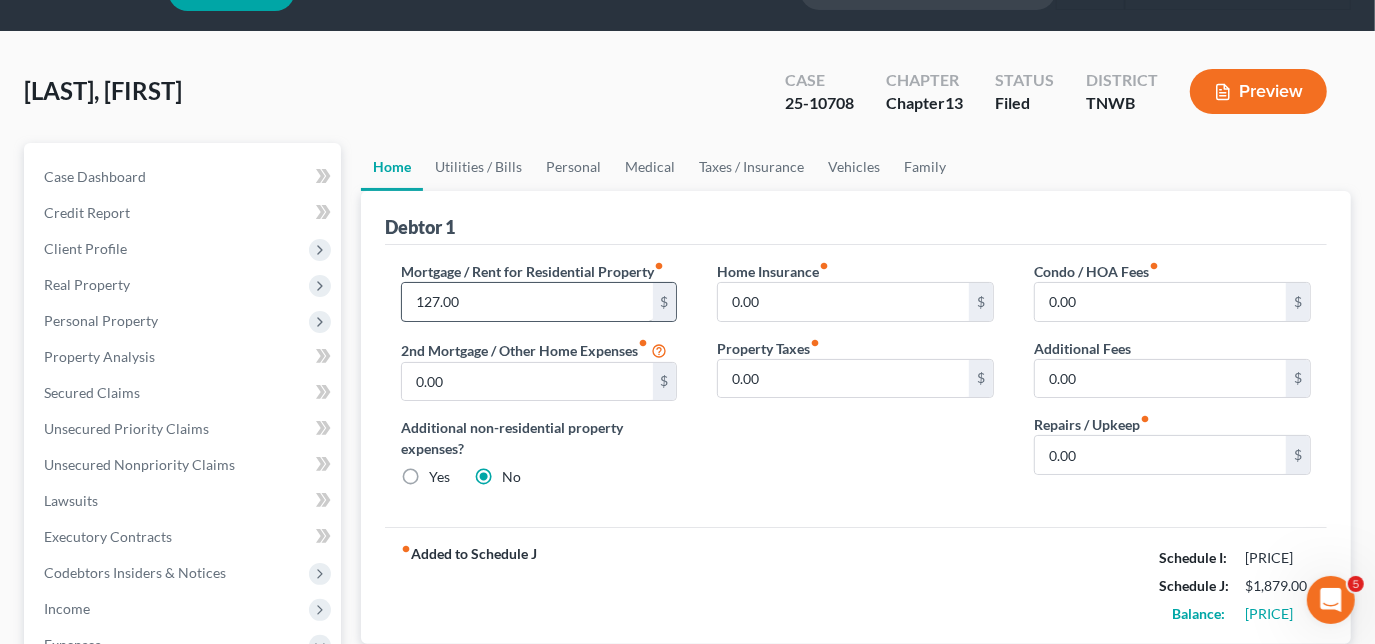 scroll, scrollTop: 90, scrollLeft: 0, axis: vertical 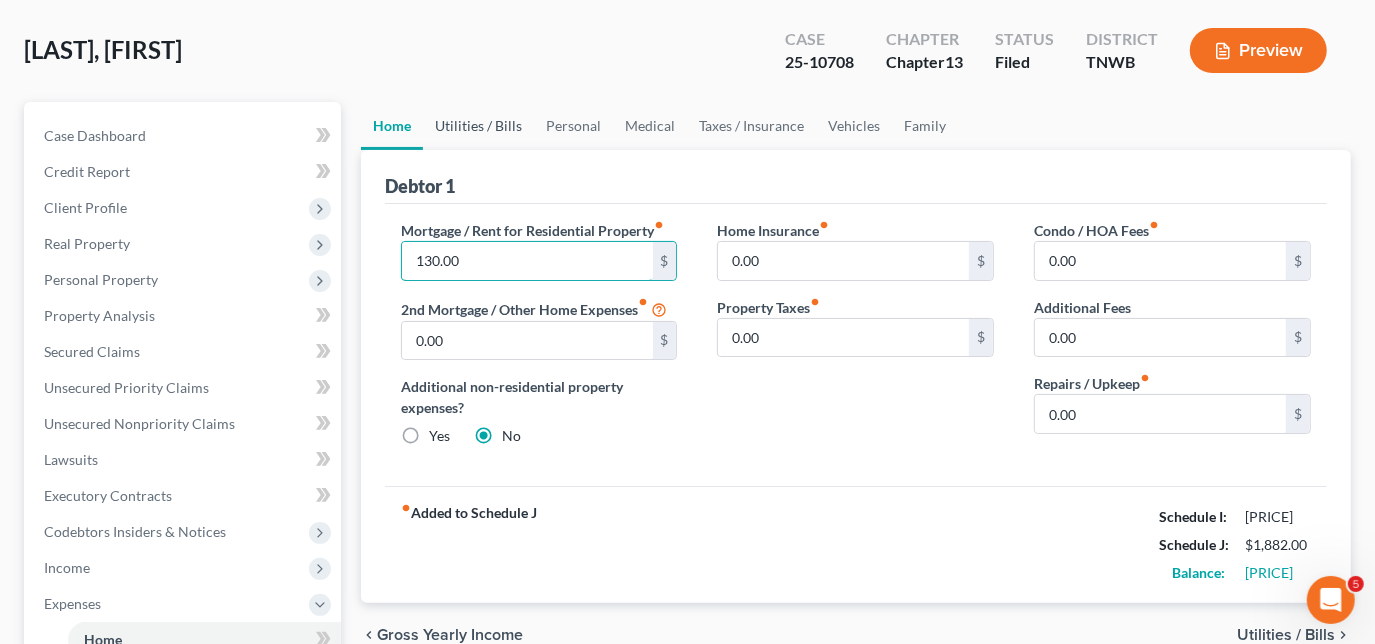 type on "130.00" 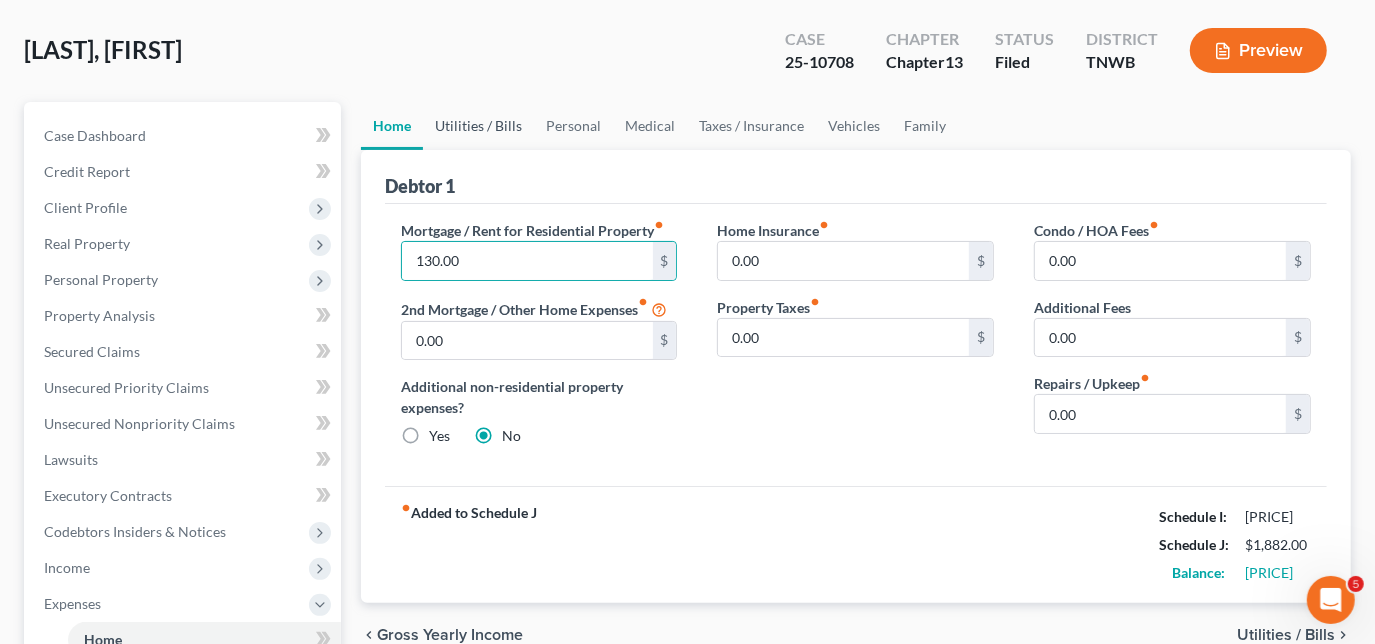 click on "Utilities / Bills" at bounding box center [478, 126] 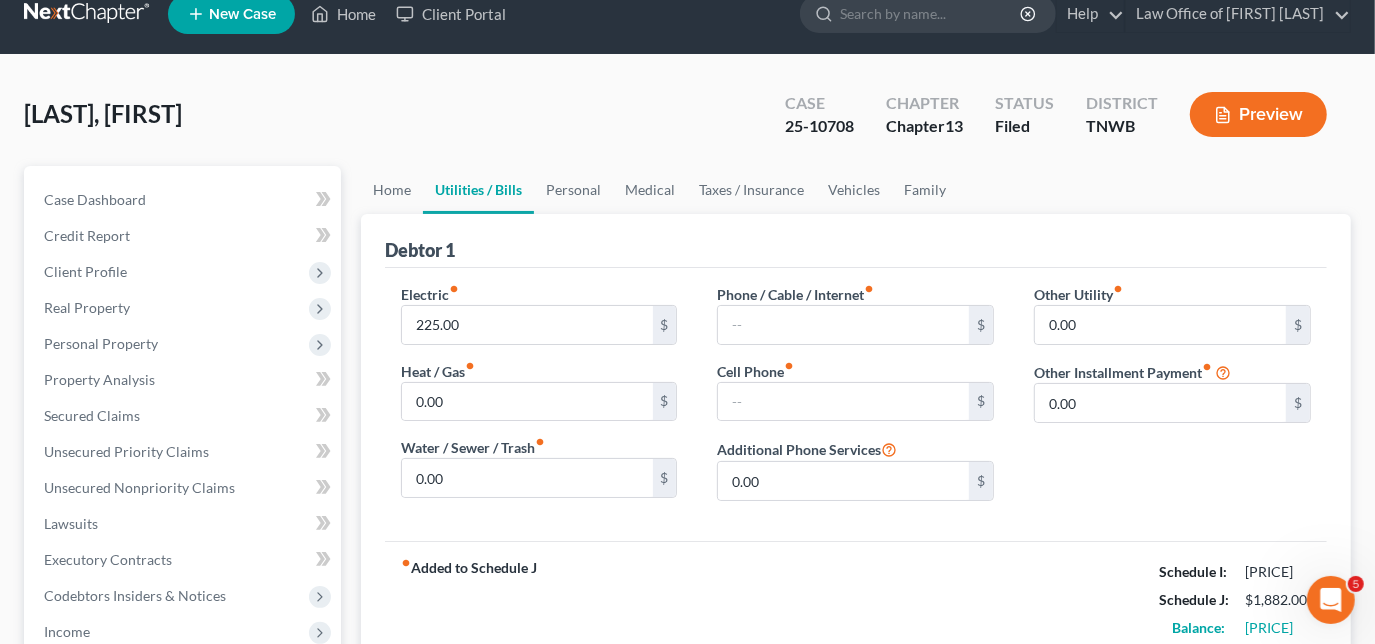 scroll, scrollTop: 0, scrollLeft: 0, axis: both 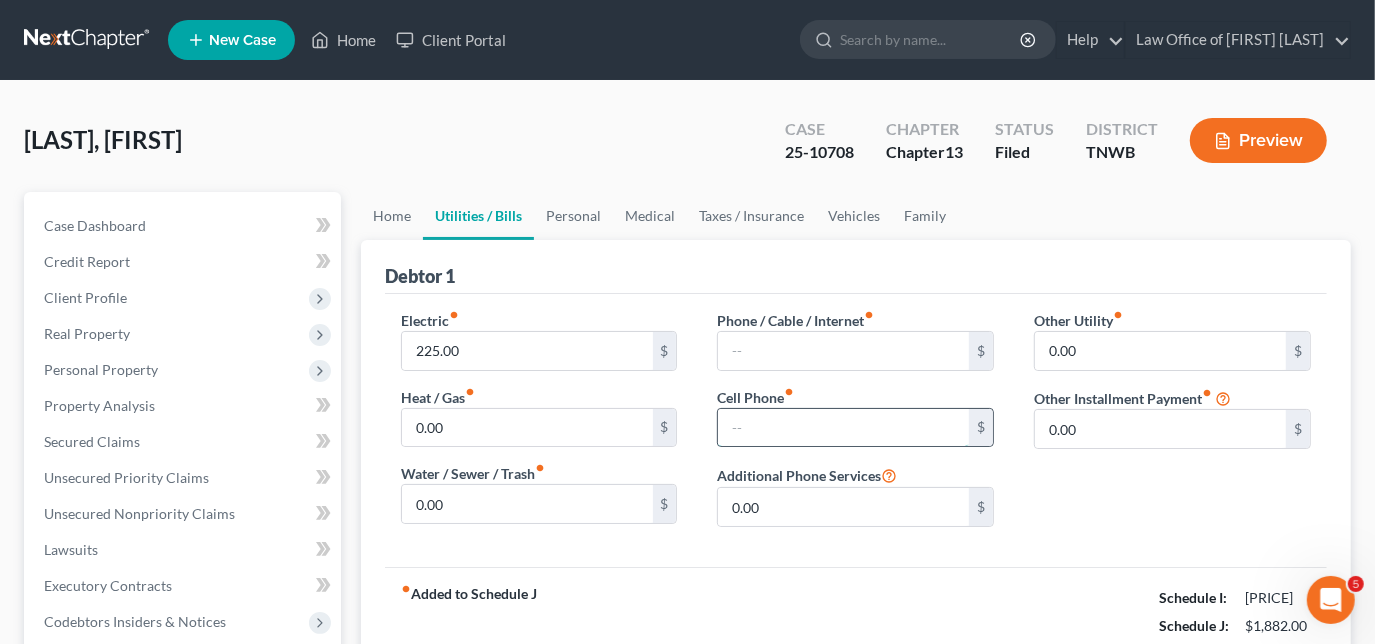 click at bounding box center [843, 428] 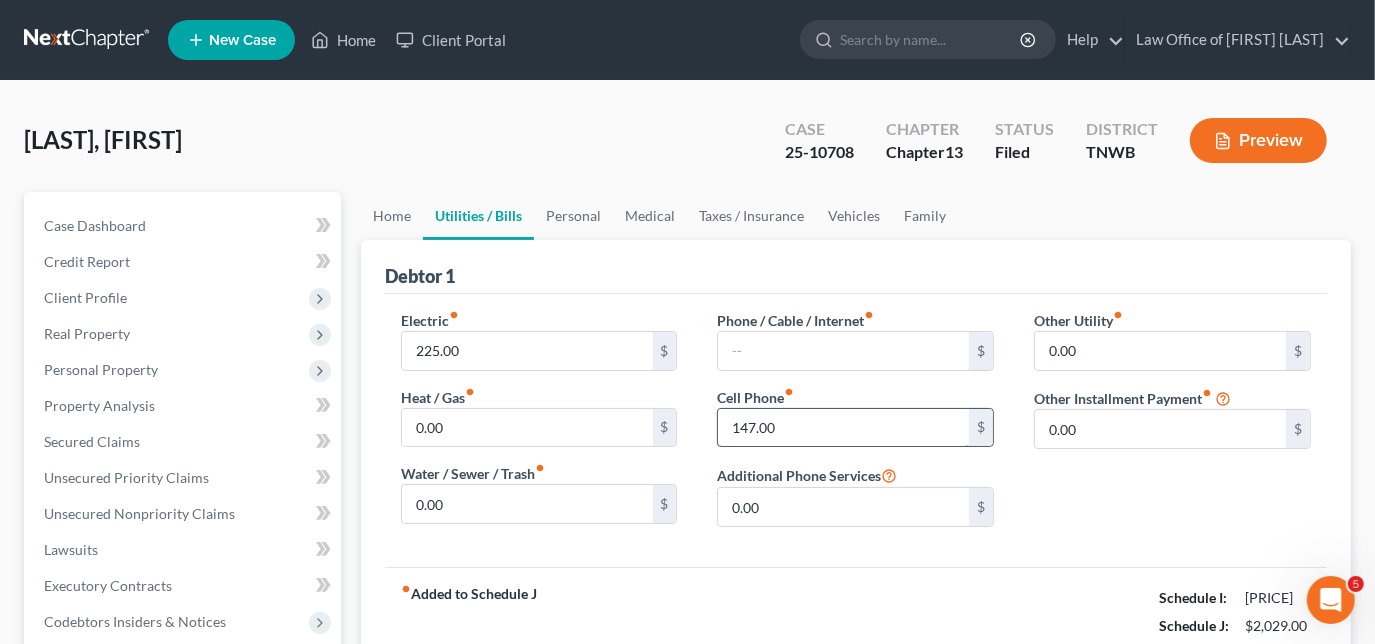 type on "147.00" 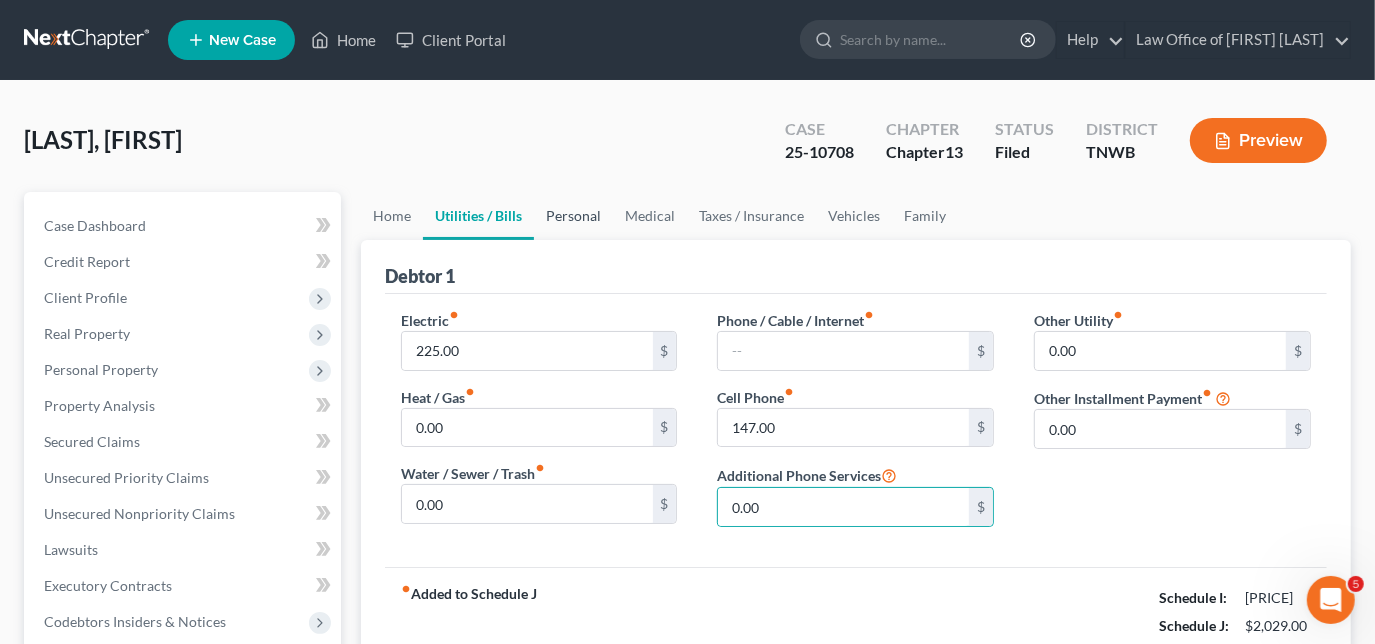 click on "Personal" at bounding box center (573, 216) 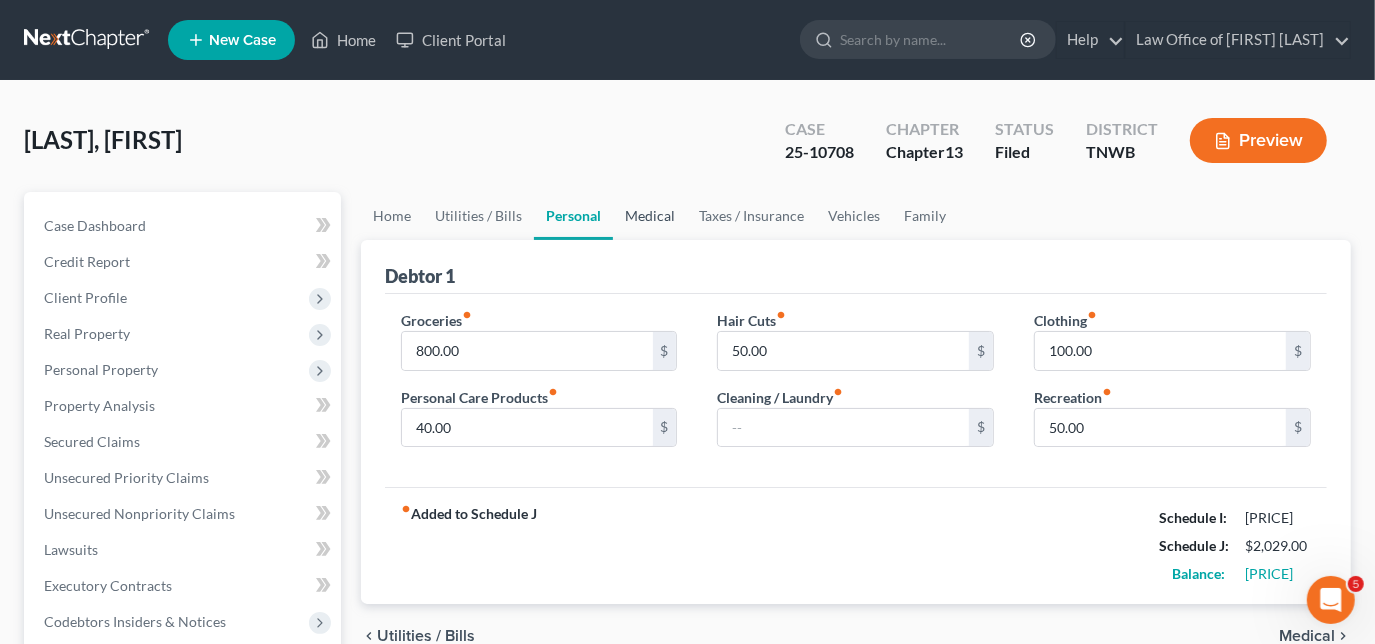 click on "Medical" at bounding box center (650, 216) 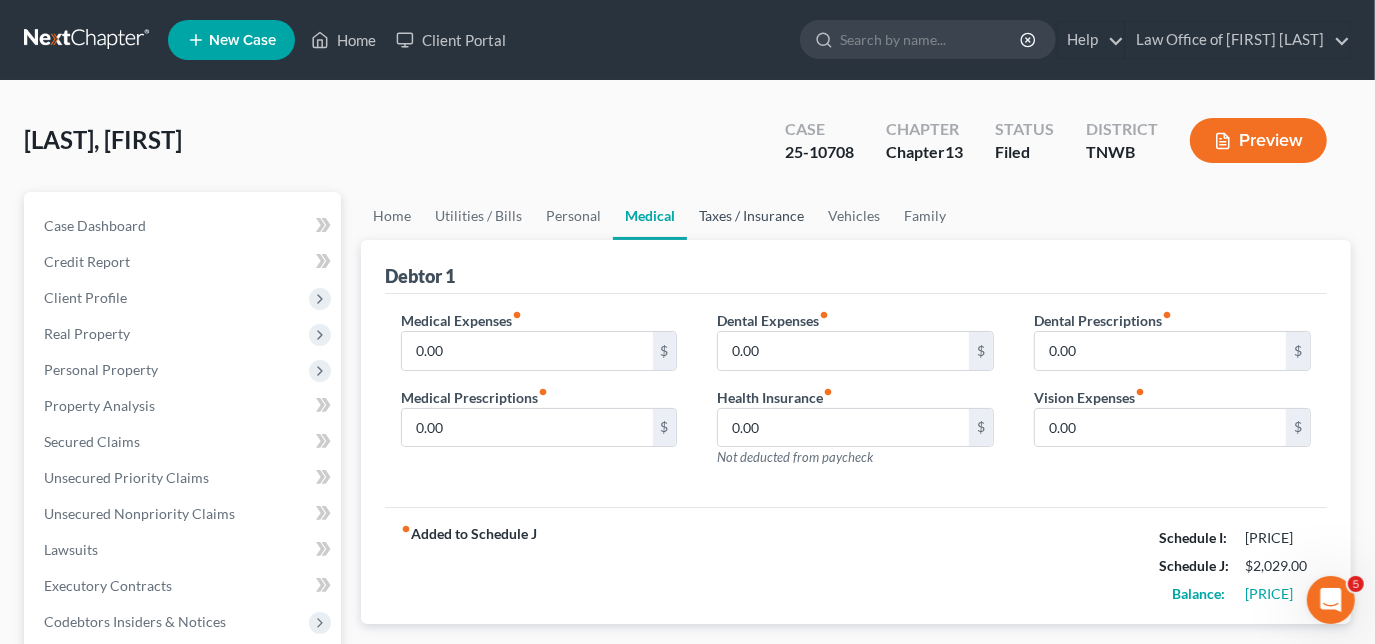 click on "Taxes / Insurance" at bounding box center (751, 216) 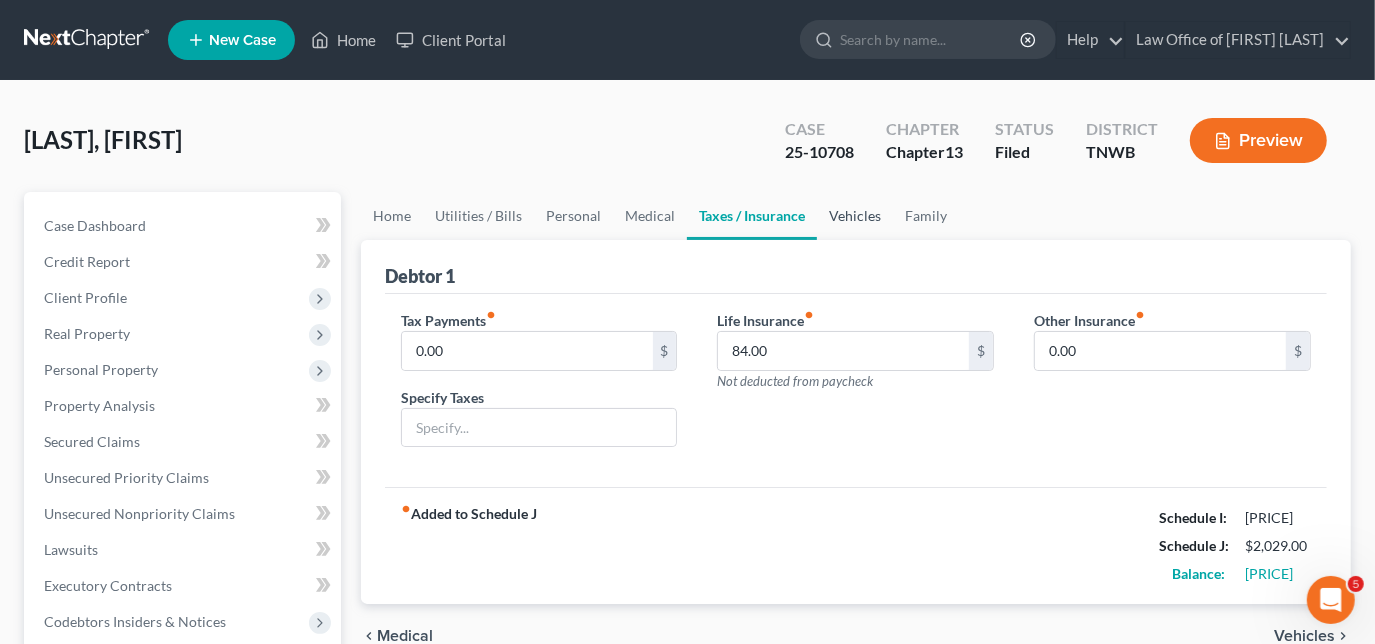 click on "Vehicles" at bounding box center (855, 216) 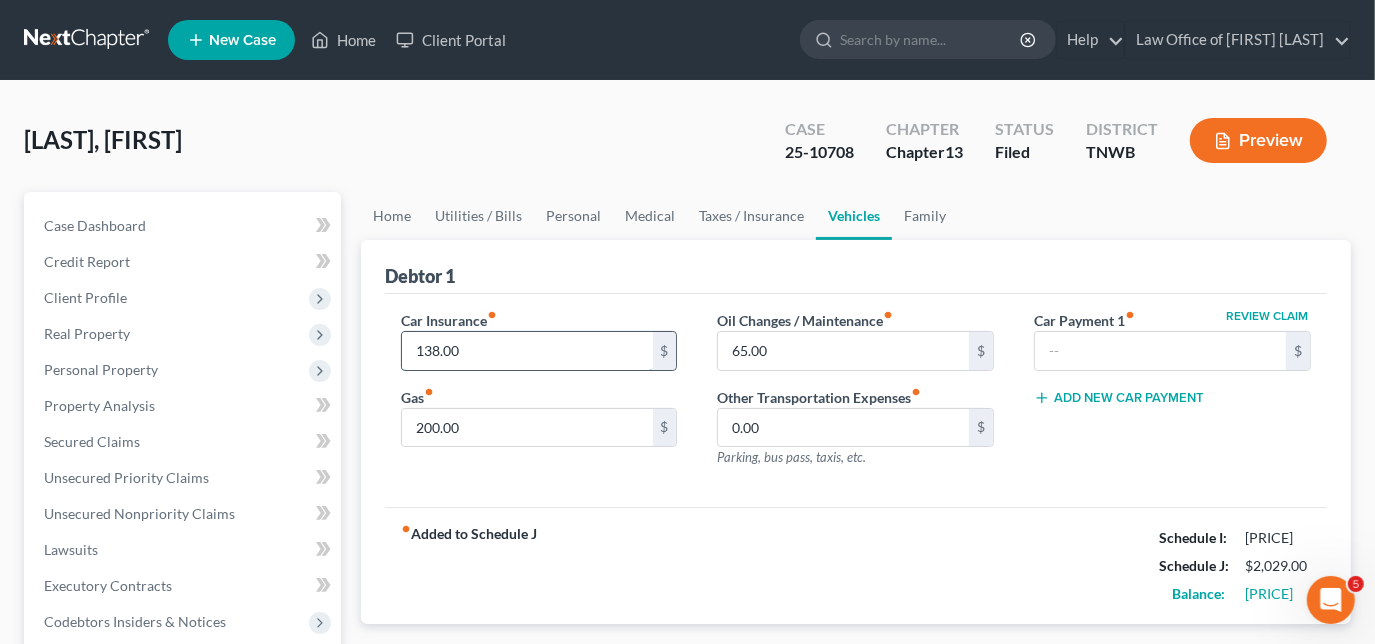 click on "138.00" at bounding box center [527, 351] 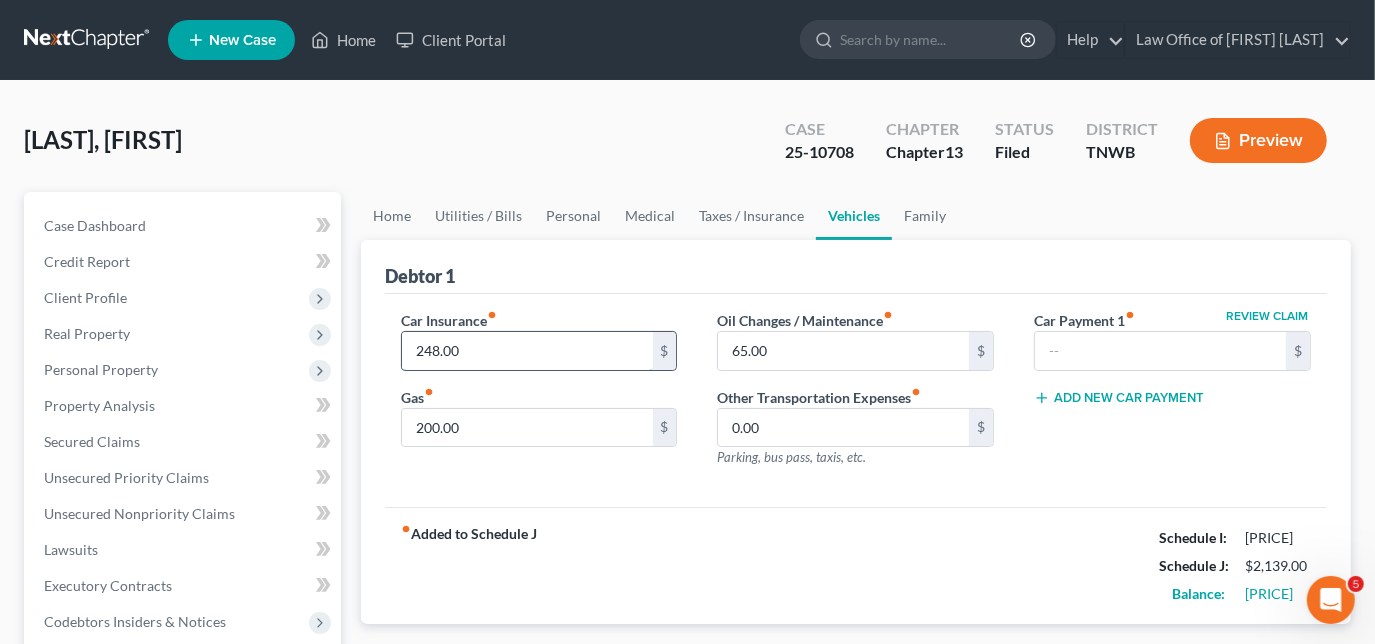 type on "248.00" 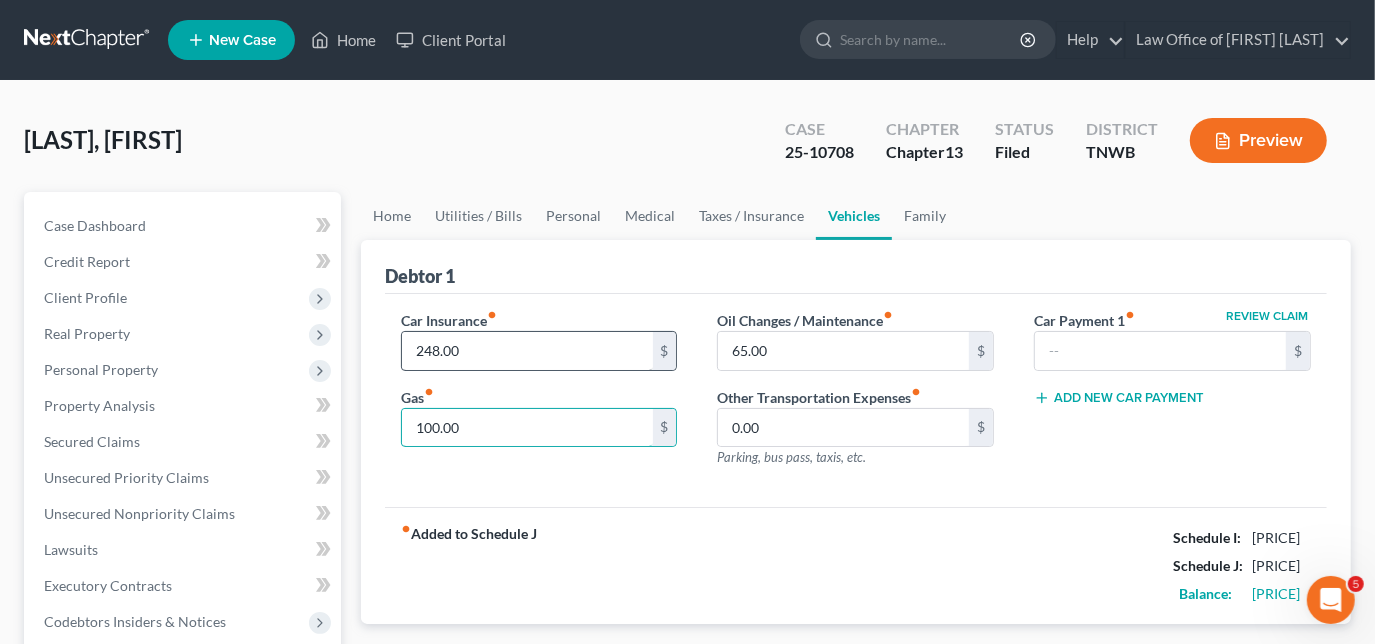 type on "100.00" 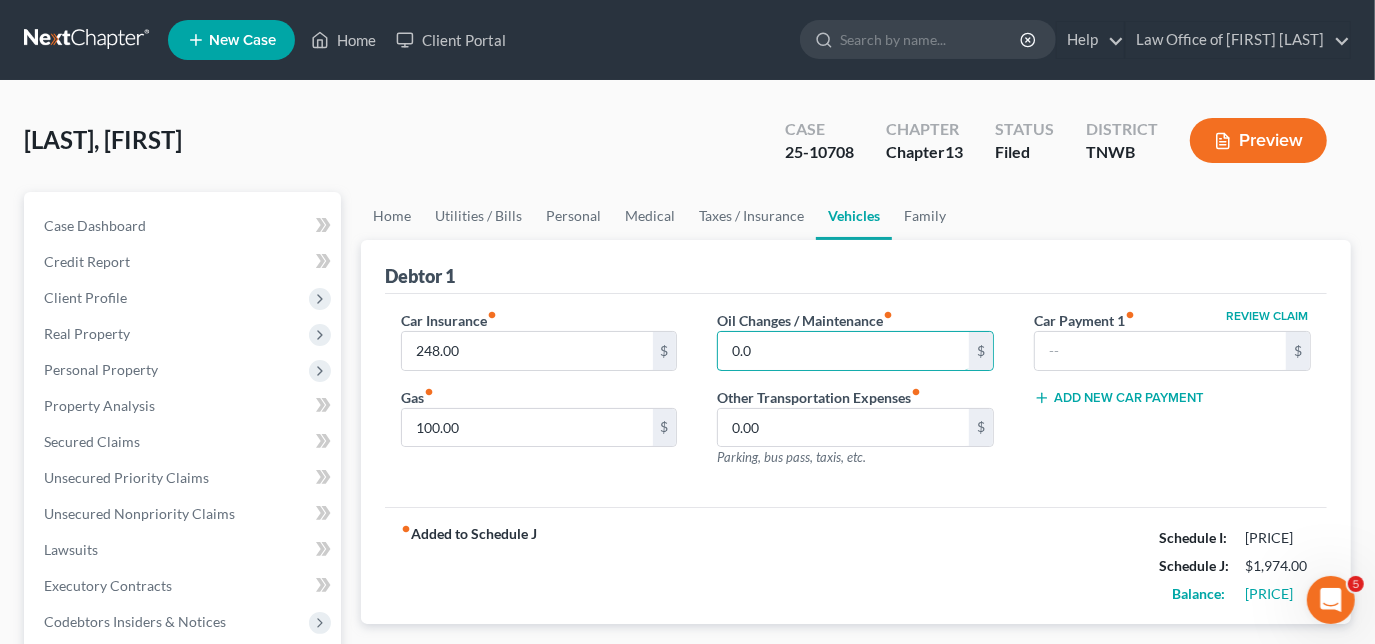 type on "0.00" 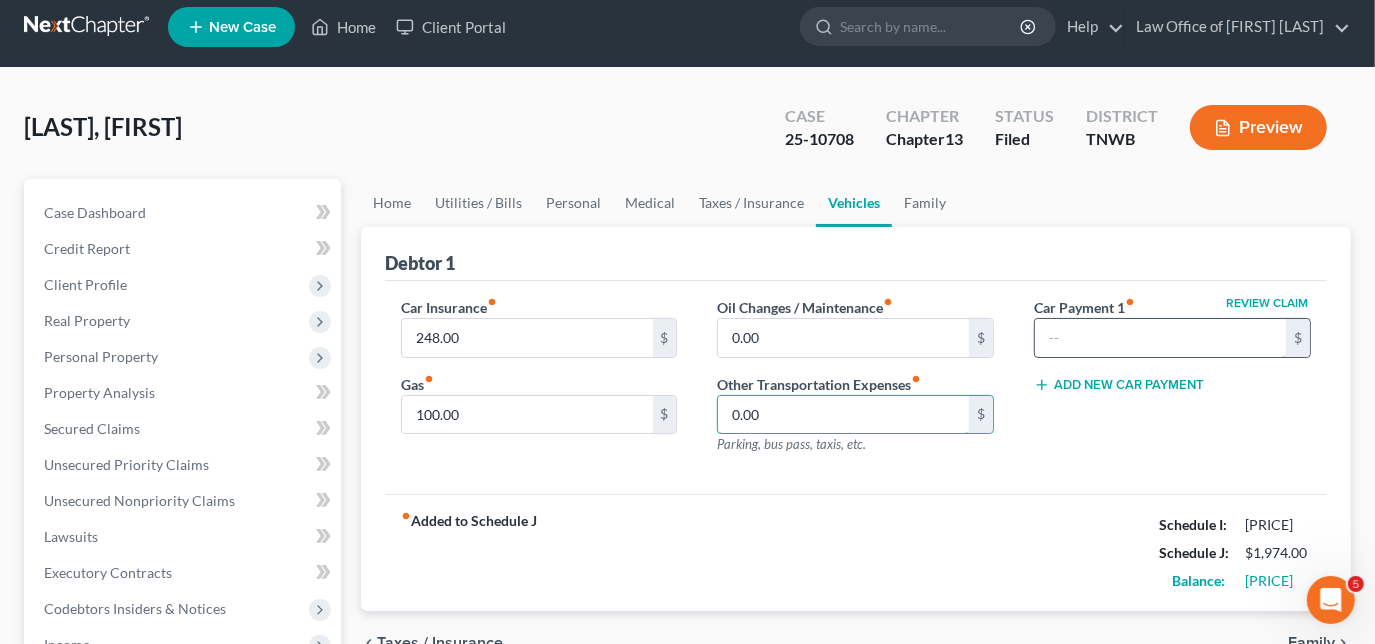 scroll, scrollTop: 0, scrollLeft: 0, axis: both 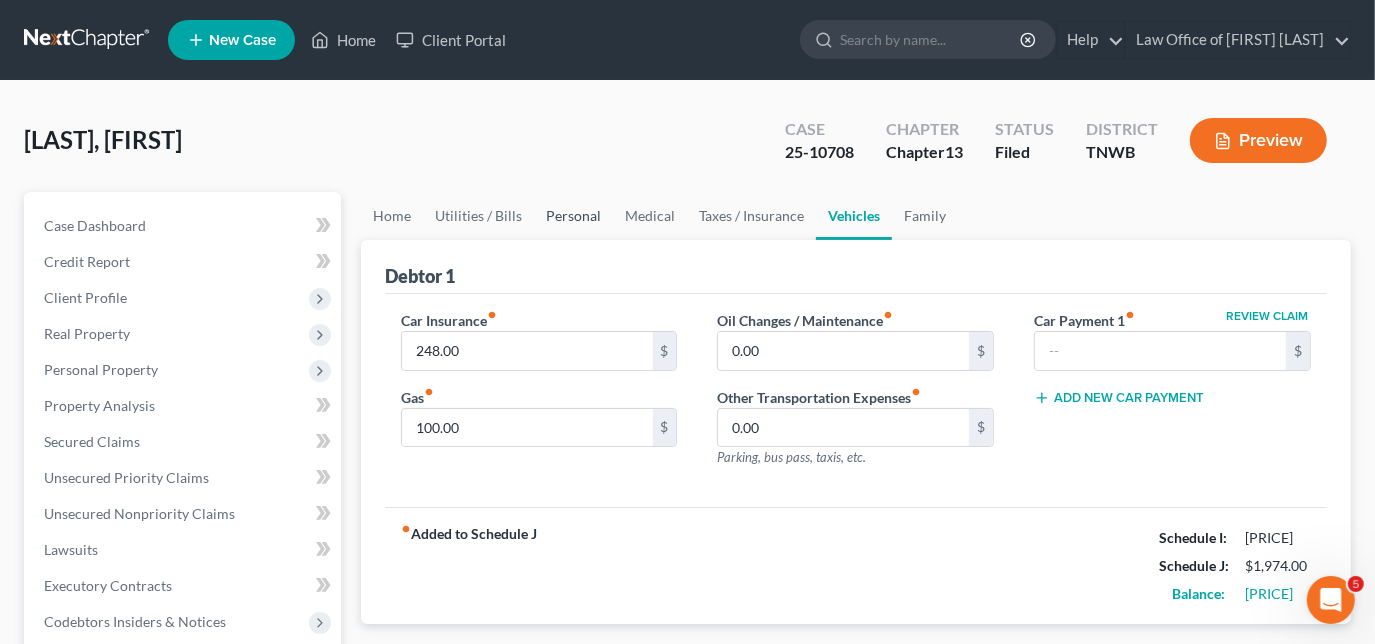 click on "Personal" at bounding box center [573, 216] 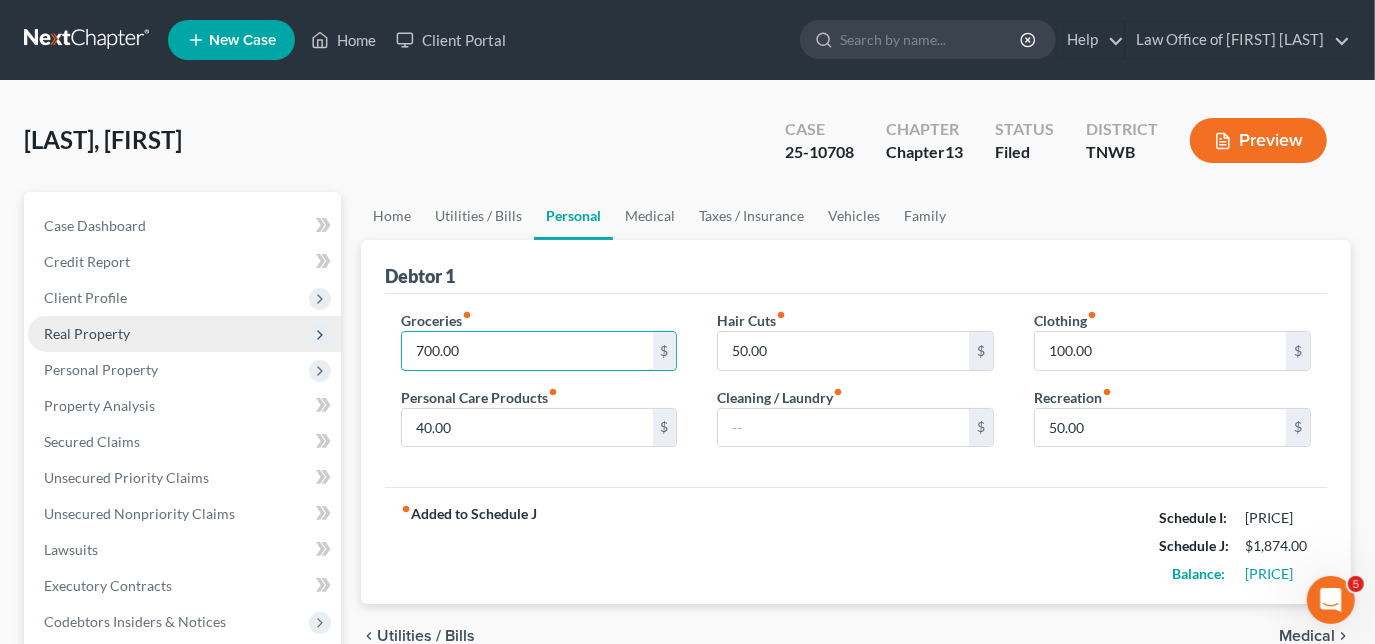 type on "700.00" 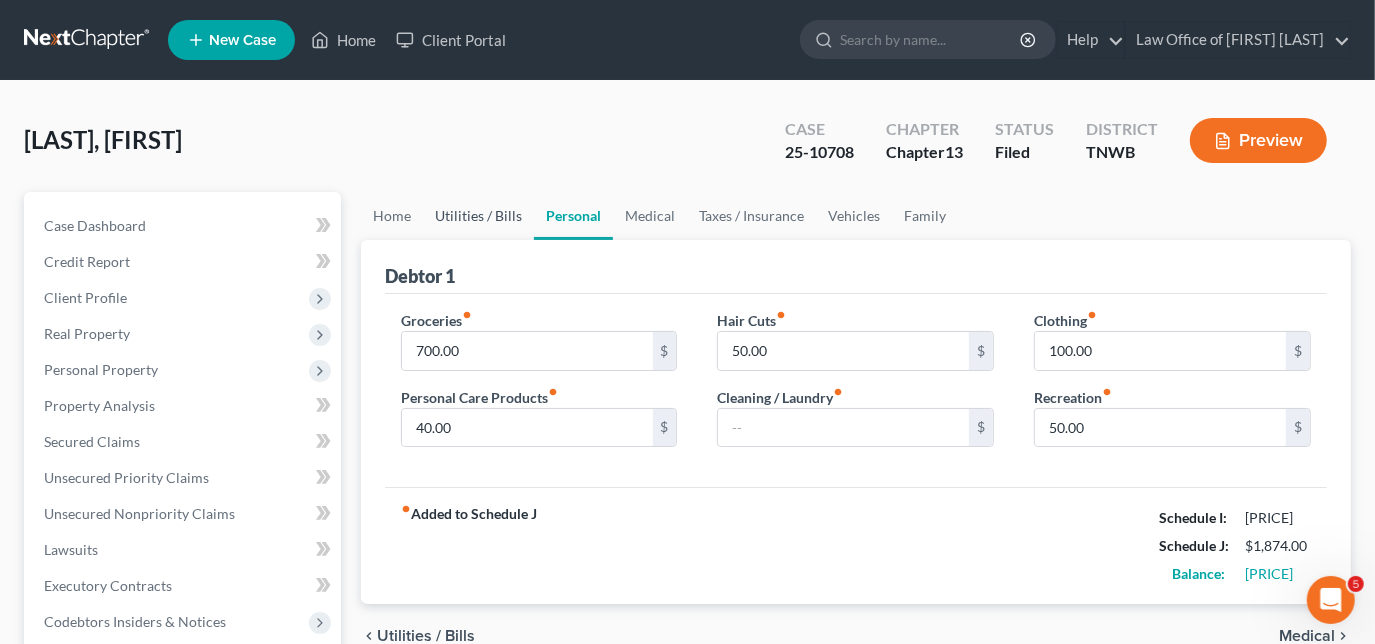 click on "Utilities / Bills" at bounding box center (478, 216) 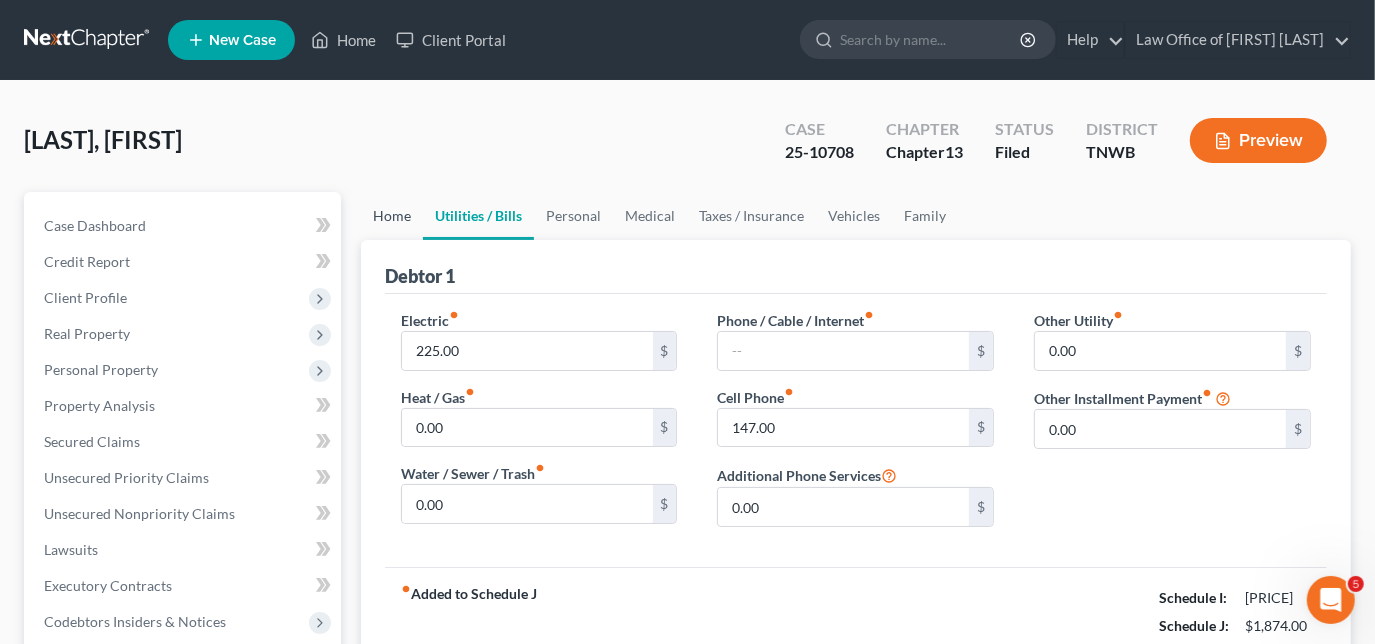 click on "Home" at bounding box center (392, 216) 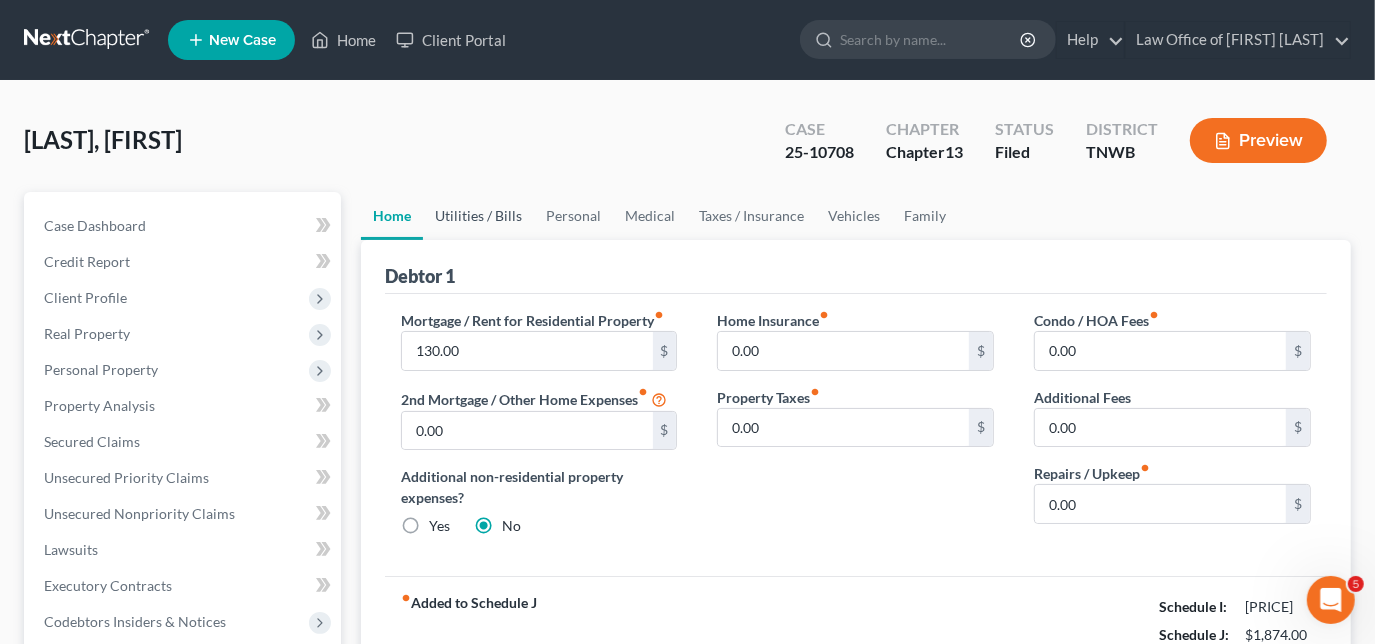 click on "Utilities / Bills" at bounding box center [478, 216] 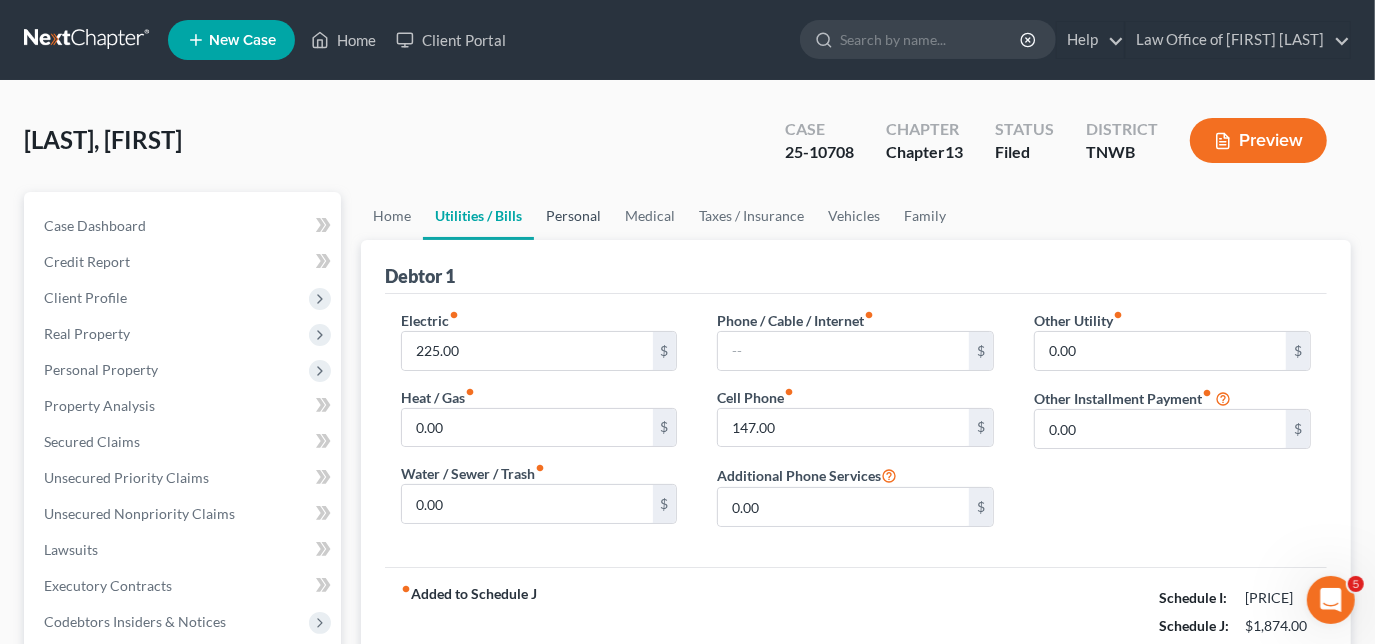 click on "Personal" at bounding box center [573, 216] 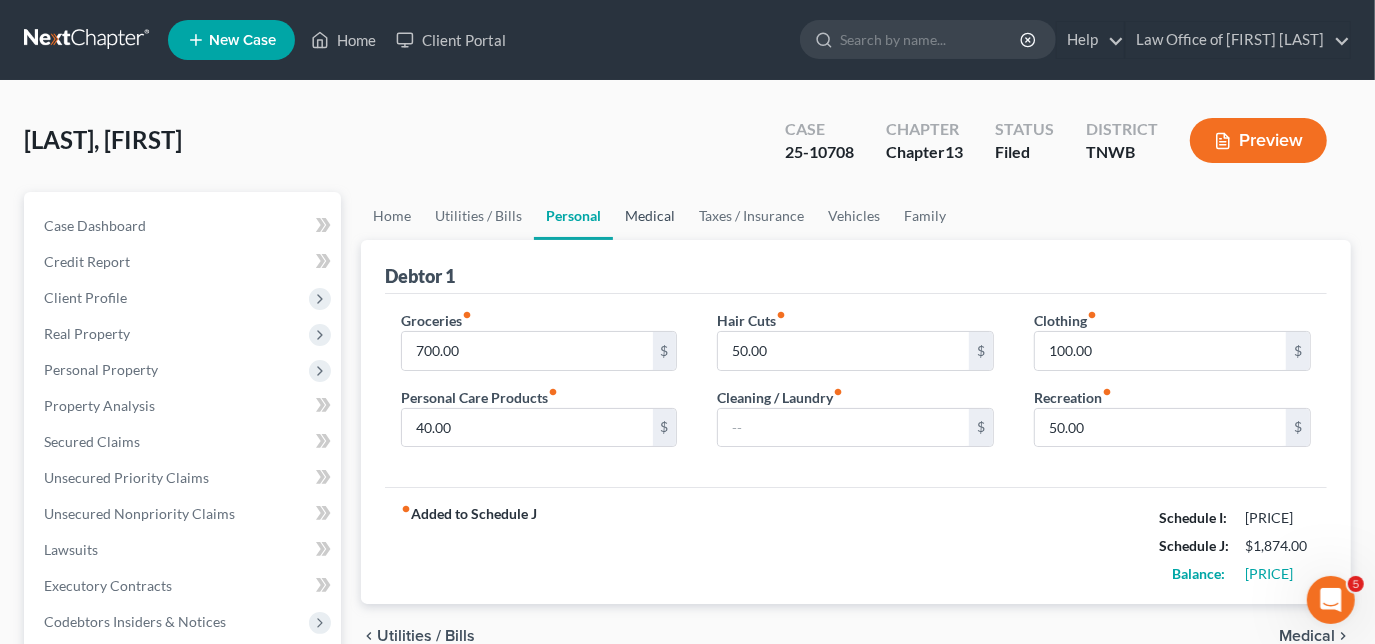 click on "Medical" at bounding box center (650, 216) 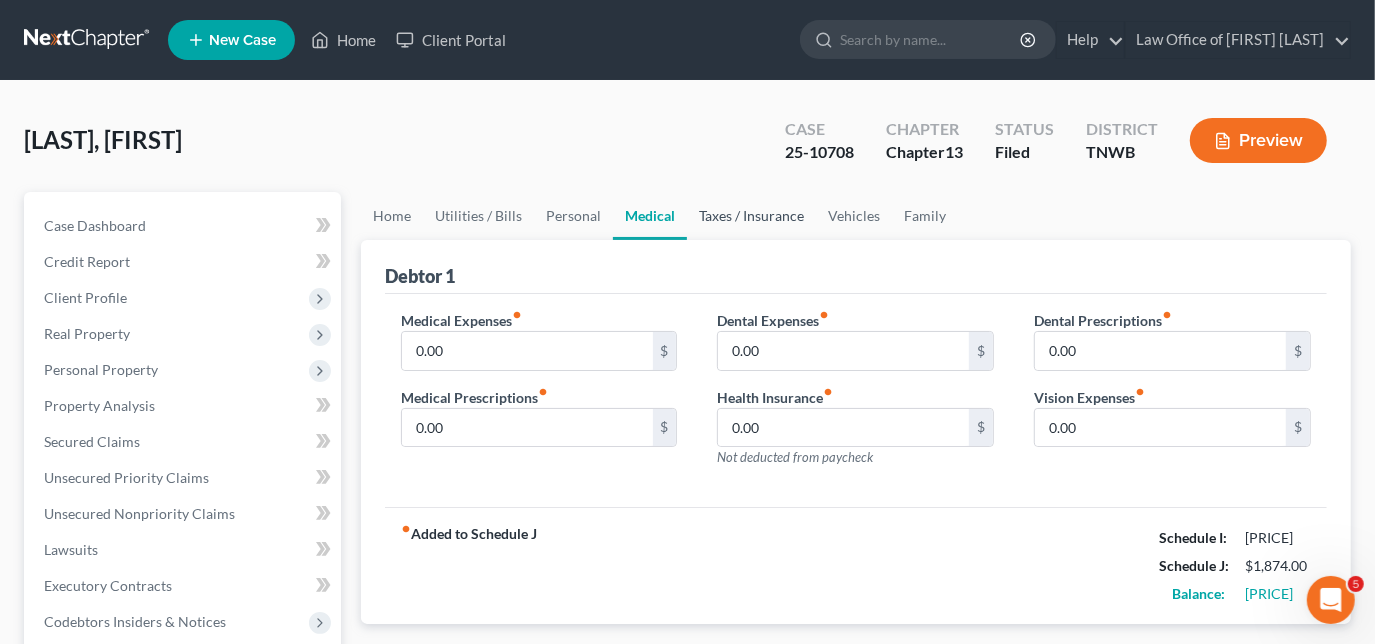 click on "Taxes / Insurance" at bounding box center (751, 216) 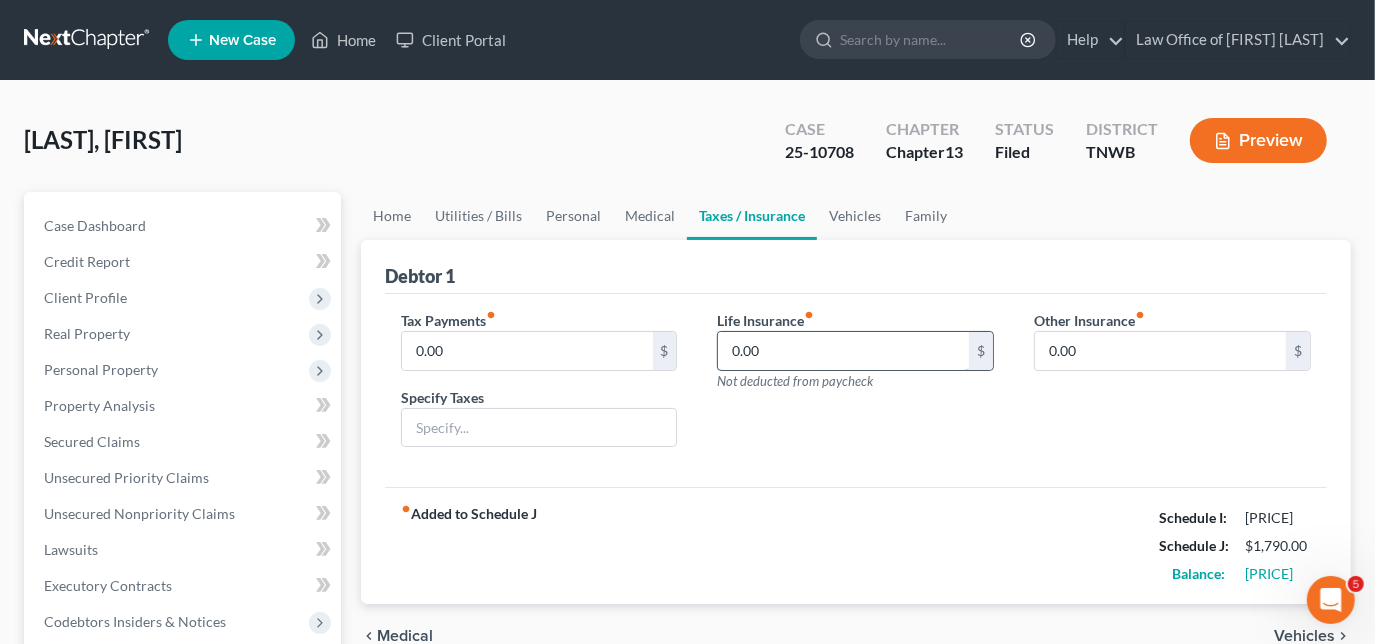 type on "0.00" 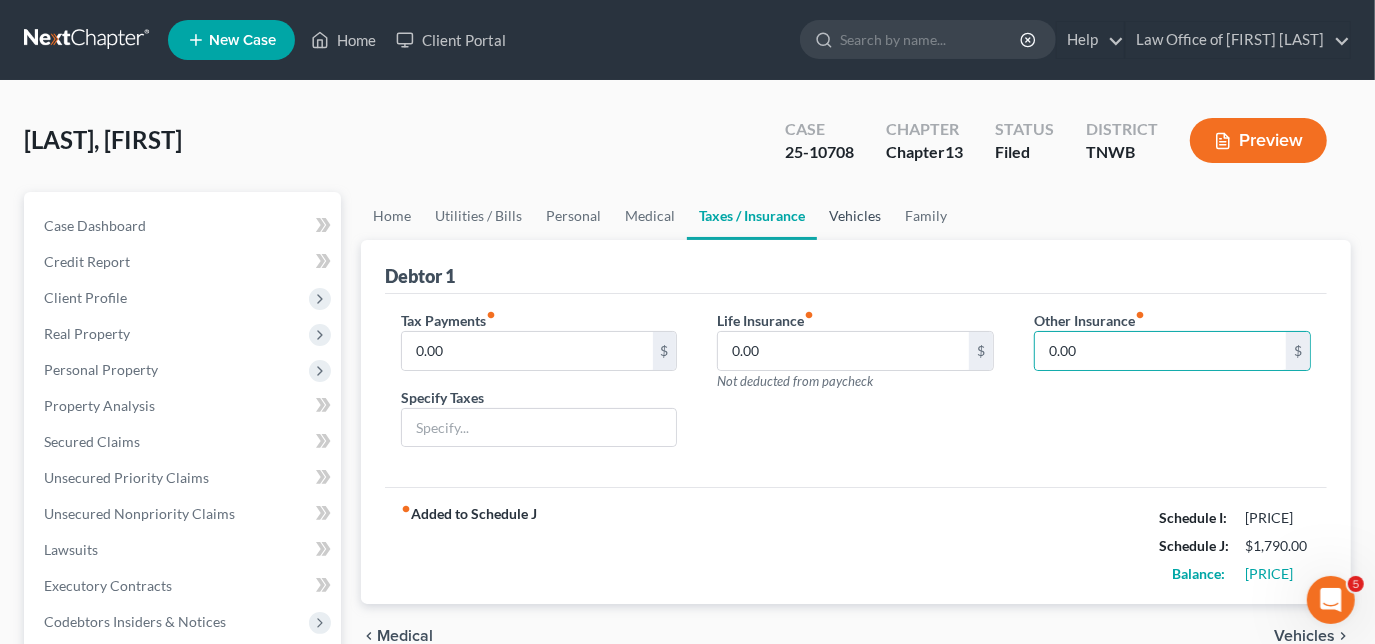 click on "Vehicles" at bounding box center (855, 216) 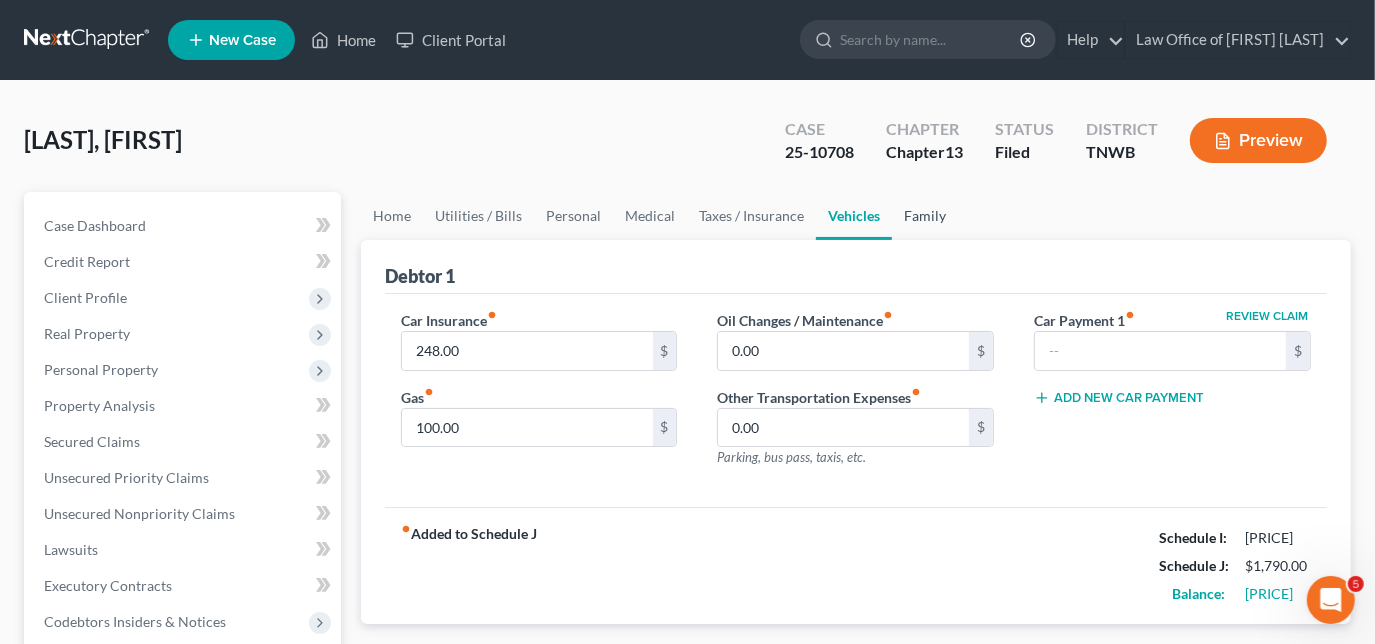 click on "Family" at bounding box center (925, 216) 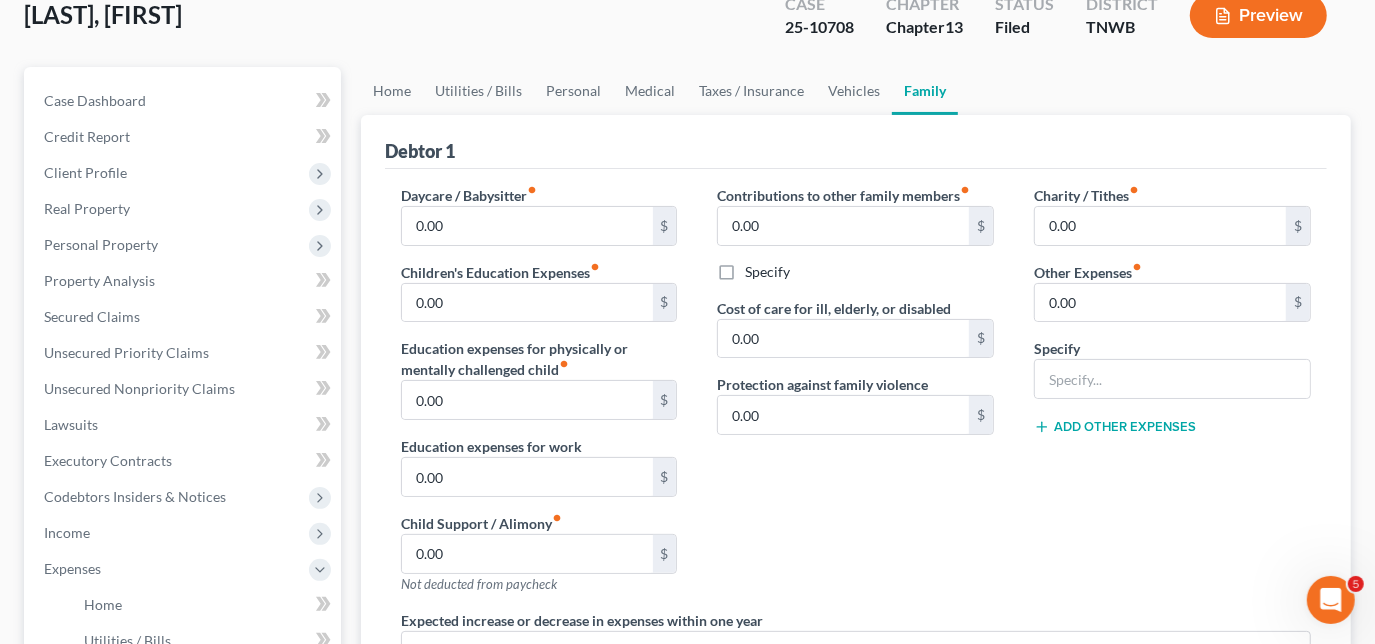 scroll, scrollTop: 90, scrollLeft: 0, axis: vertical 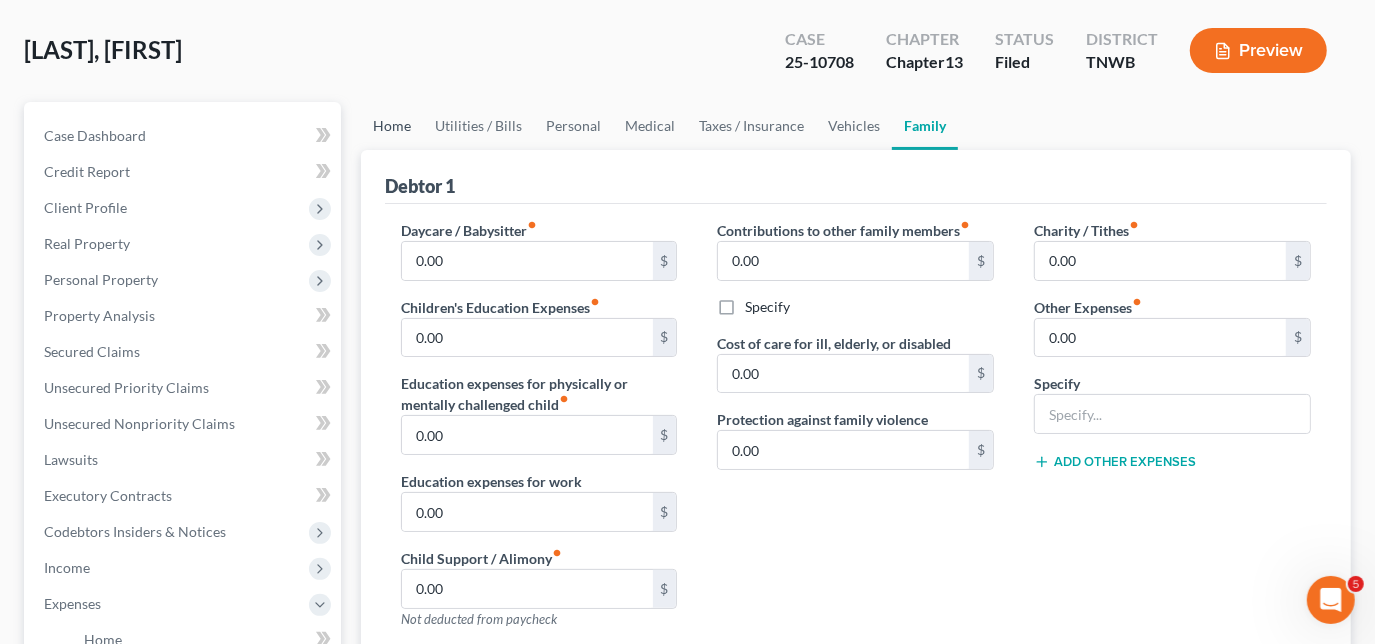 drag, startPoint x: 392, startPoint y: 117, endPoint x: 702, endPoint y: 210, distance: 323.6495 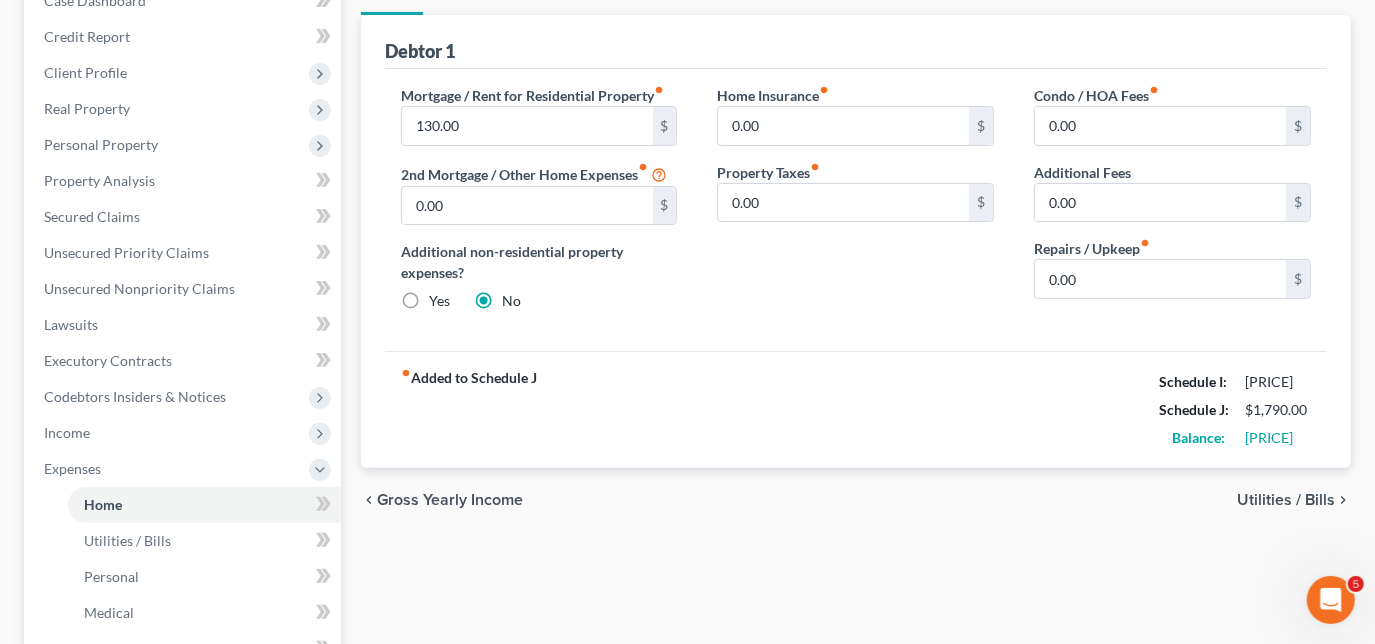 scroll, scrollTop: 181, scrollLeft: 0, axis: vertical 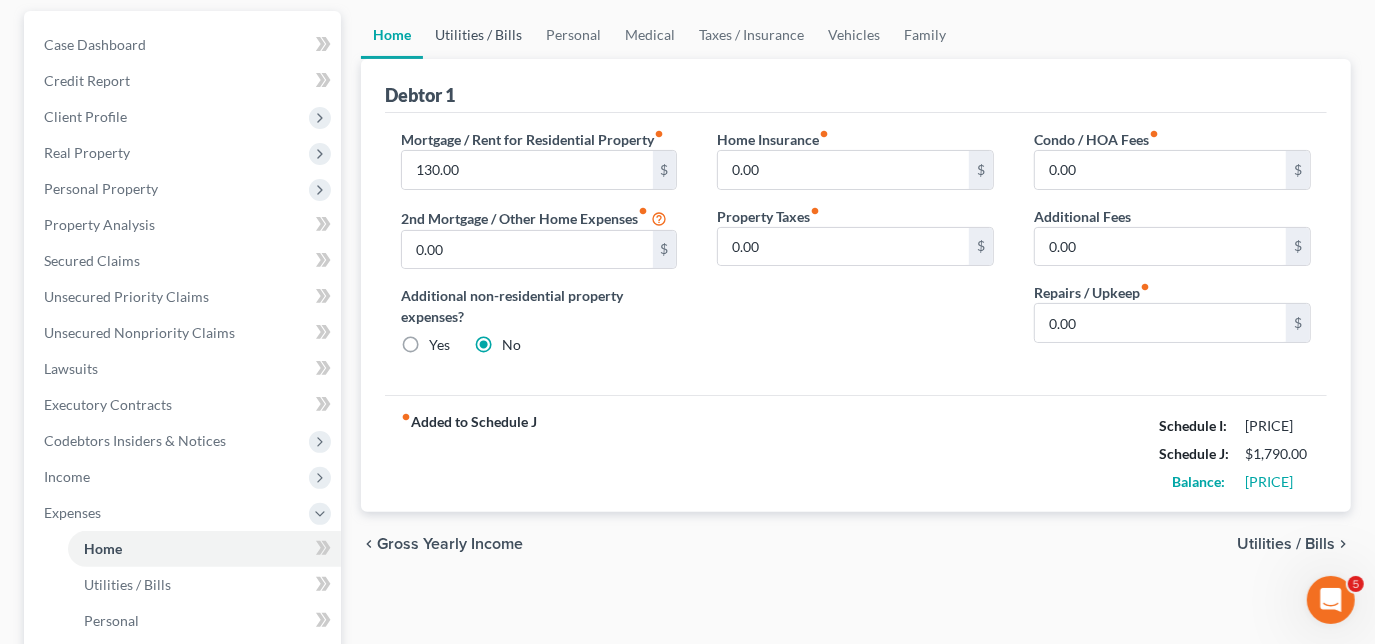 click on "Utilities / Bills" at bounding box center (478, 35) 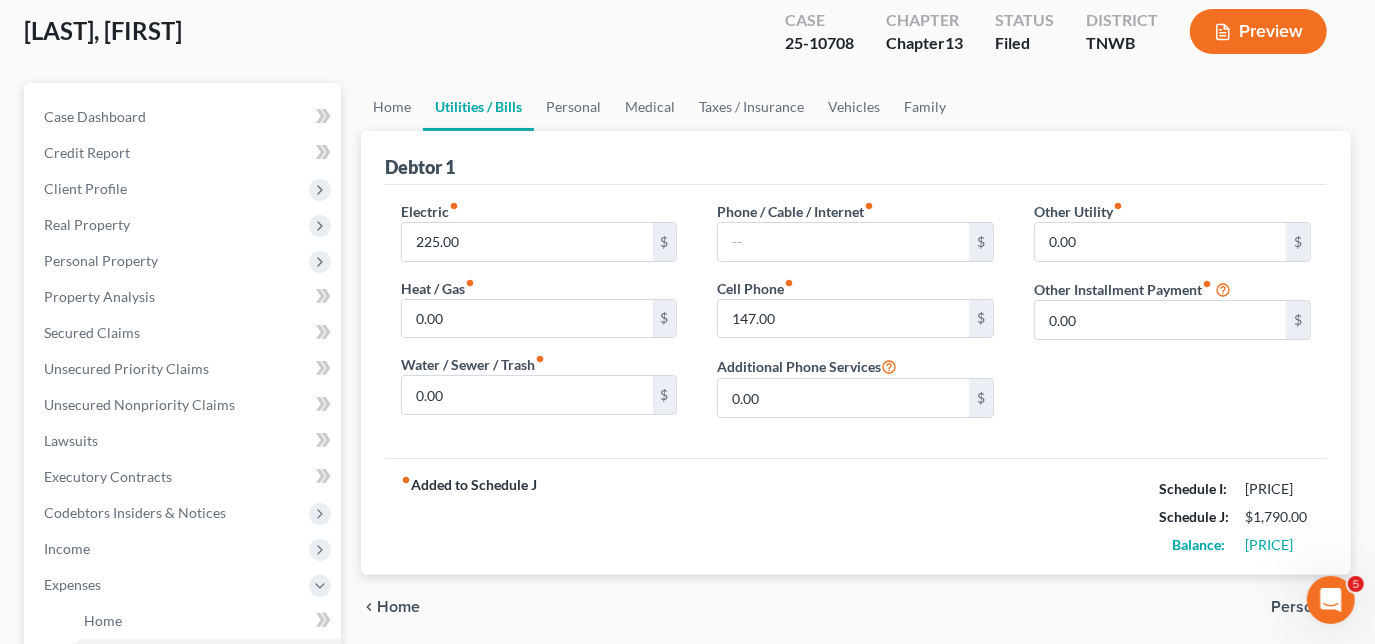 scroll, scrollTop: 0, scrollLeft: 0, axis: both 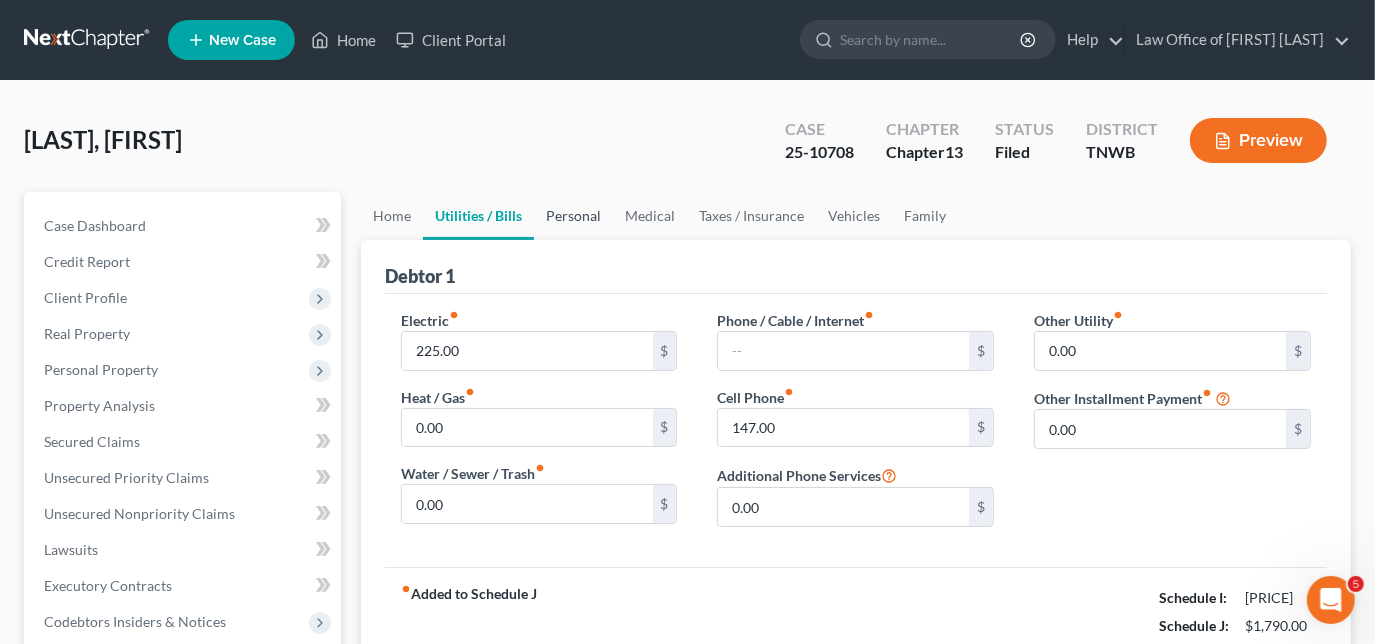click on "Personal" at bounding box center (573, 216) 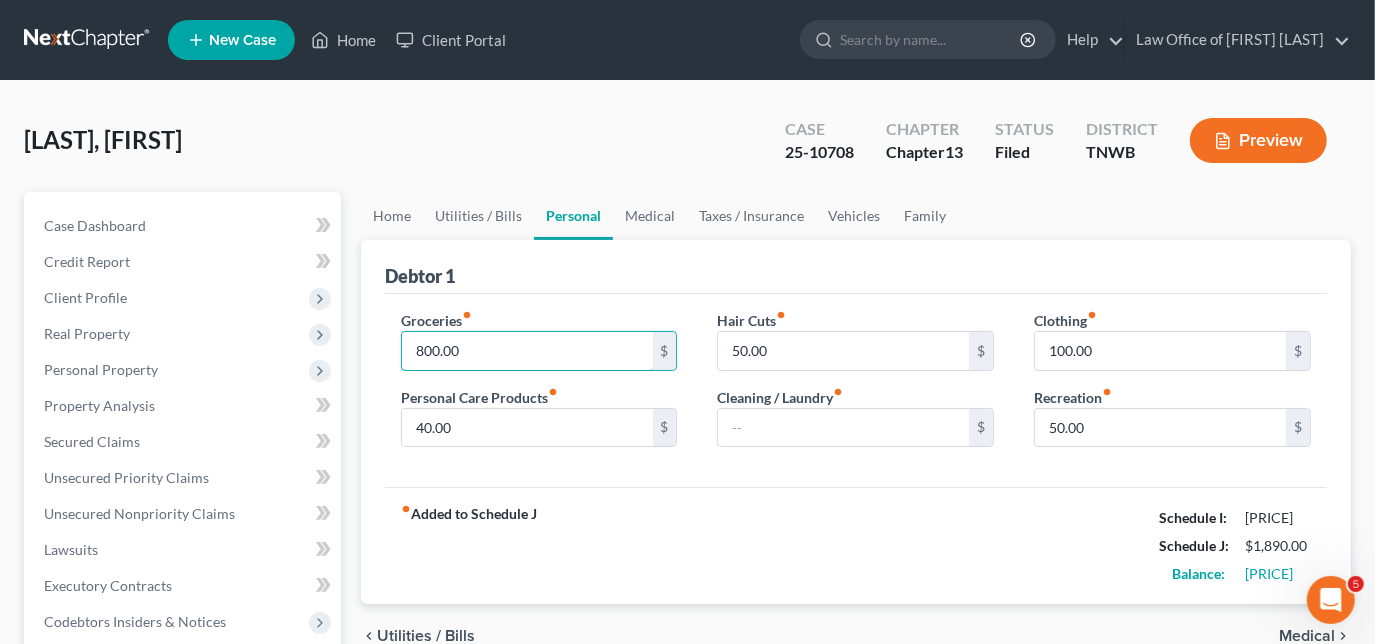 type on "800.00" 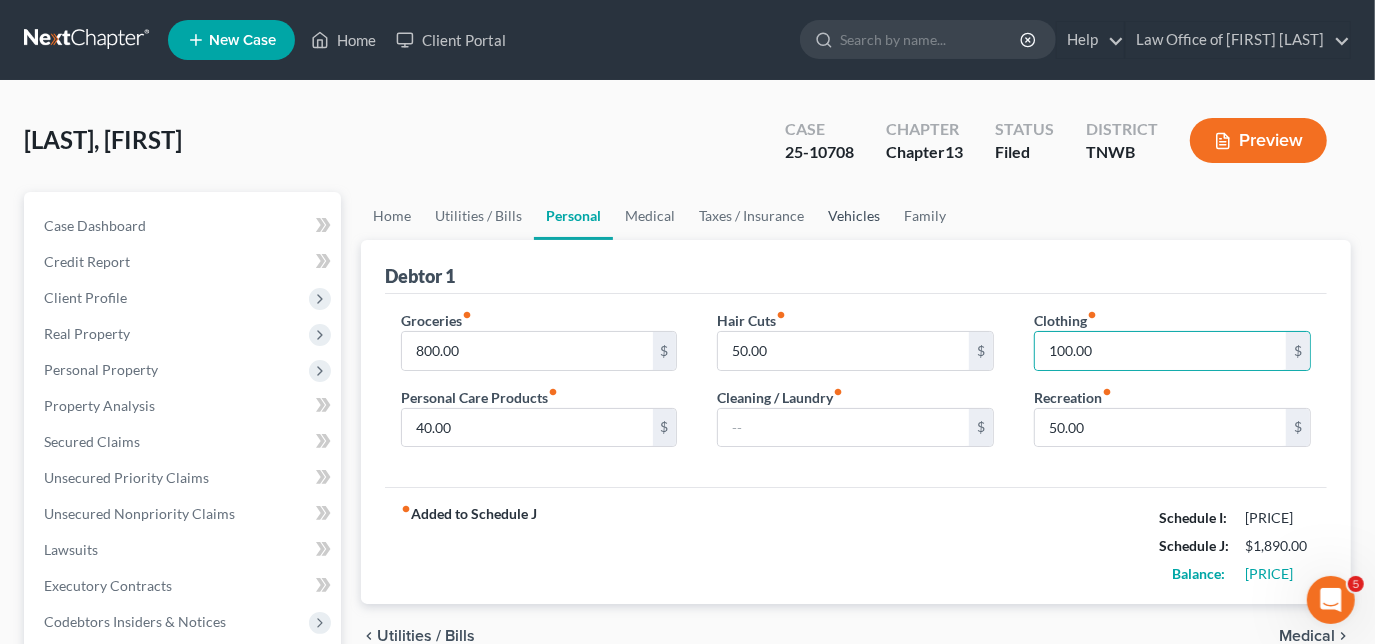 click on "Vehicles" at bounding box center [854, 216] 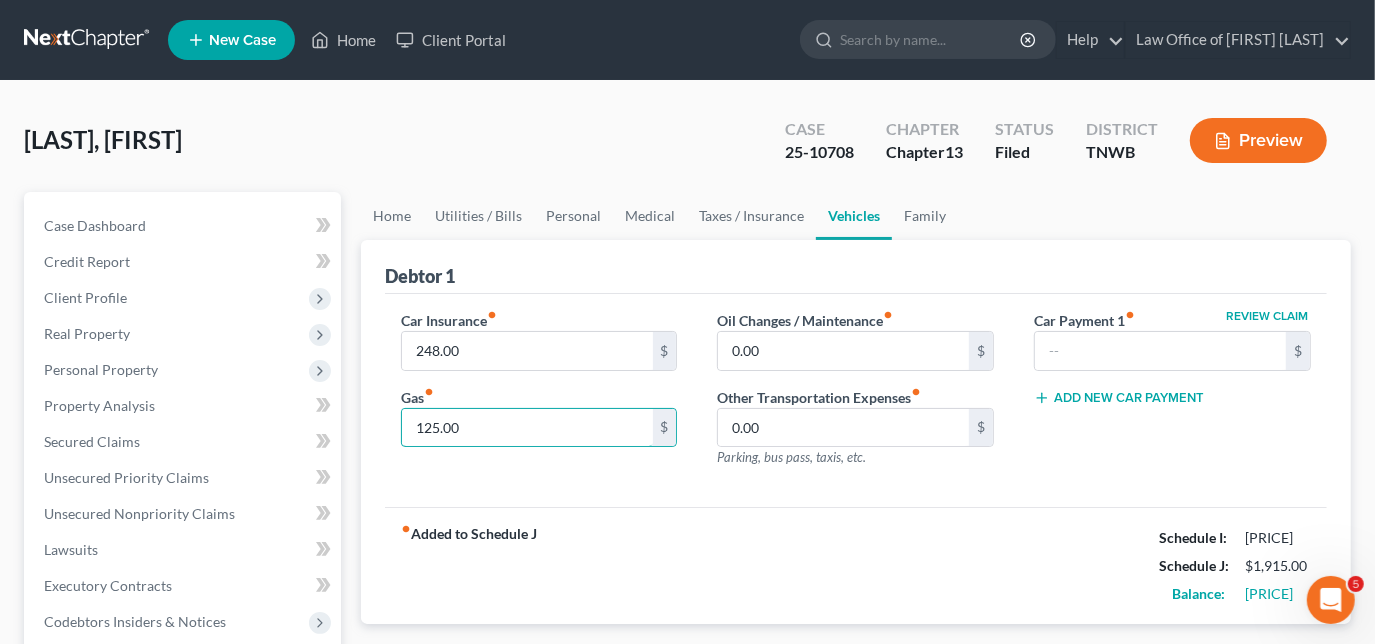 type on "125.00" 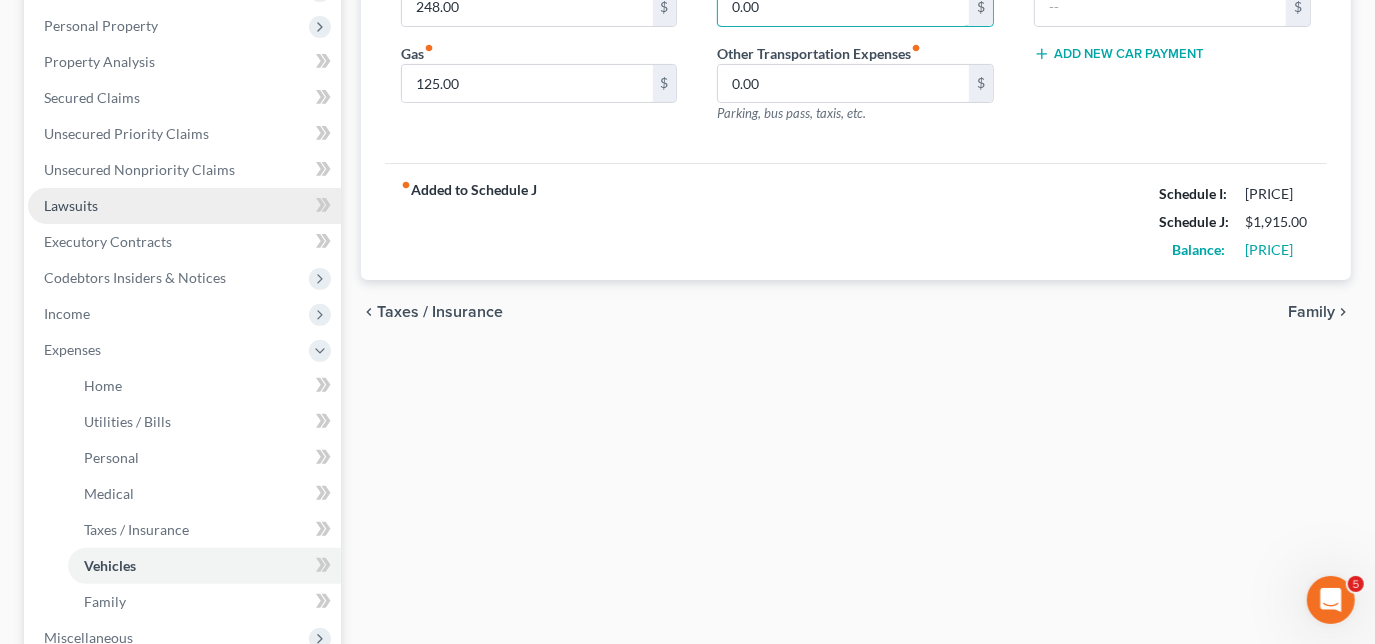 scroll, scrollTop: 342, scrollLeft: 0, axis: vertical 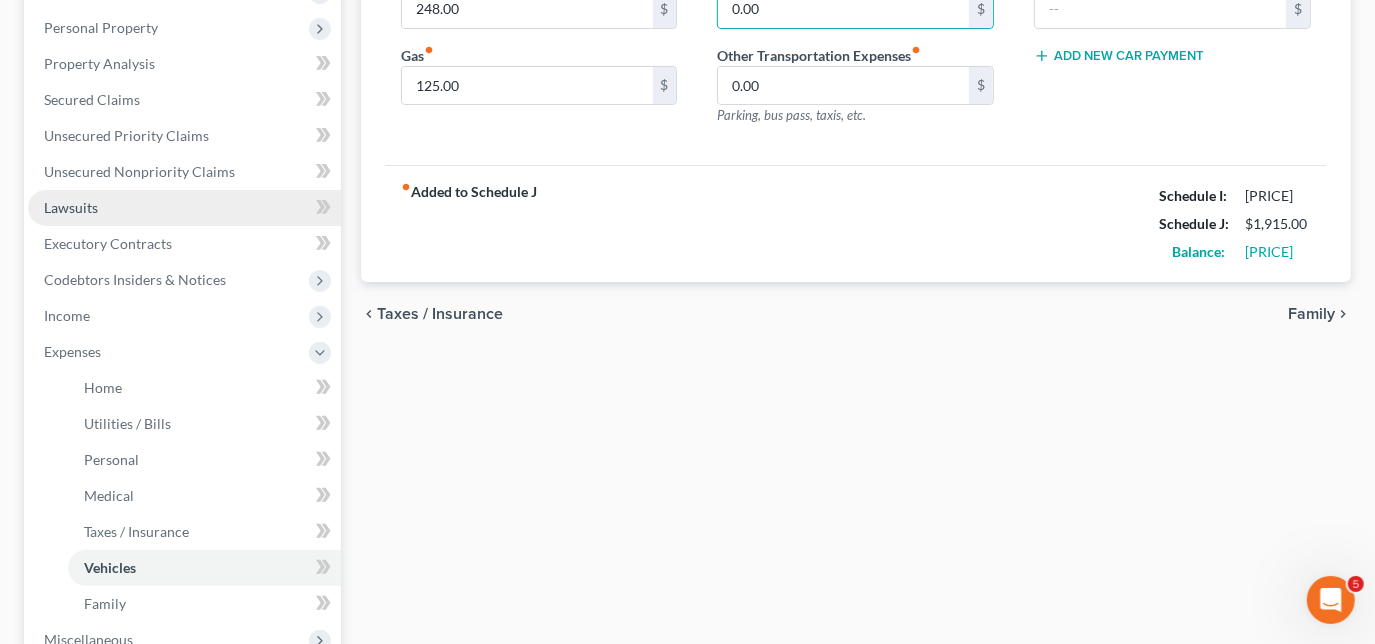 click on "Lawsuits" at bounding box center [71, 207] 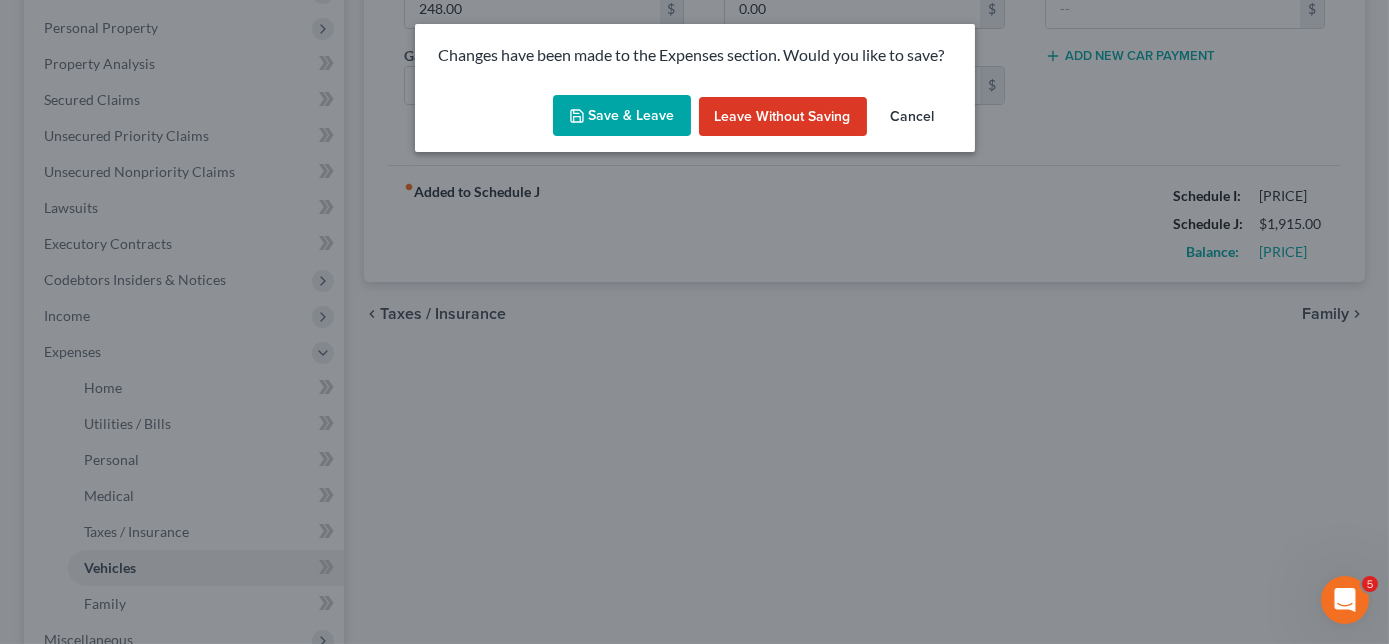 click on "Save & Leave" at bounding box center (622, 116) 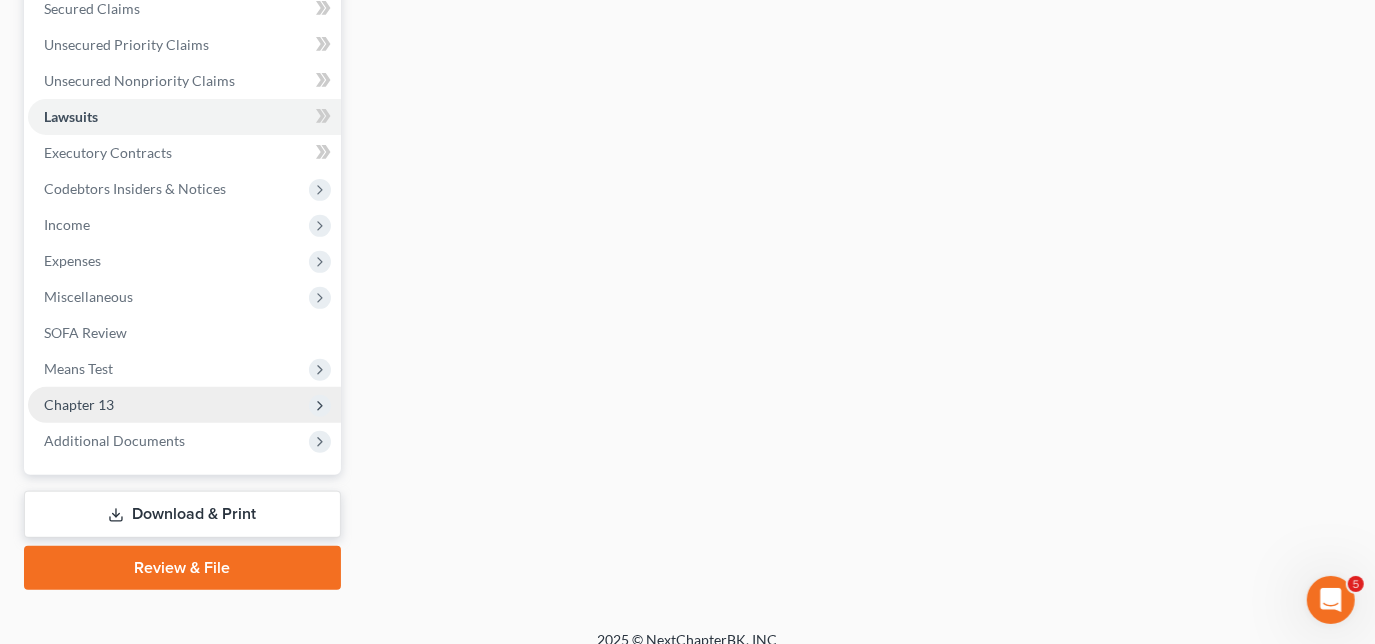 scroll, scrollTop: 453, scrollLeft: 0, axis: vertical 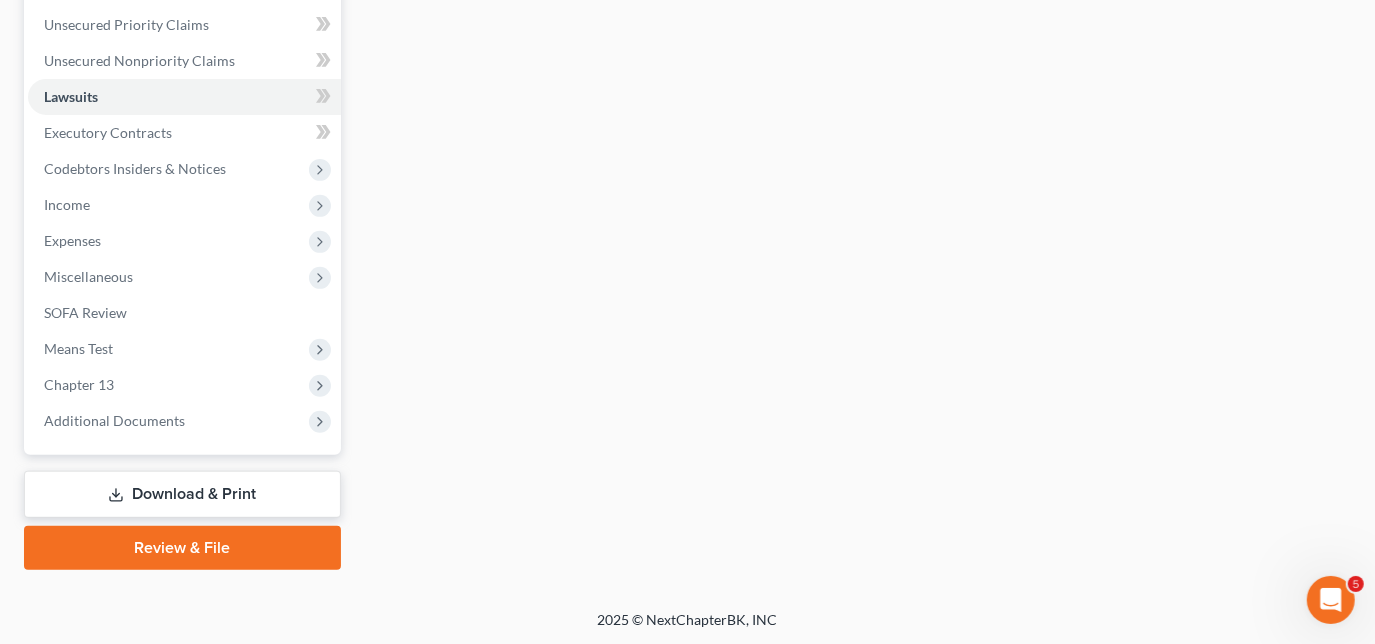 click on "Download & Print" at bounding box center [182, 494] 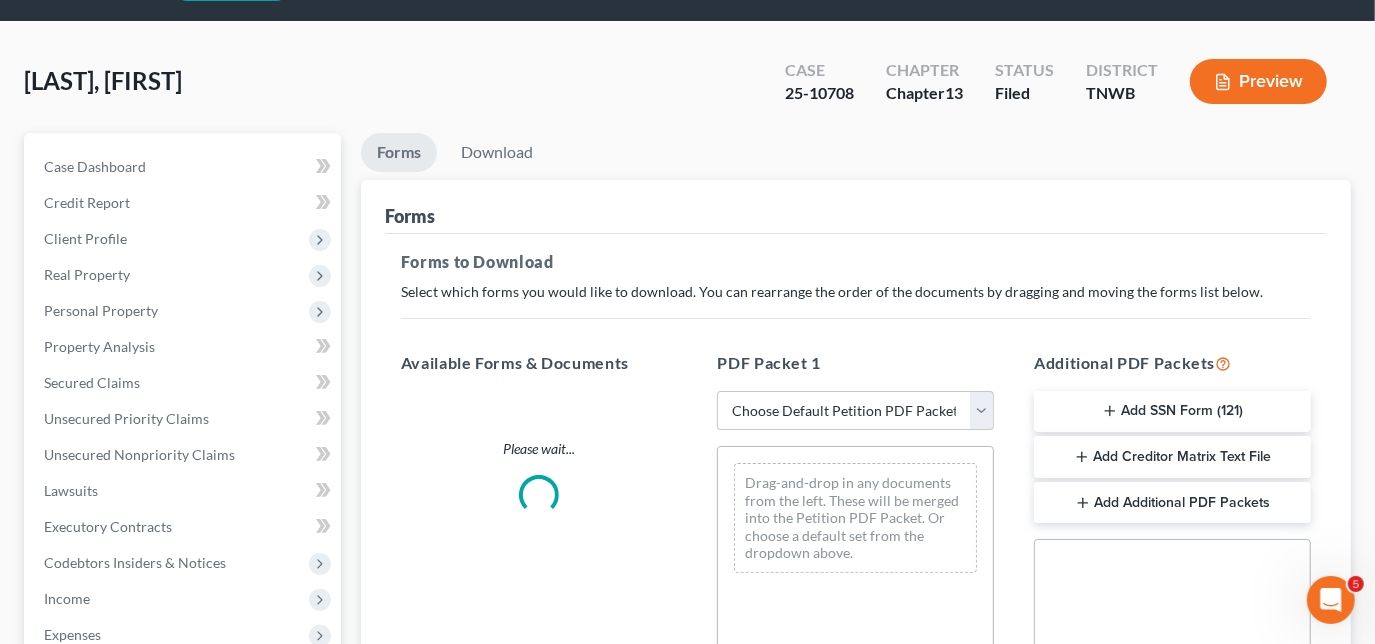 scroll, scrollTop: 181, scrollLeft: 0, axis: vertical 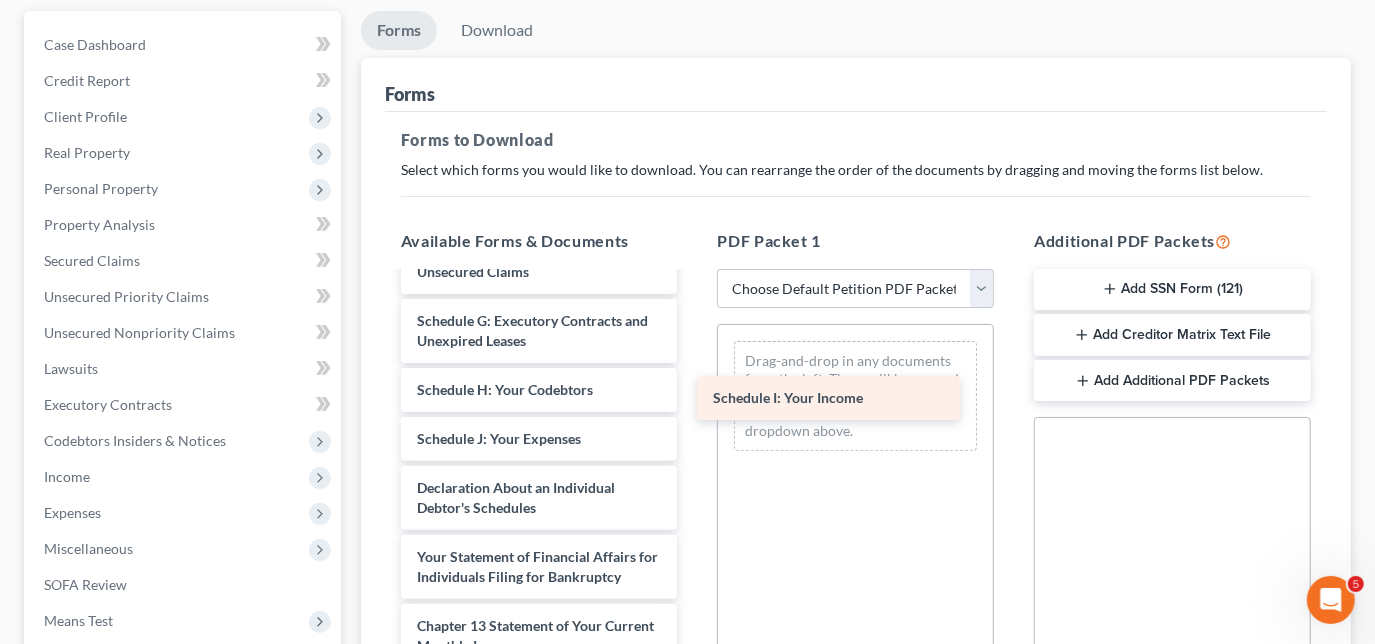 drag, startPoint x: 506, startPoint y: 460, endPoint x: 801, endPoint y: 402, distance: 300.64764 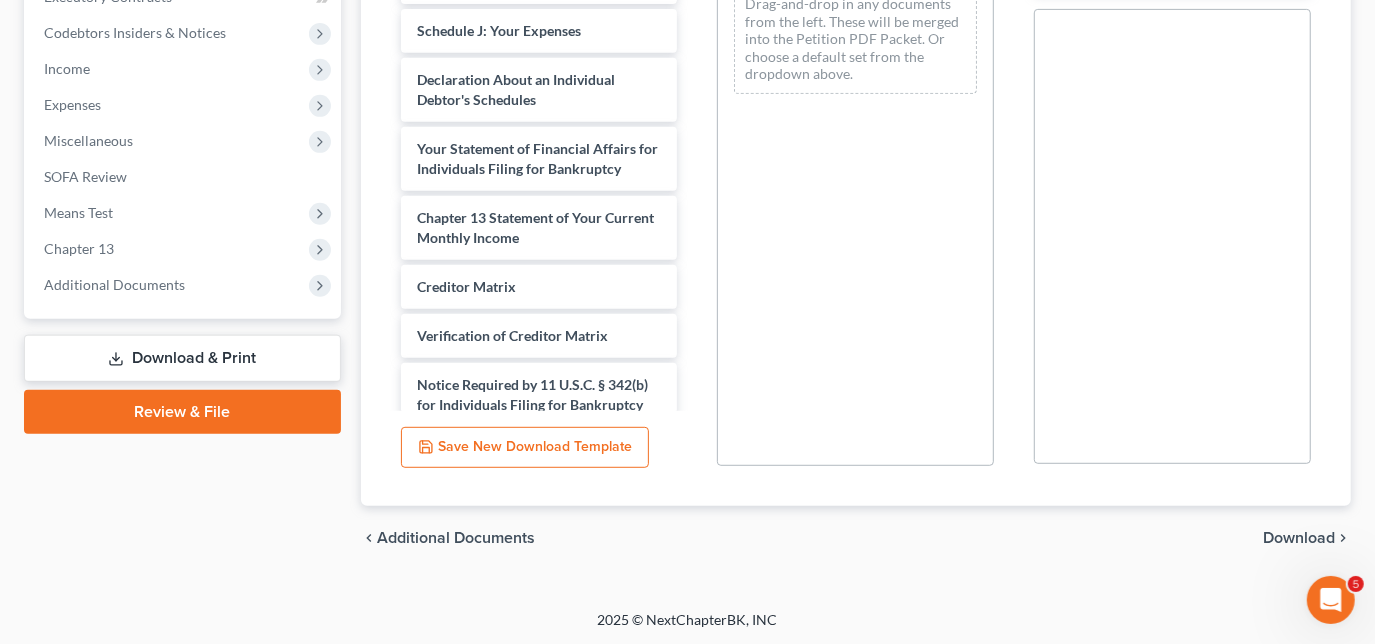 click on "Download" at bounding box center (1299, 538) 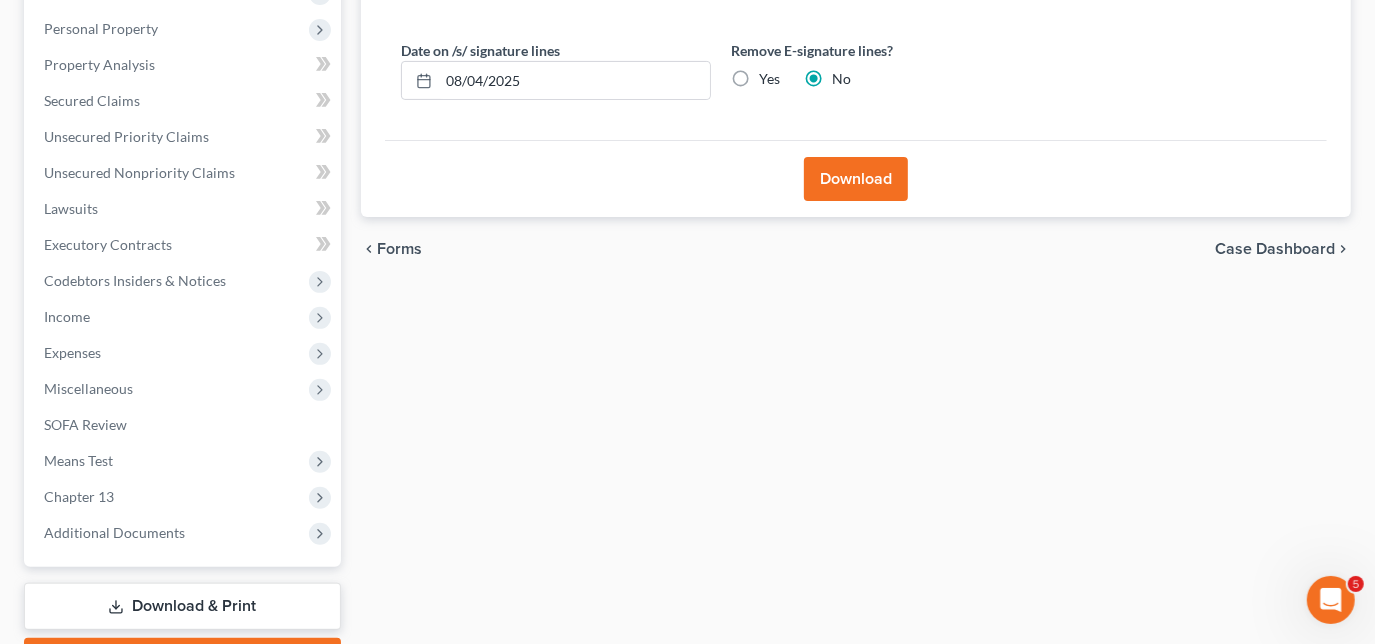 scroll, scrollTop: 181, scrollLeft: 0, axis: vertical 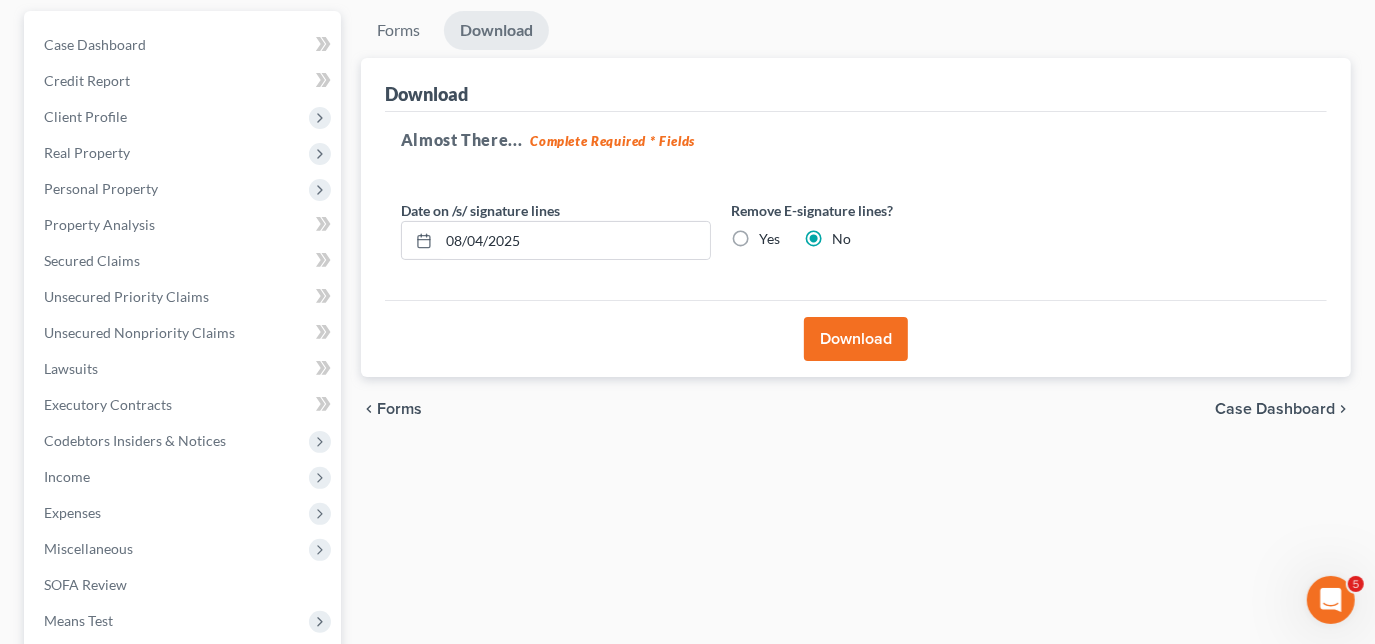 click on "Download" at bounding box center (856, 339) 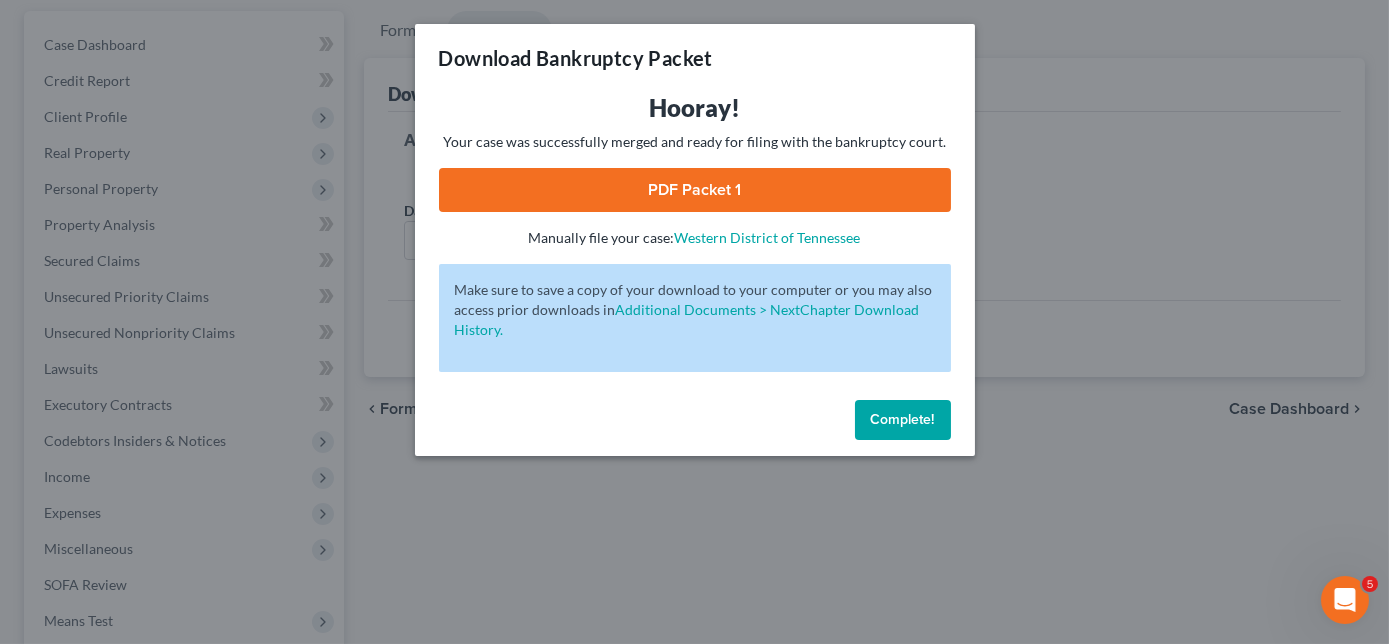 click on "PDF Packet 1" at bounding box center [695, 190] 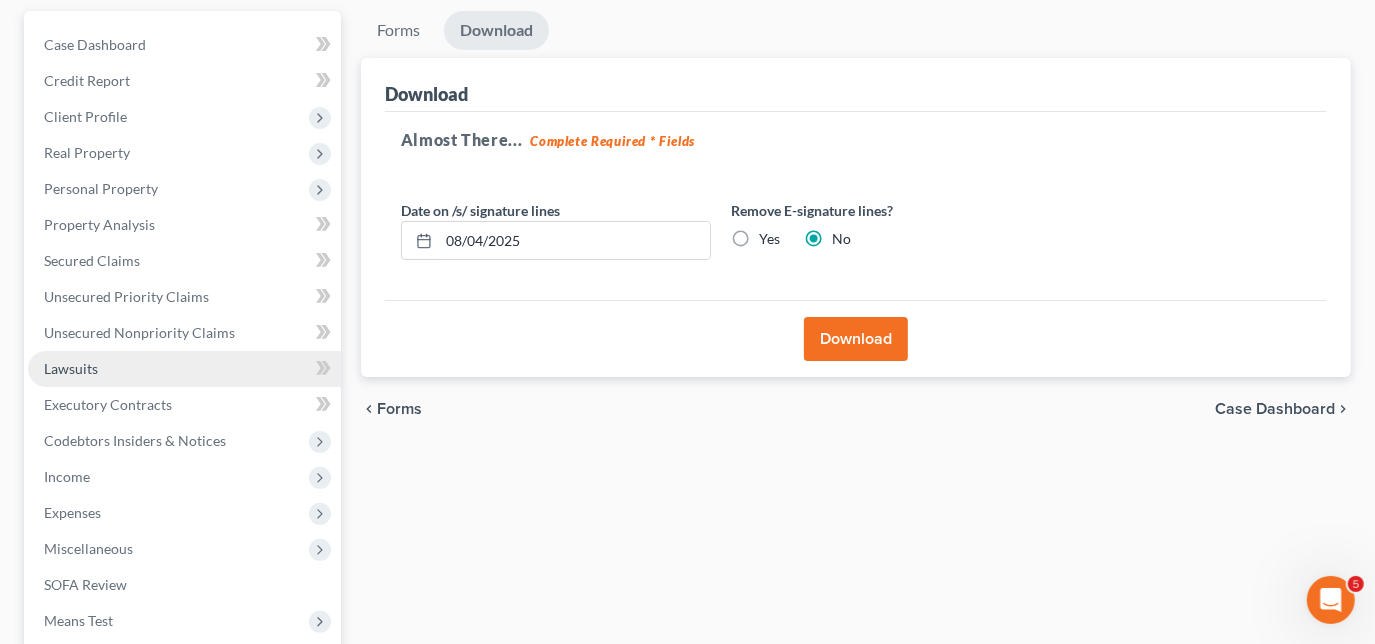 click on "Lawsuits" at bounding box center (71, 368) 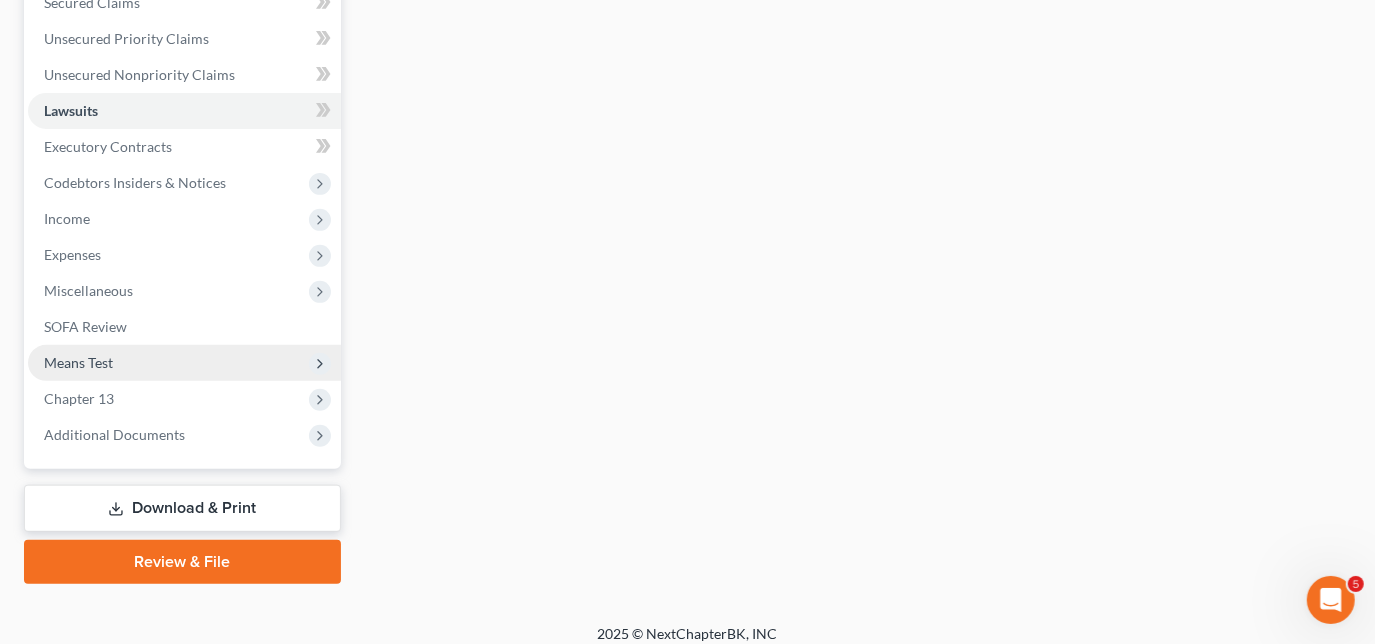 scroll, scrollTop: 453, scrollLeft: 0, axis: vertical 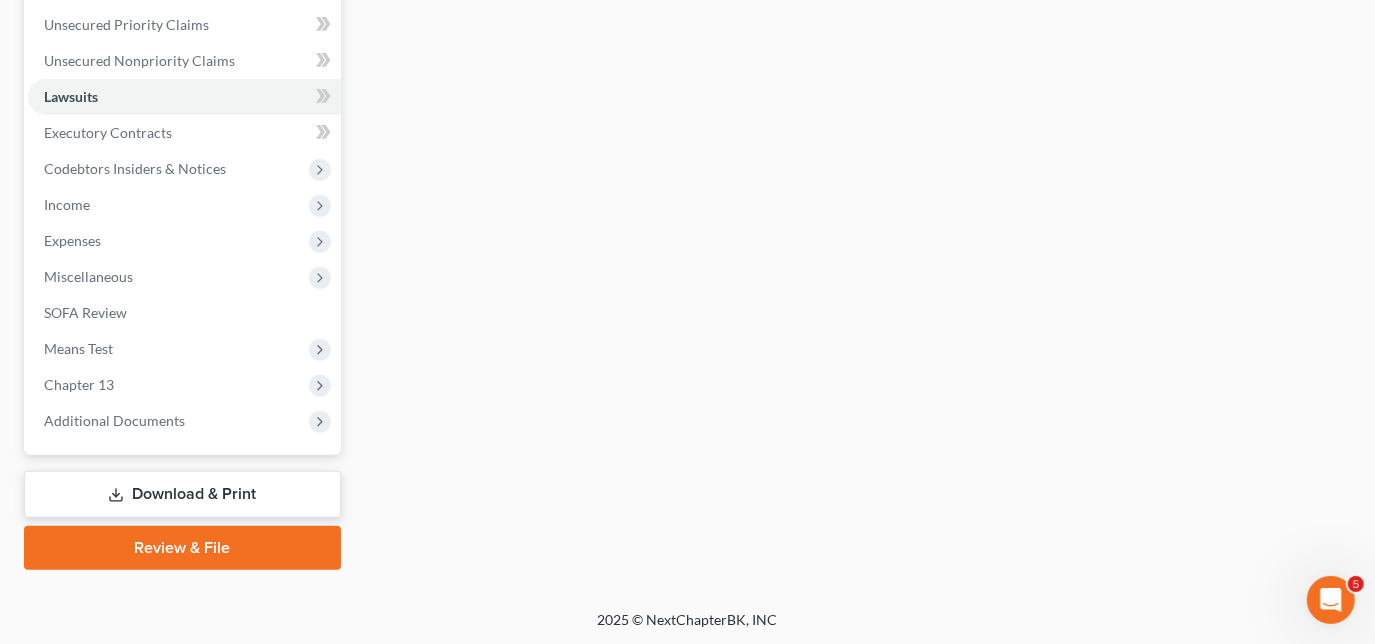 click on "Download & Print" at bounding box center [182, 494] 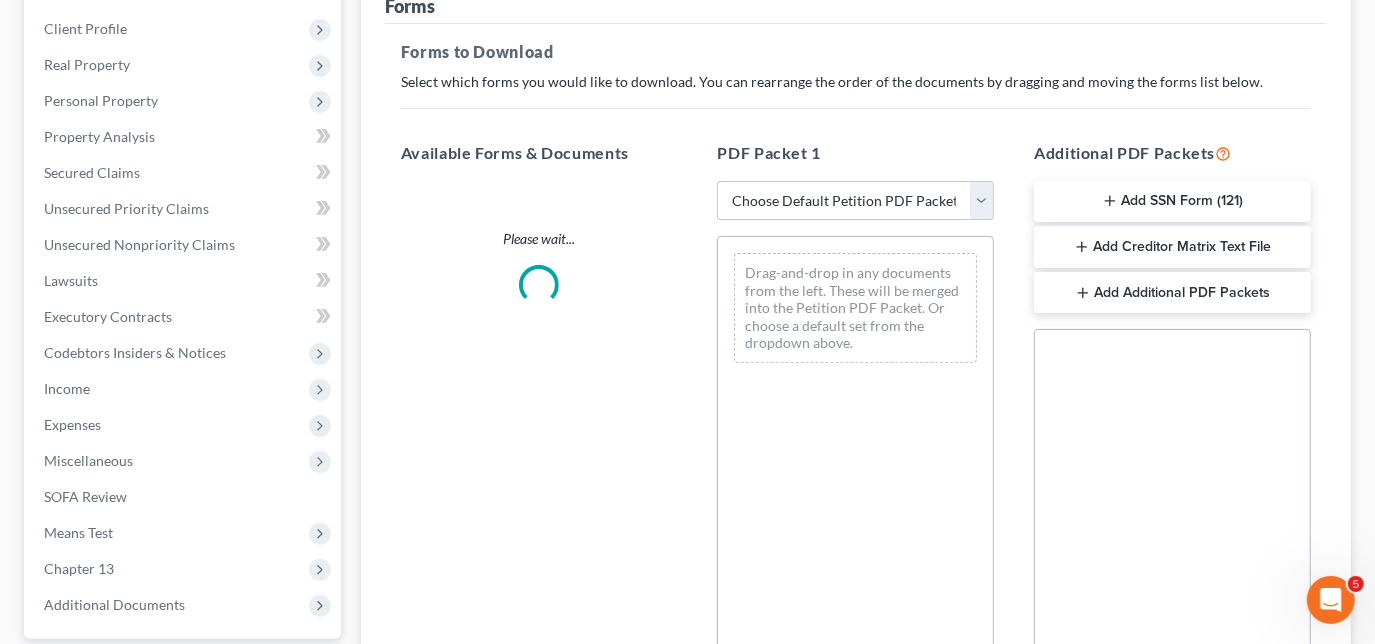 scroll, scrollTop: 272, scrollLeft: 0, axis: vertical 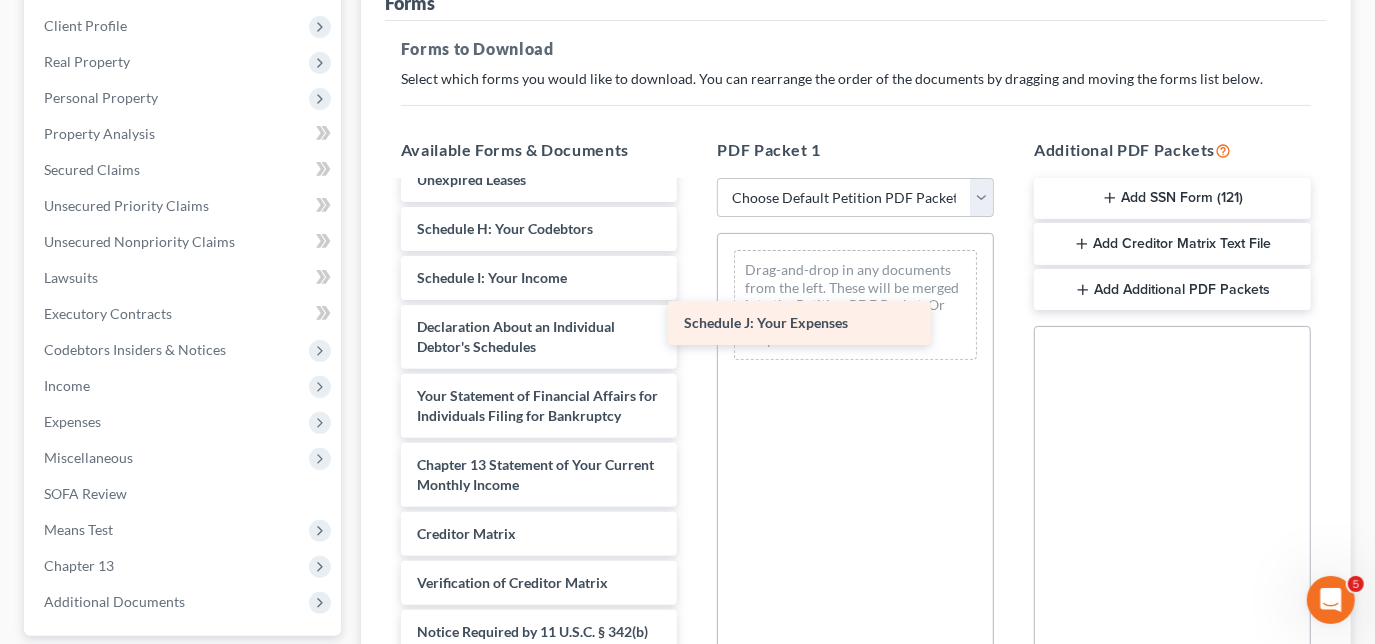 drag, startPoint x: 508, startPoint y: 328, endPoint x: 807, endPoint y: 328, distance: 299 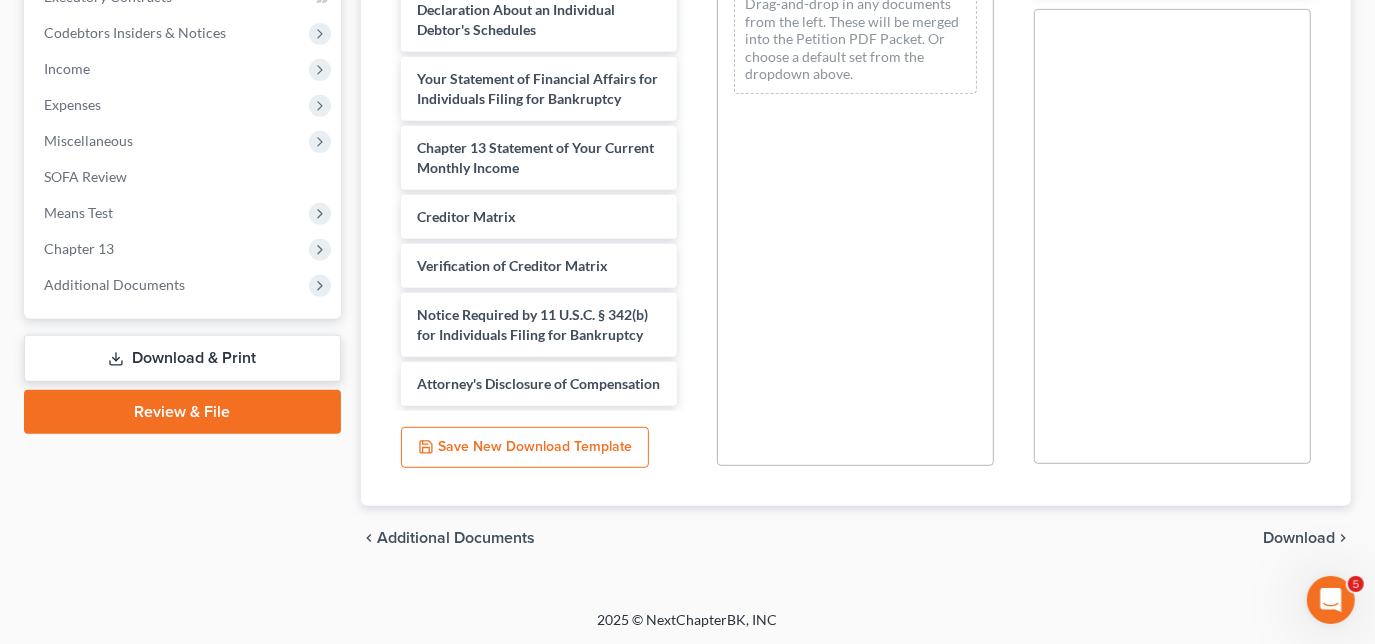 click on "Download" at bounding box center [1299, 538] 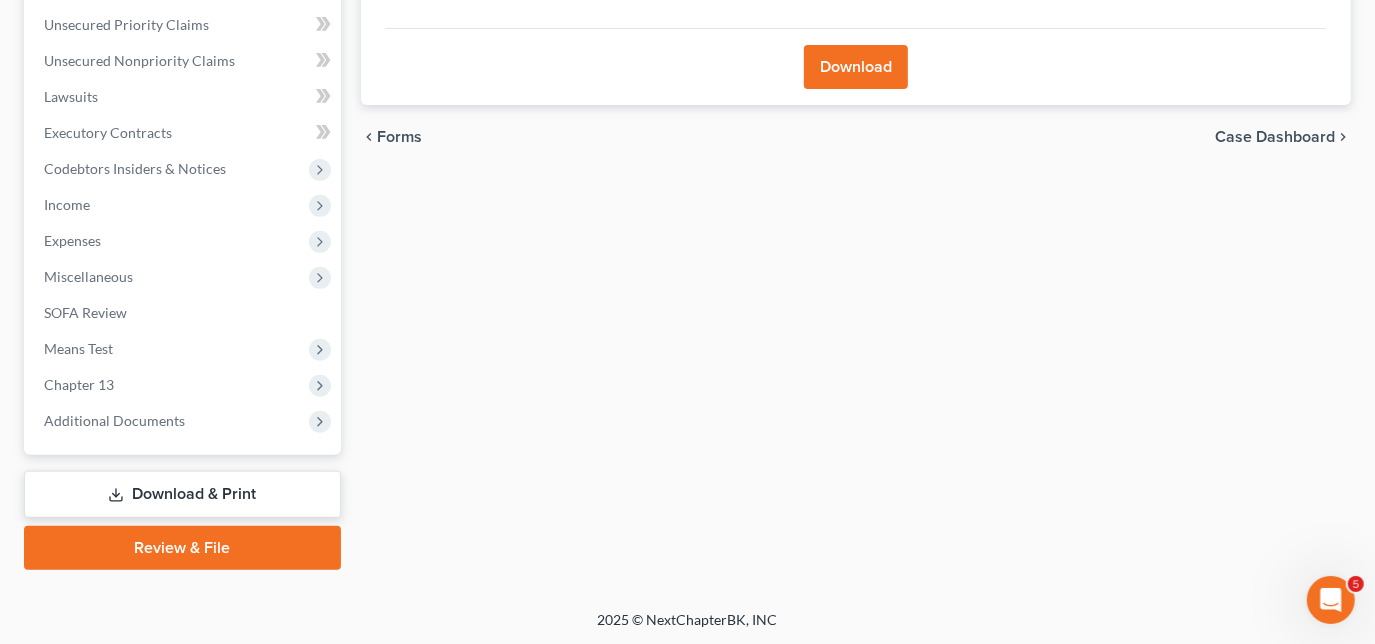 click on "Download" at bounding box center (856, 67) 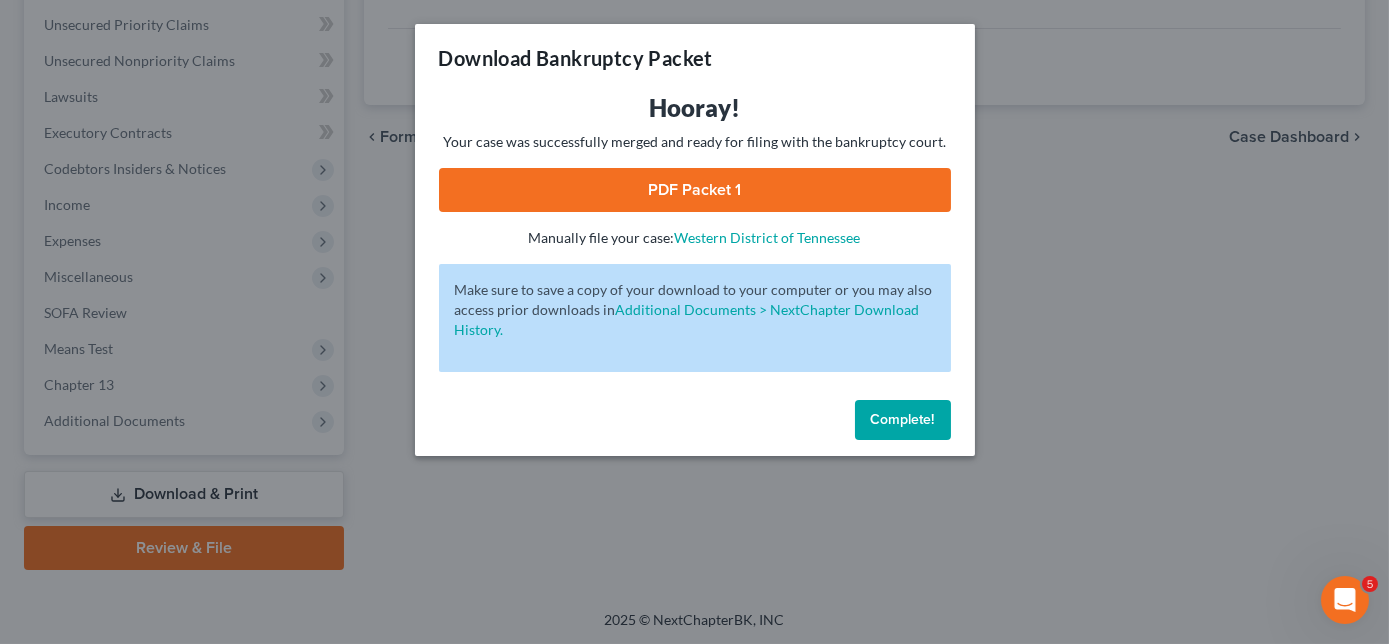 click on "PDF Packet 1" at bounding box center [695, 190] 